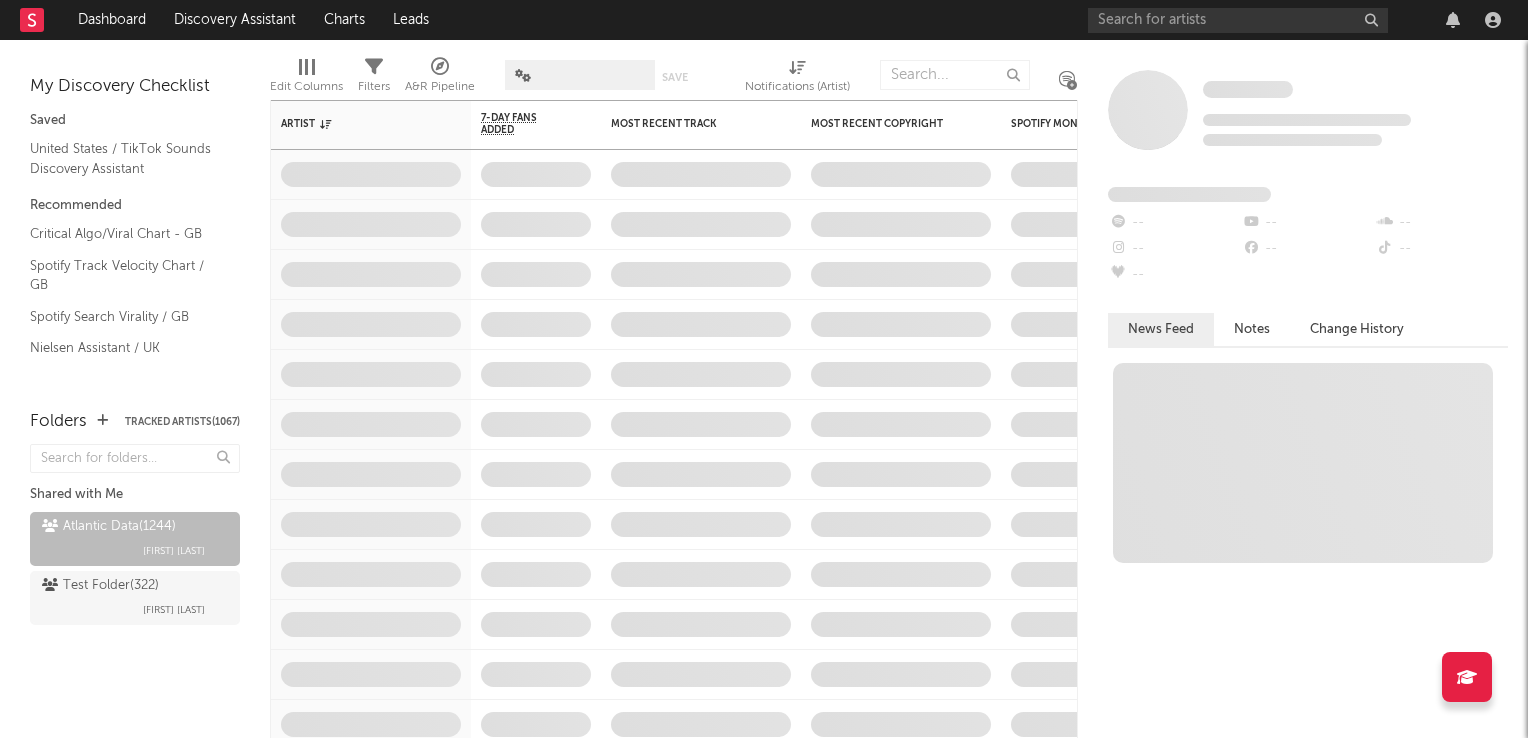 scroll, scrollTop: 0, scrollLeft: 0, axis: both 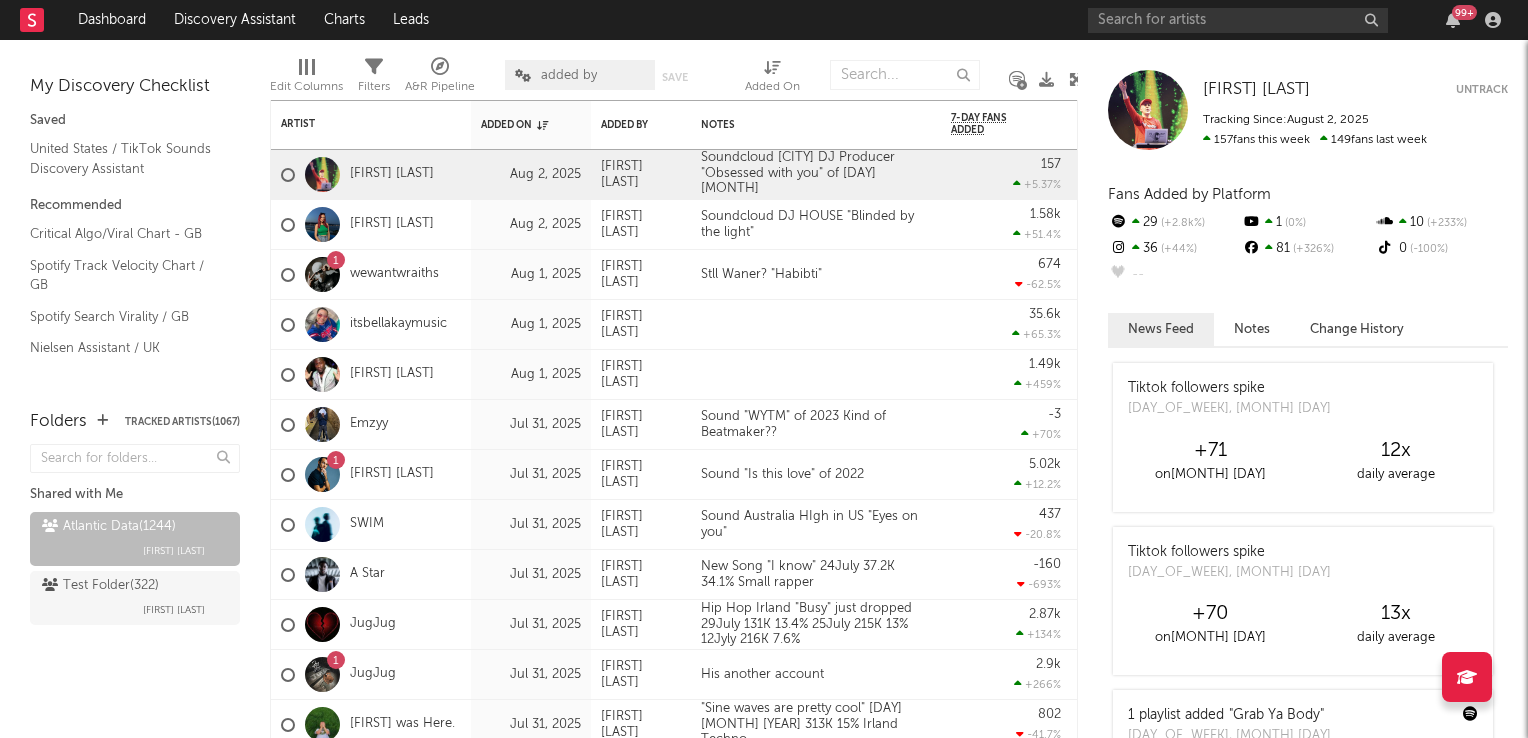 click at bounding box center (1076, 79) 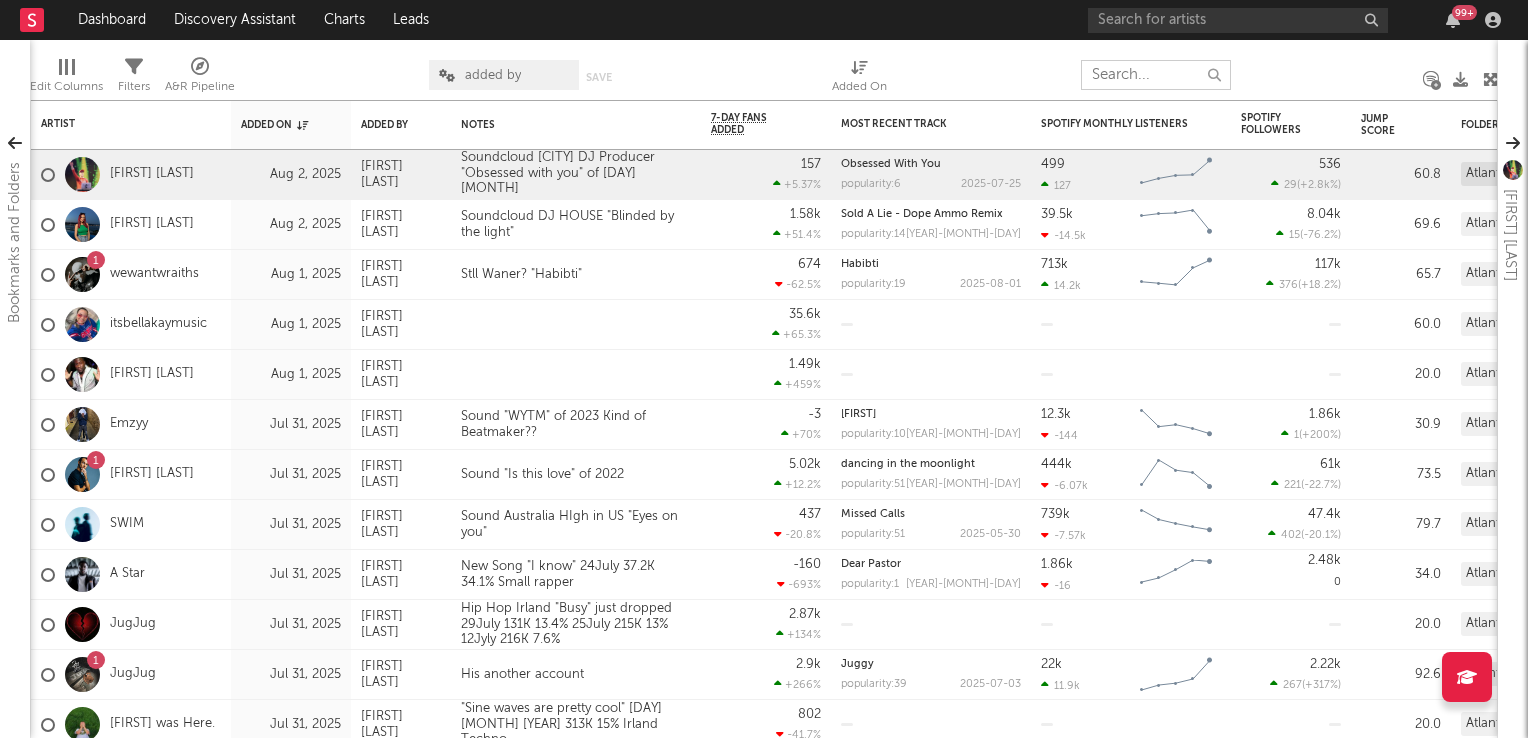 click at bounding box center [1156, 75] 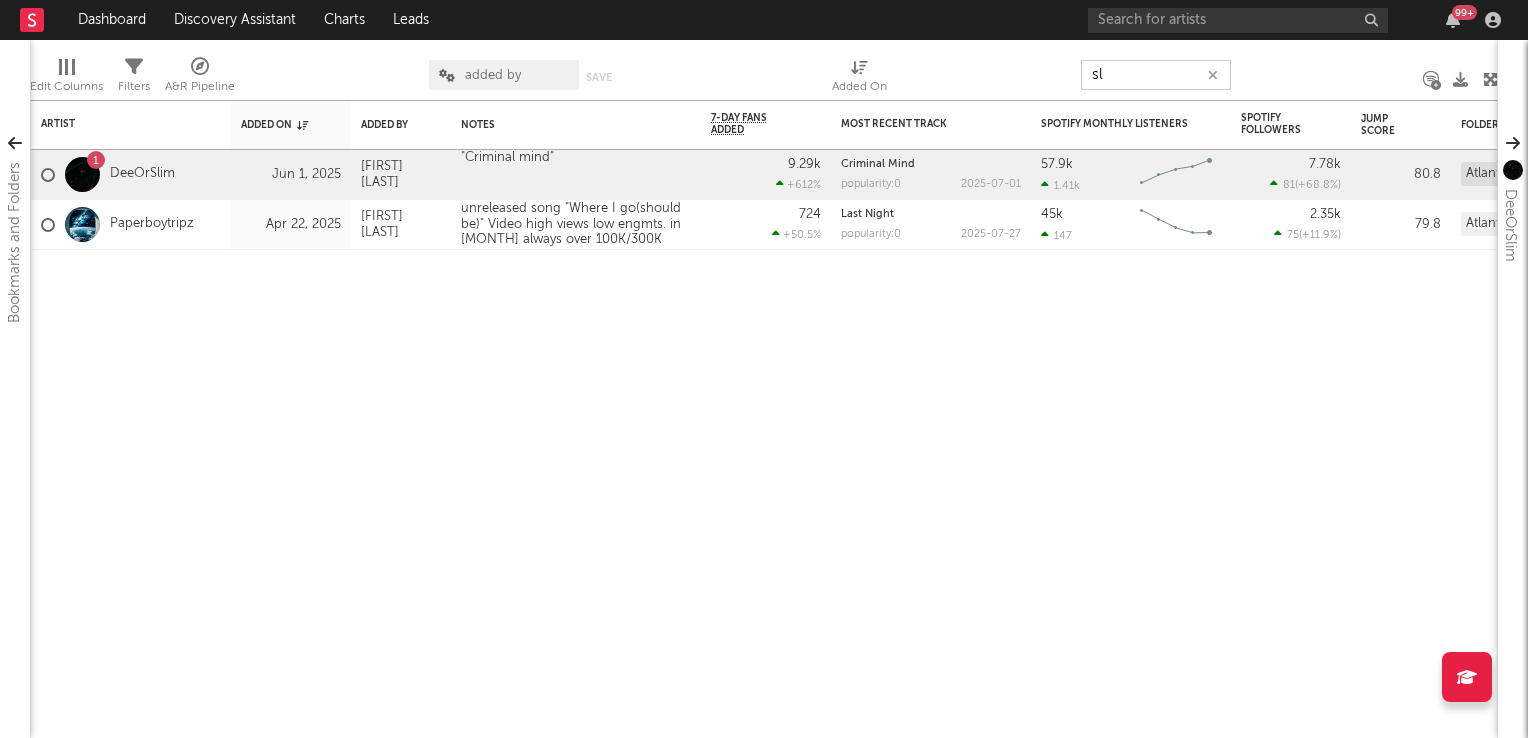 type on "s" 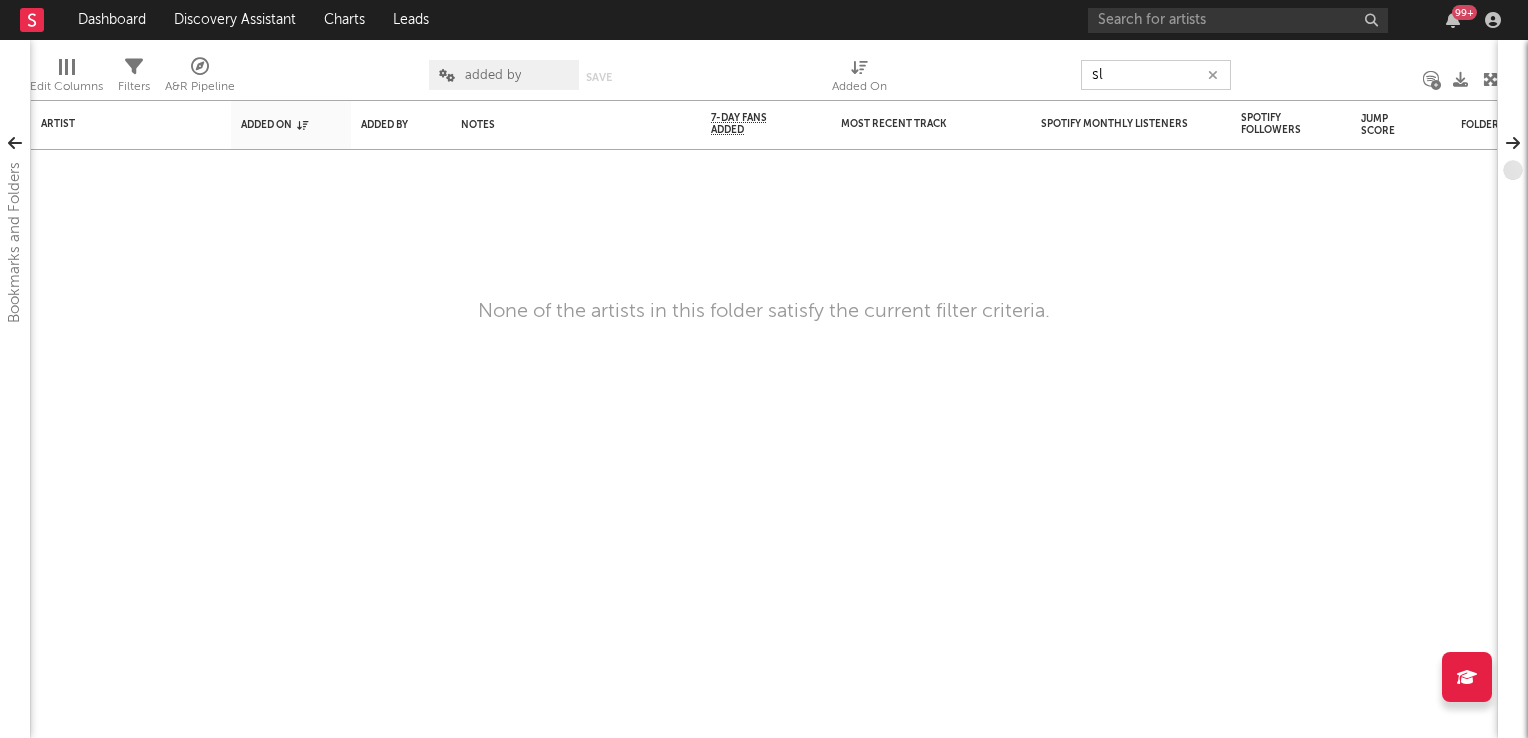 type on "s" 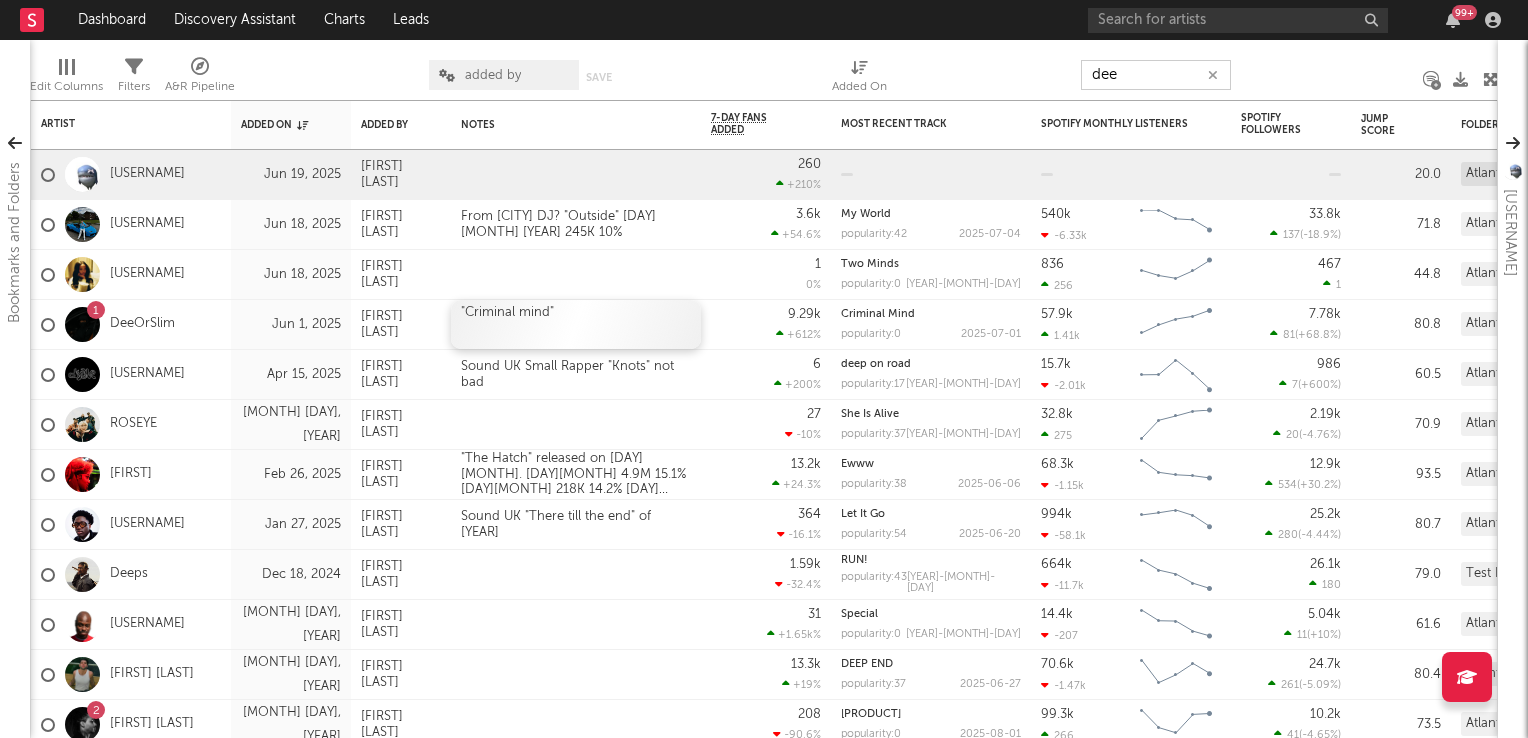 type on "dee" 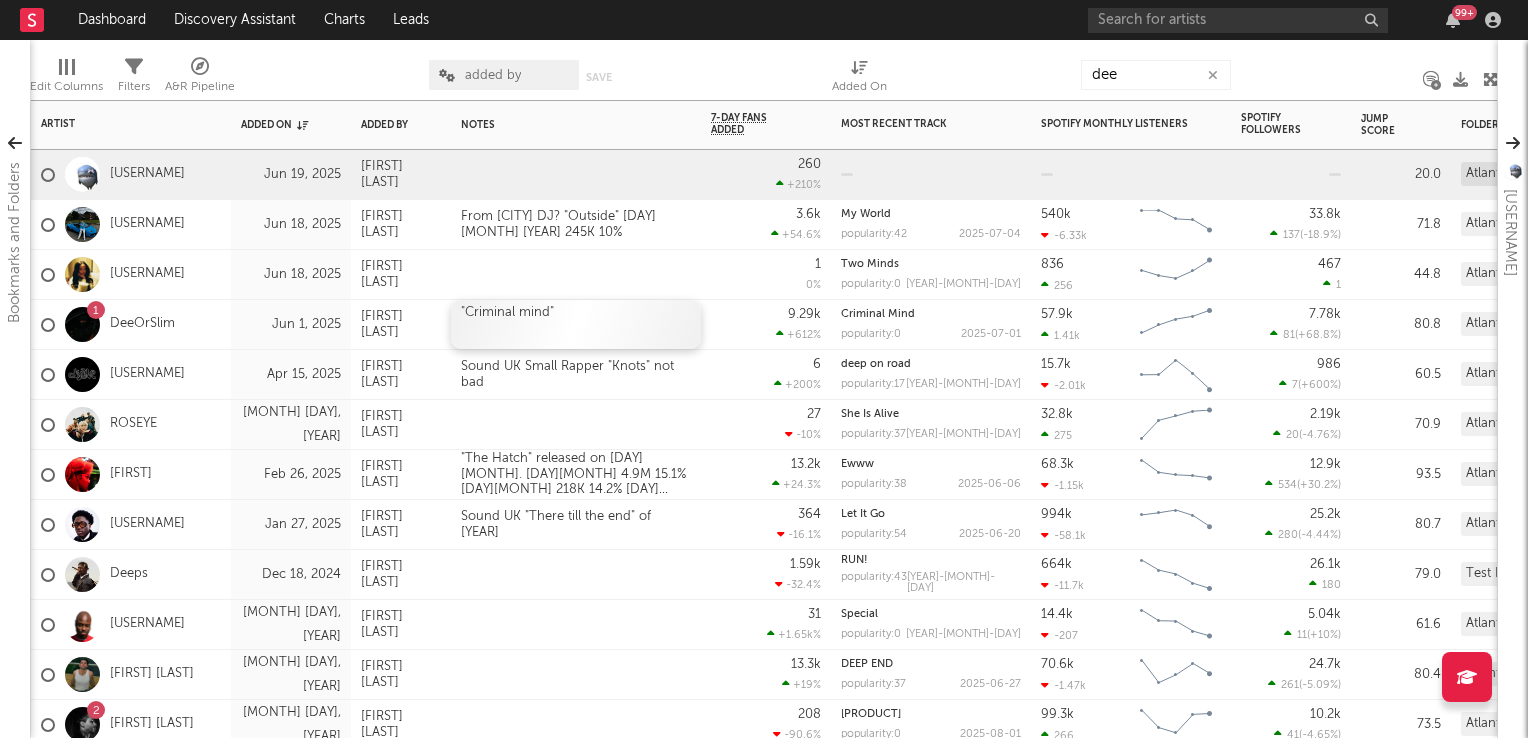 click on ""Criminal mind"" at bounding box center [576, 324] 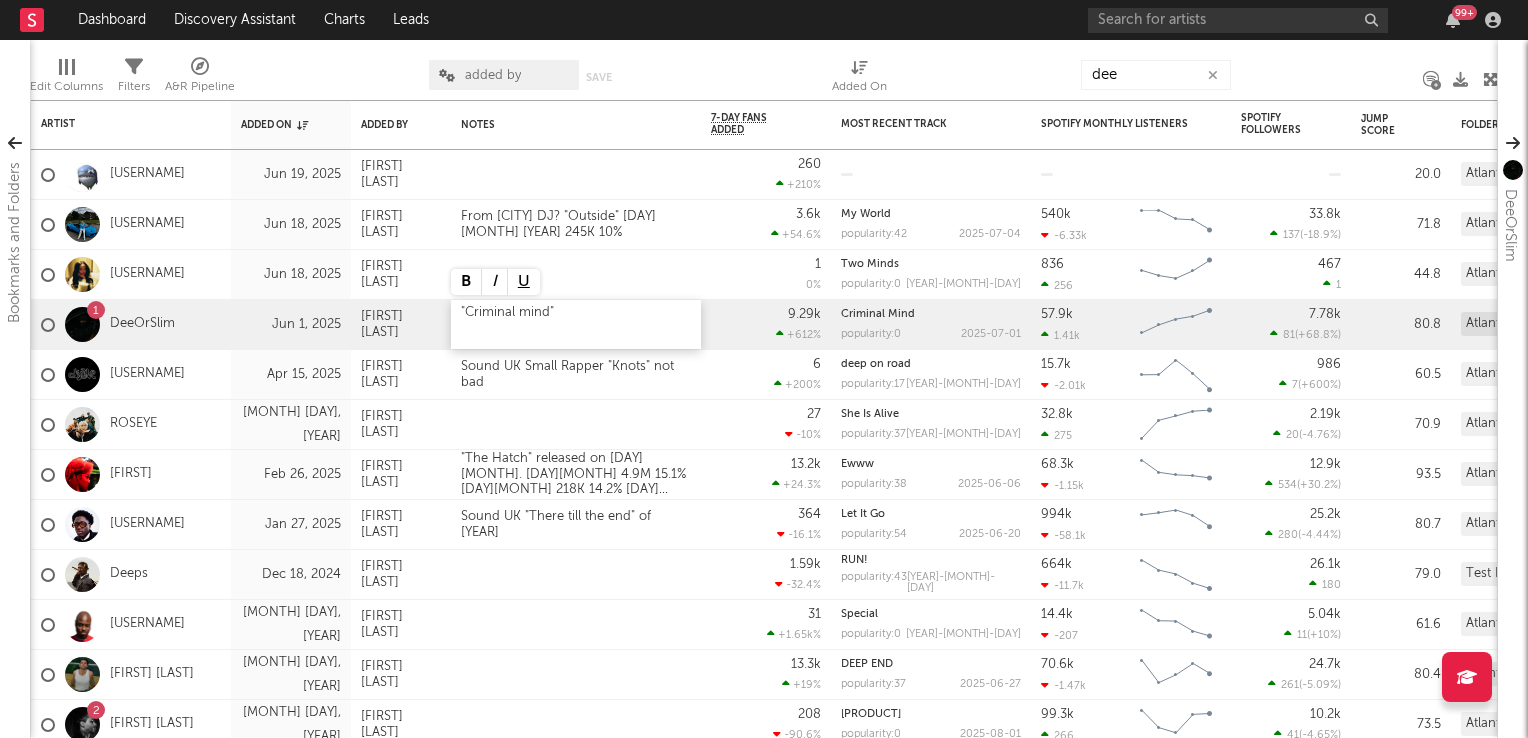 type 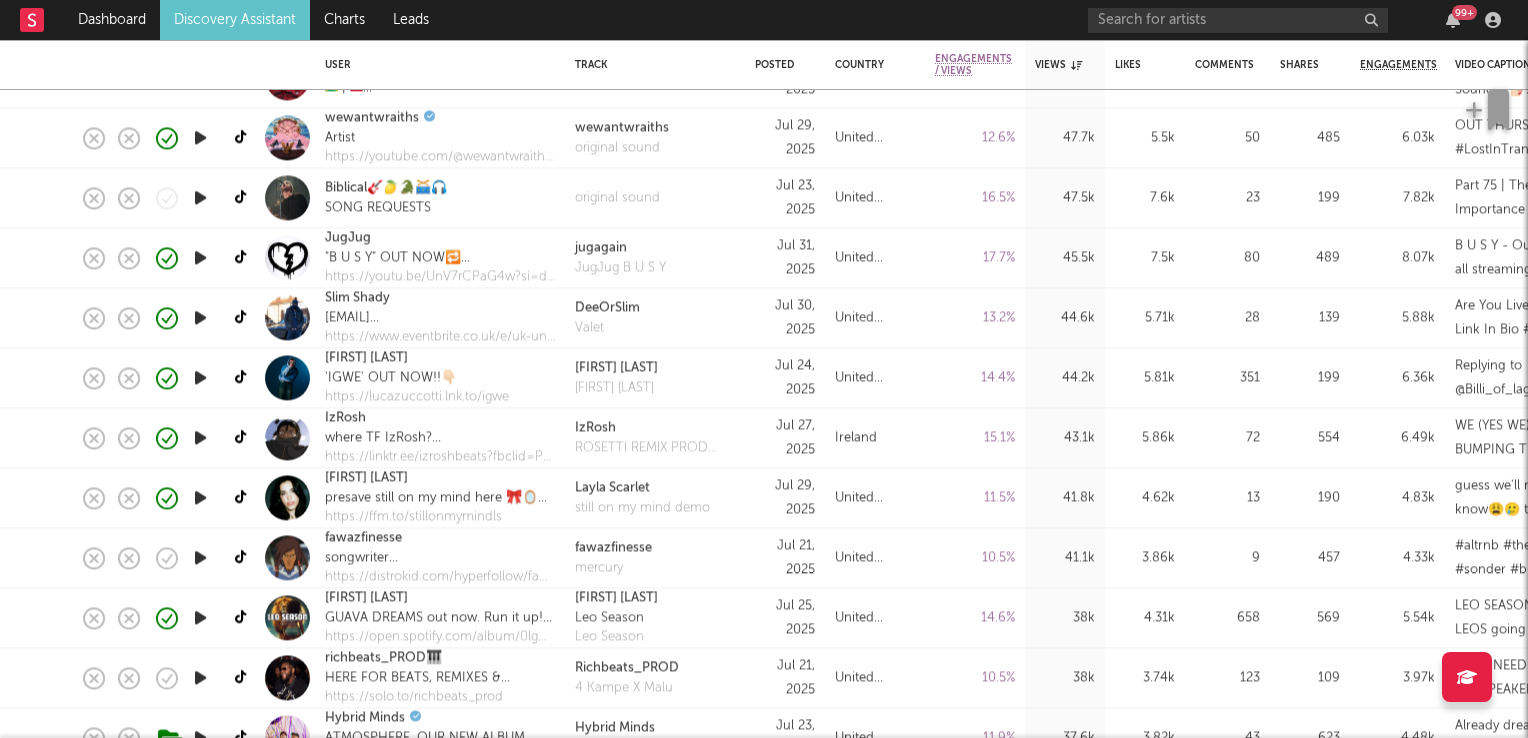 scroll, scrollTop: 0, scrollLeft: 0, axis: both 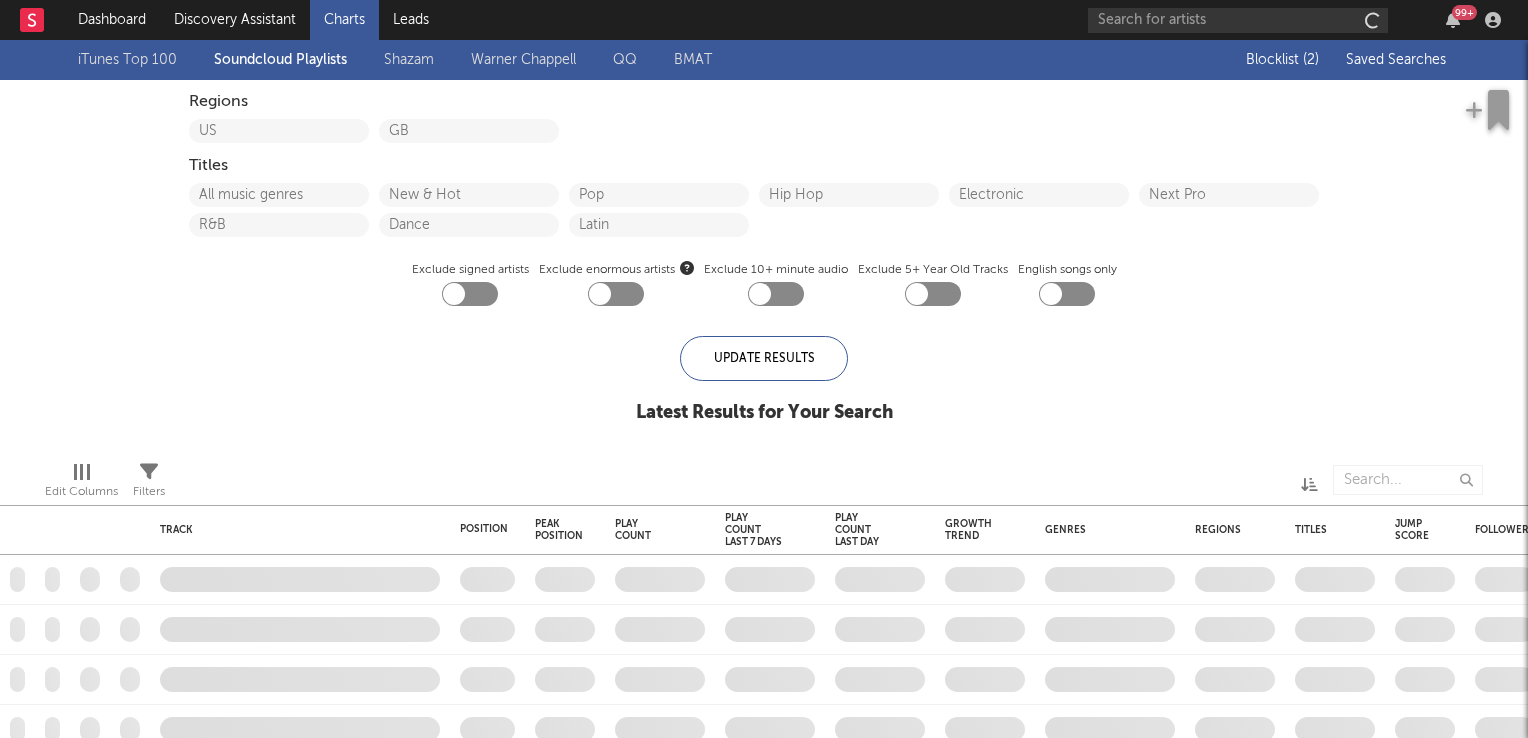 checkbox on "true" 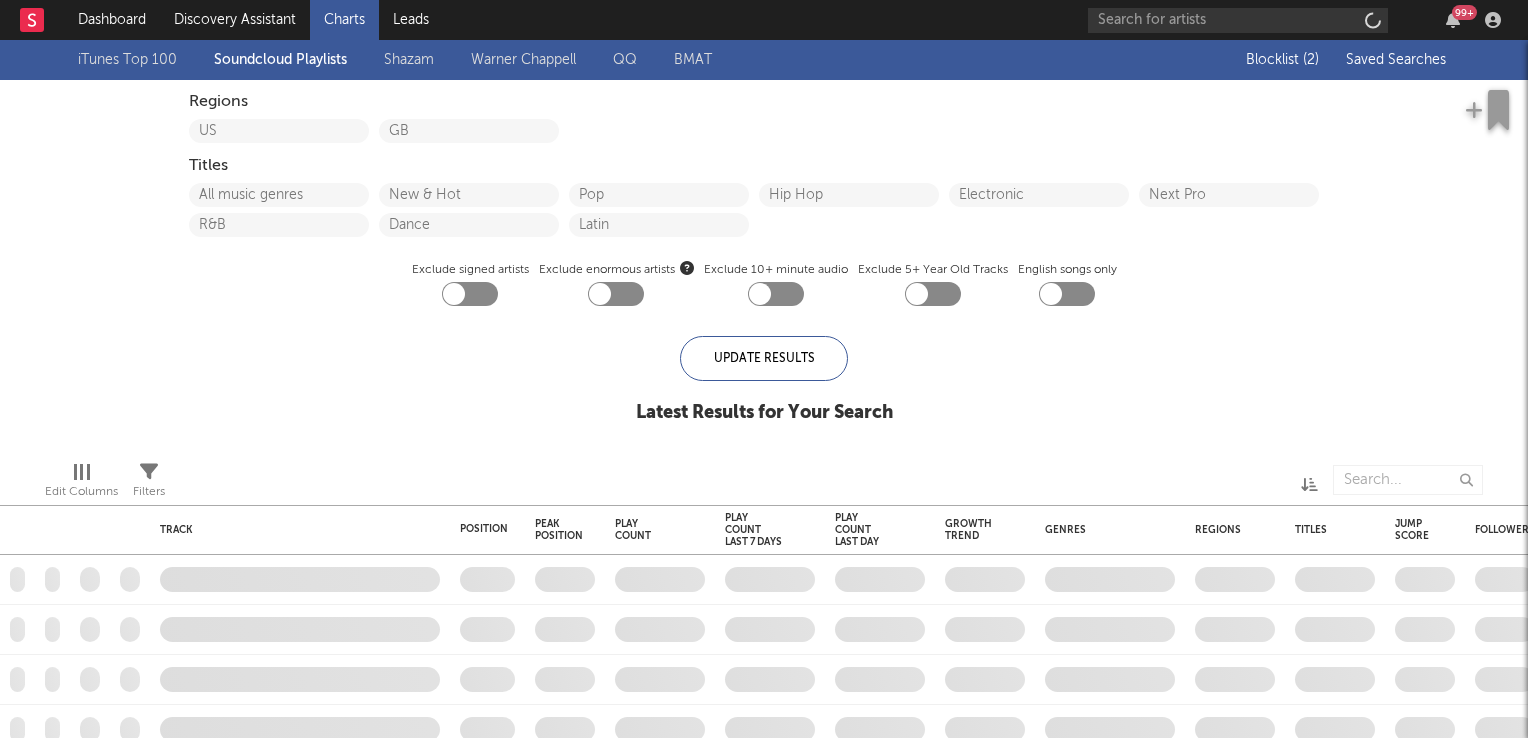 checkbox on "true" 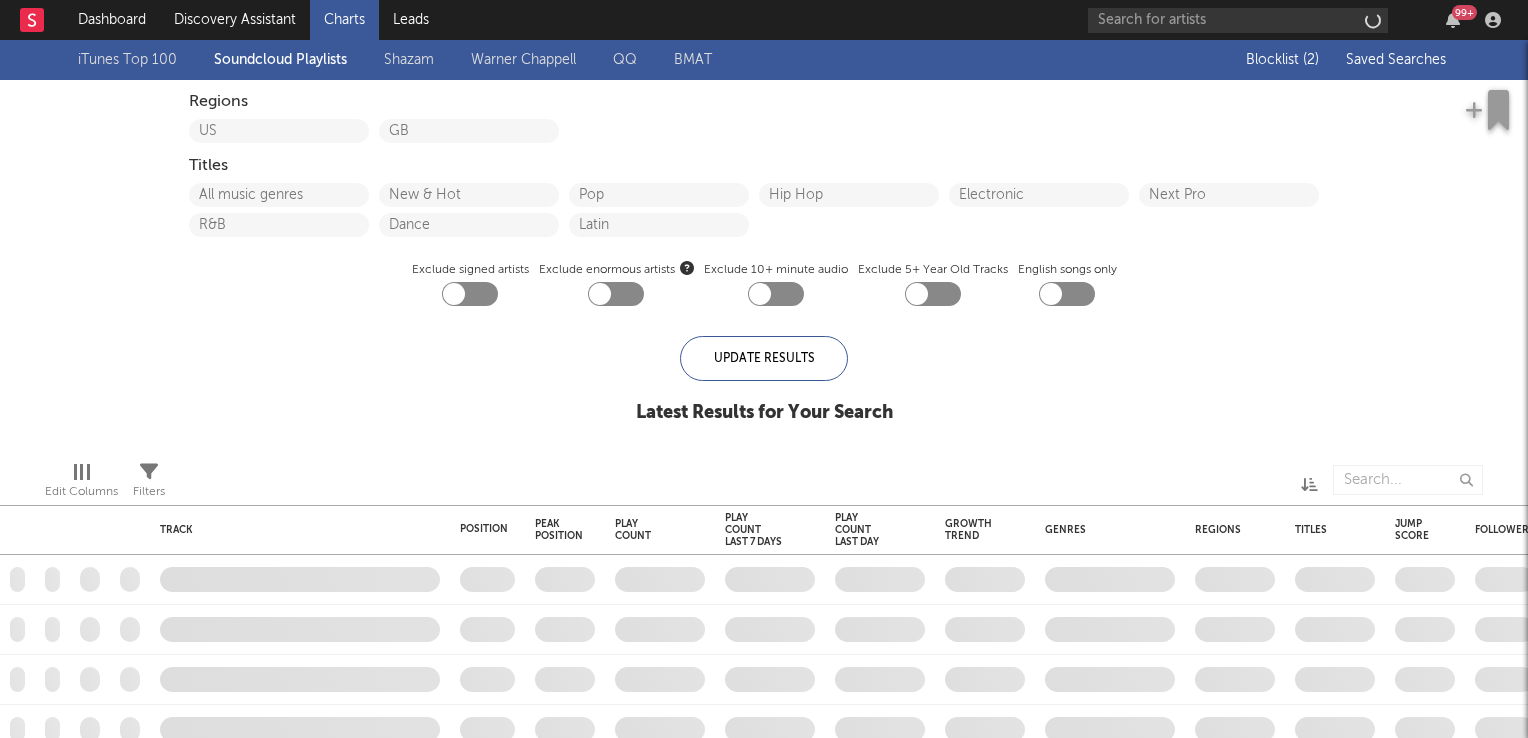 checkbox on "true" 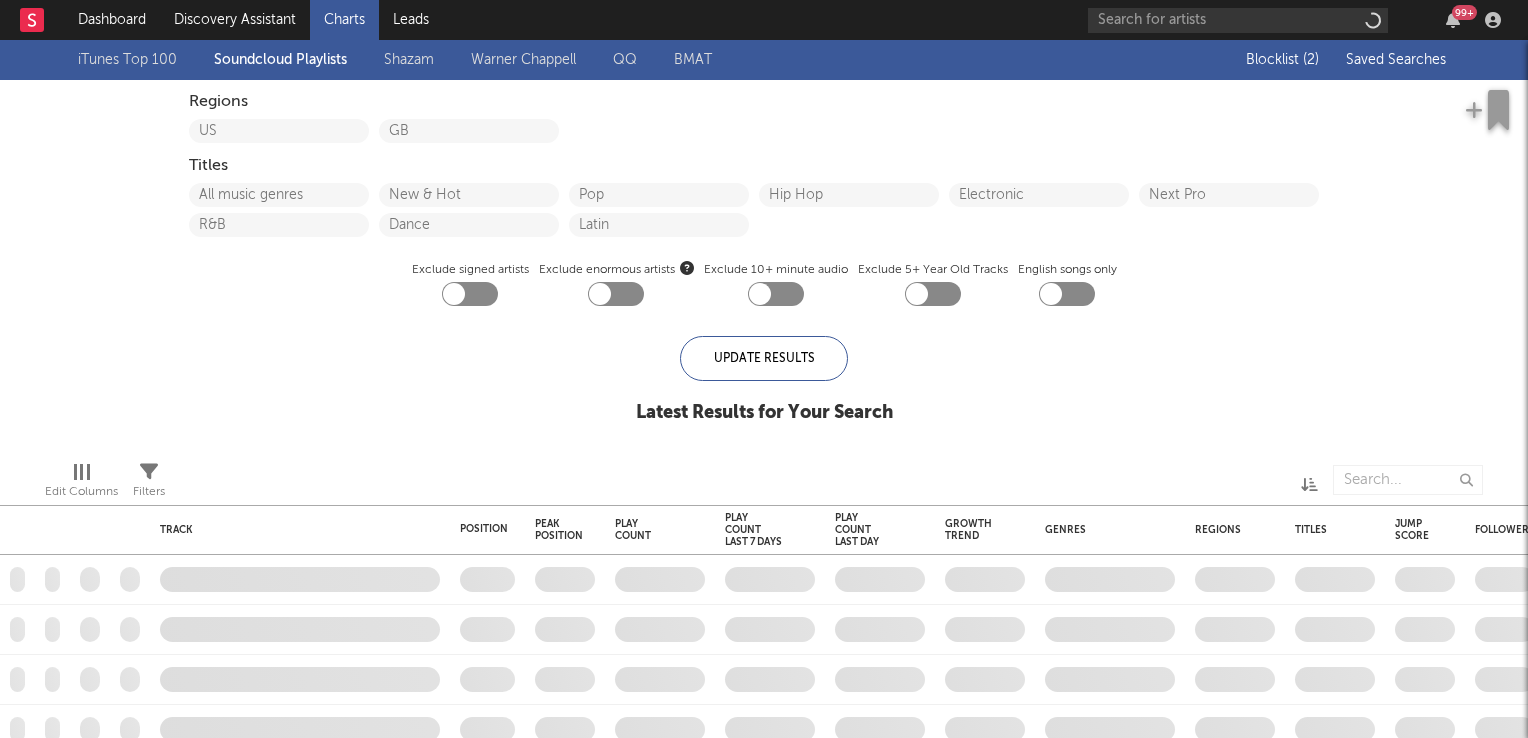 checkbox on "true" 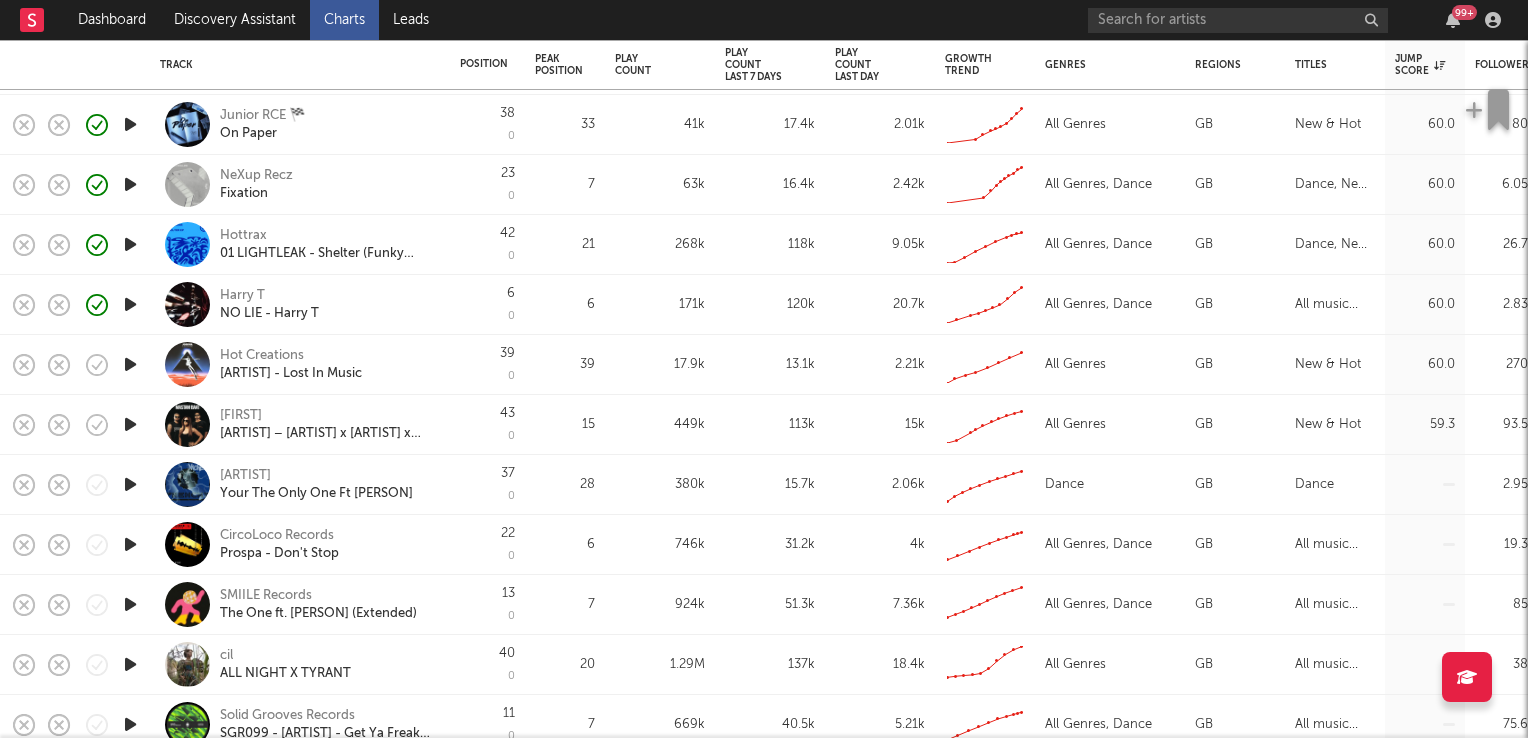click at bounding box center (130, 364) 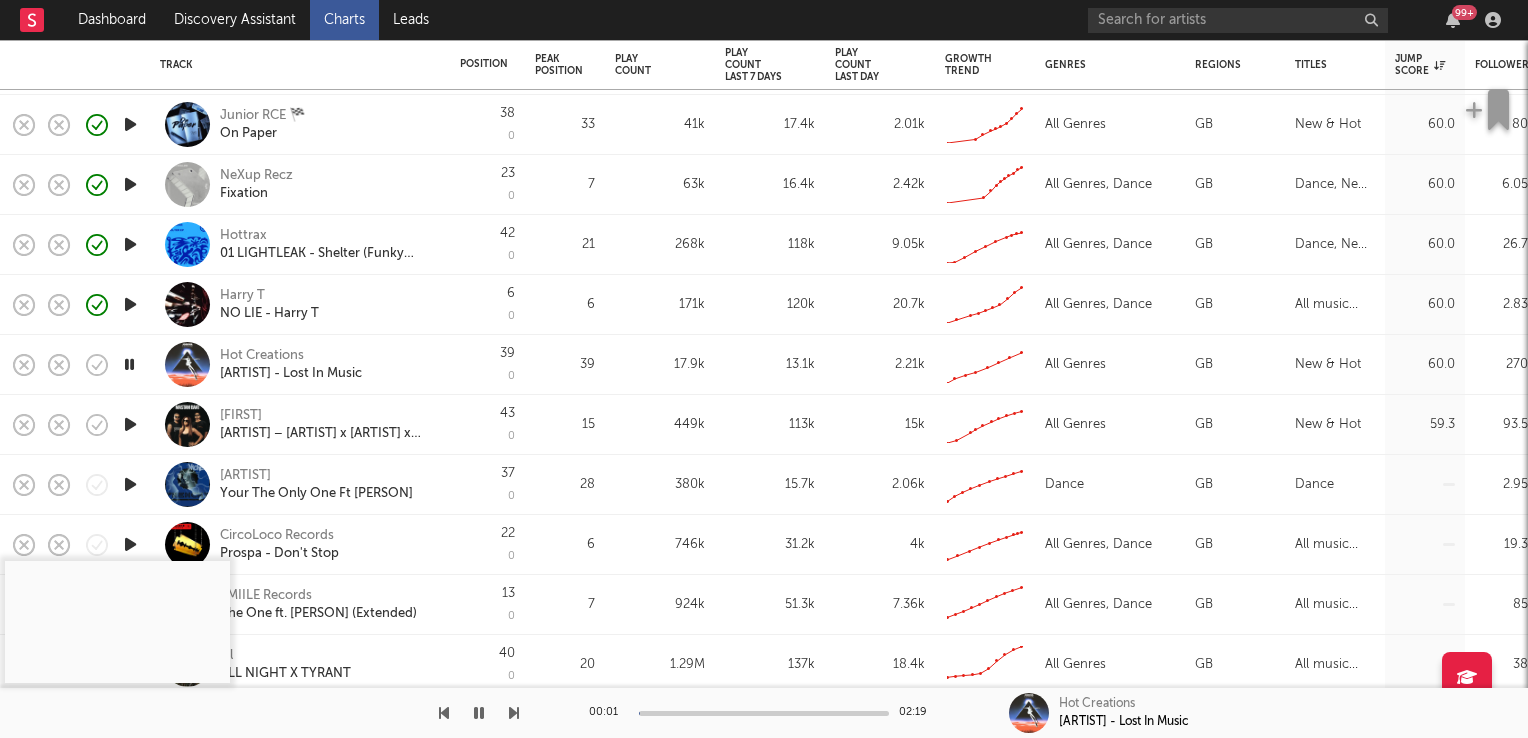 click at bounding box center (129, 364) 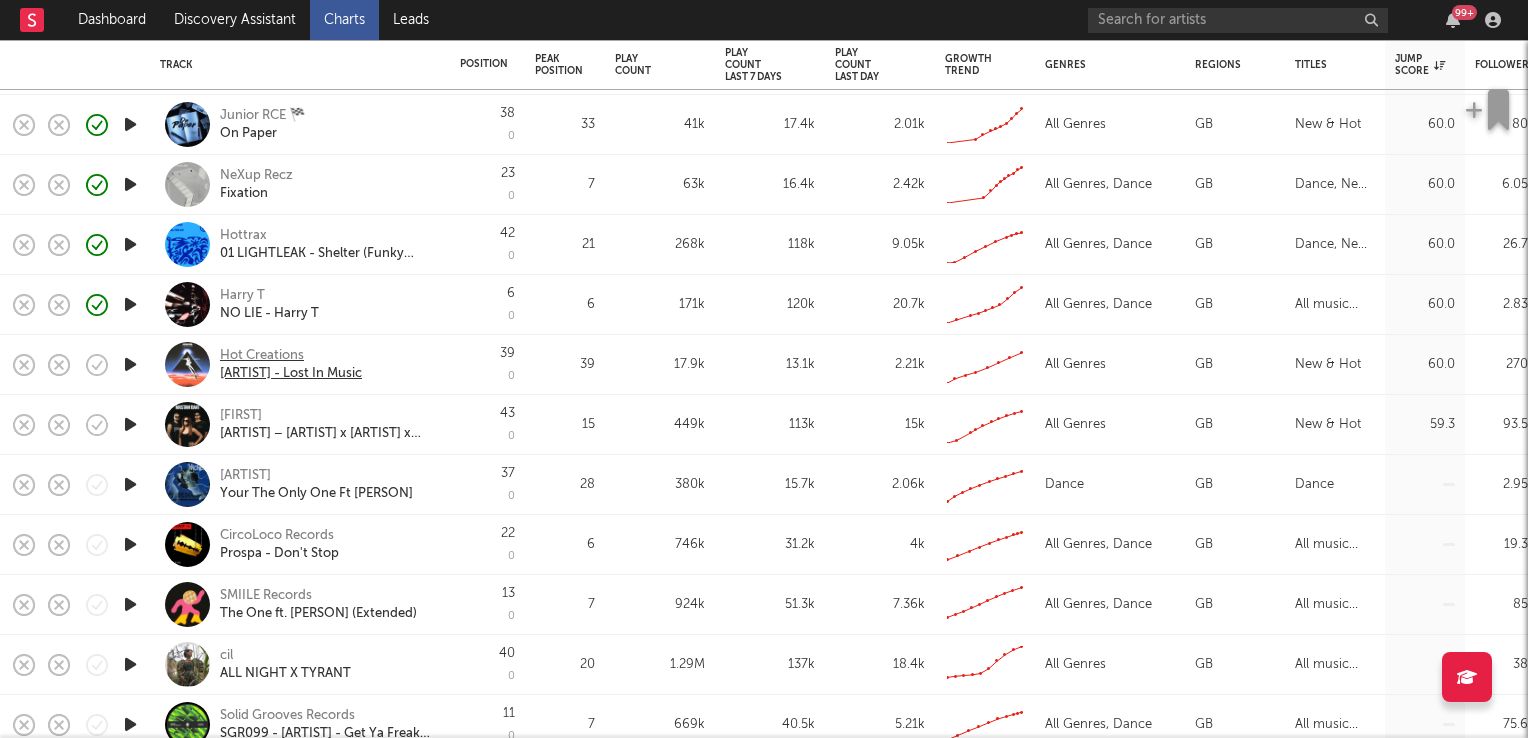 click on "Hot Creations" at bounding box center [291, 356] 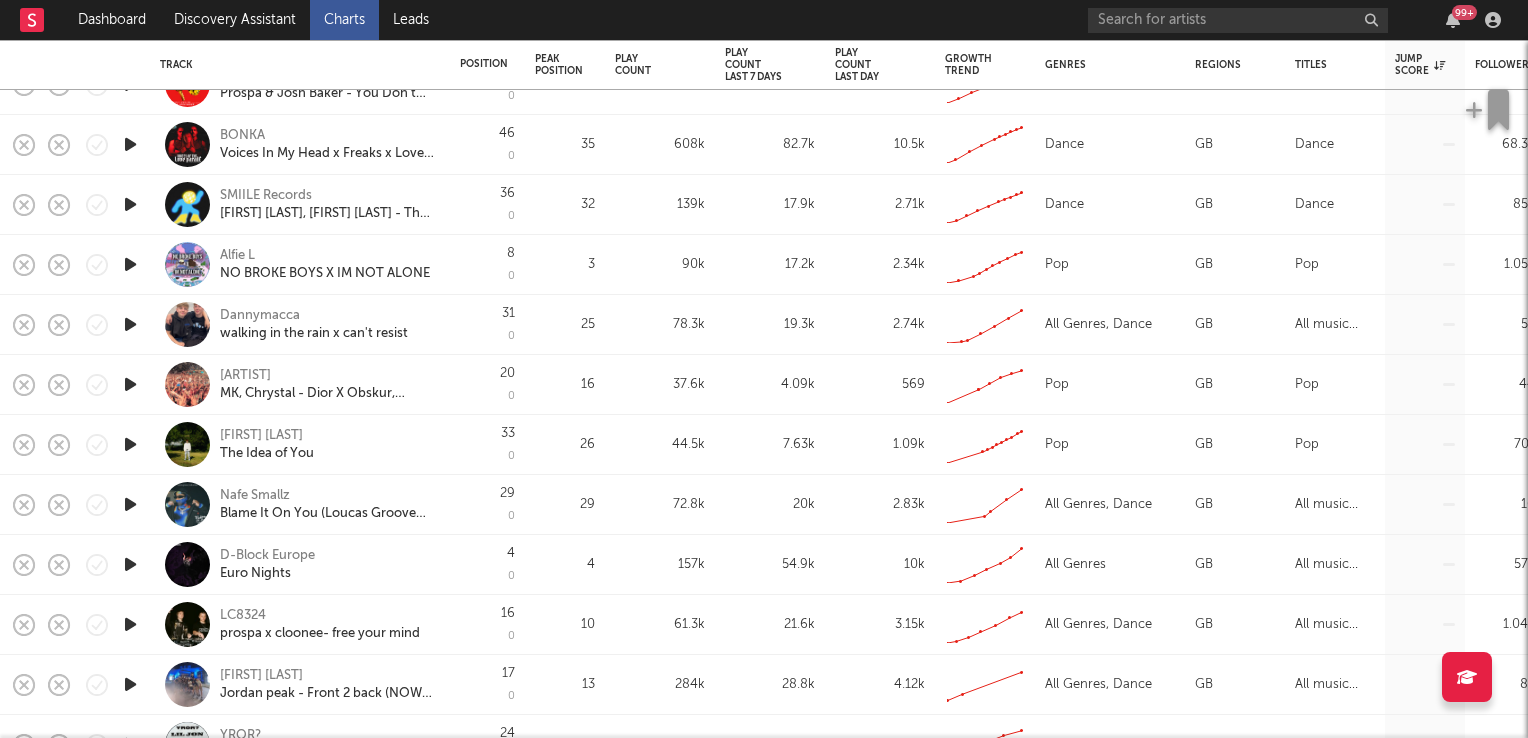 click on "Alfie L" at bounding box center [237, 256] 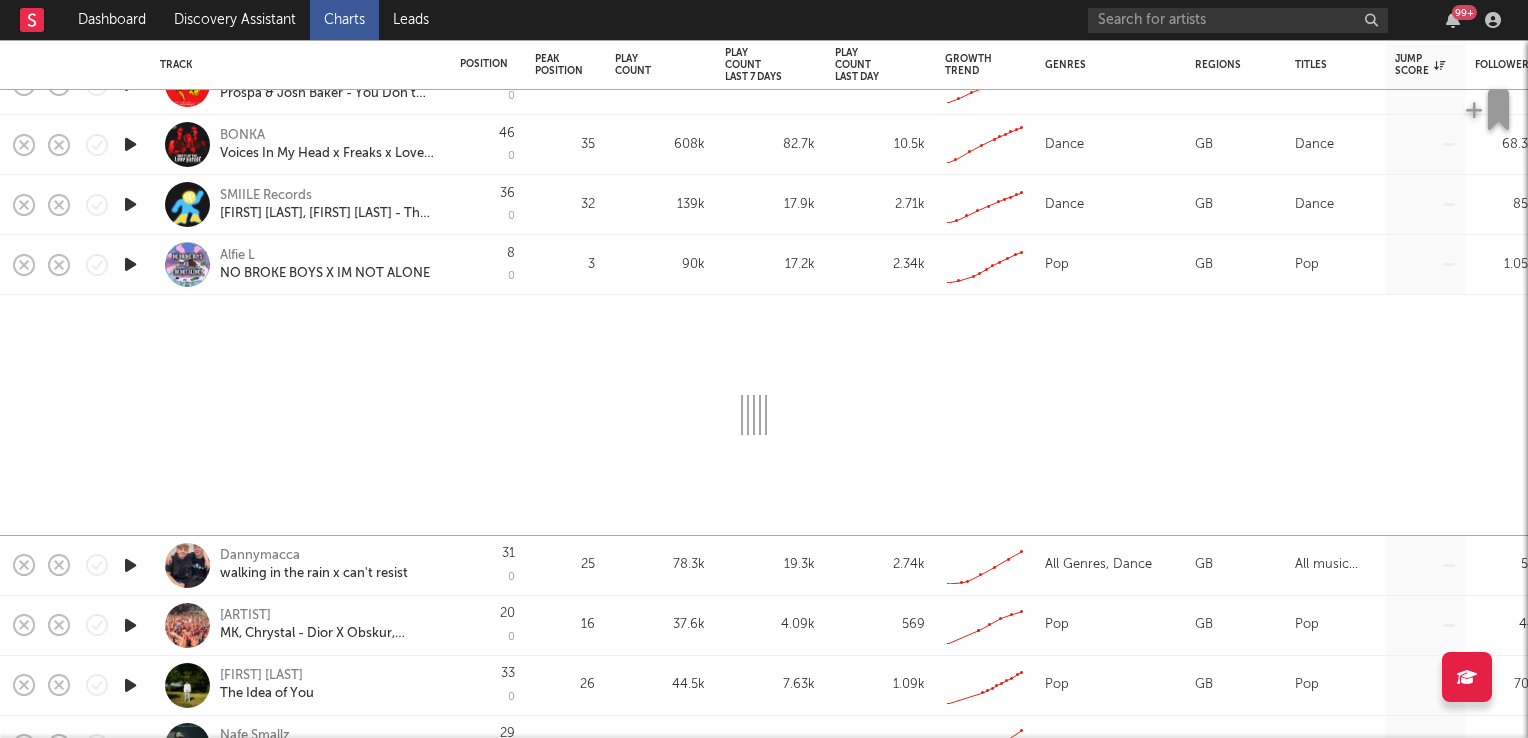 select on "1w" 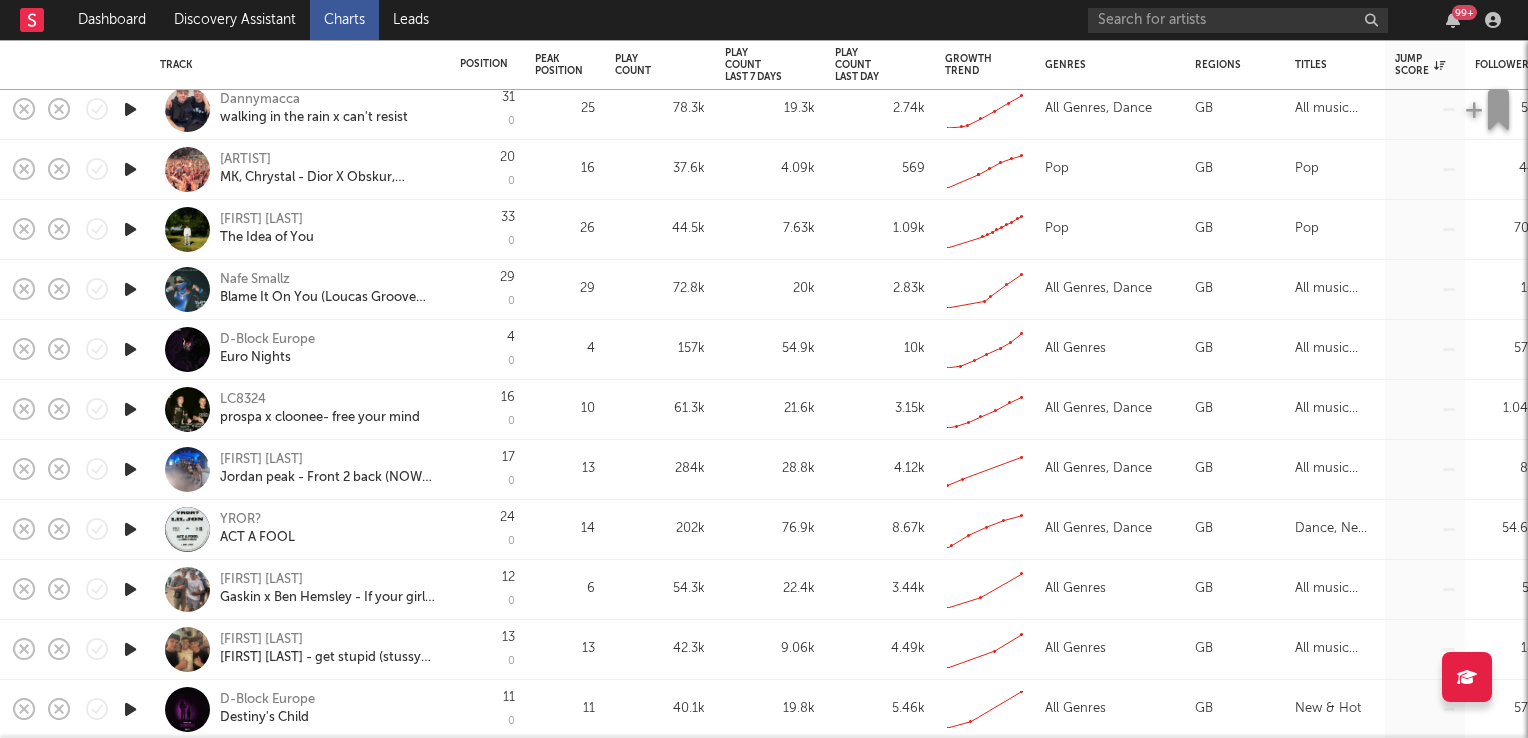 click on "LC8324" at bounding box center [243, 400] 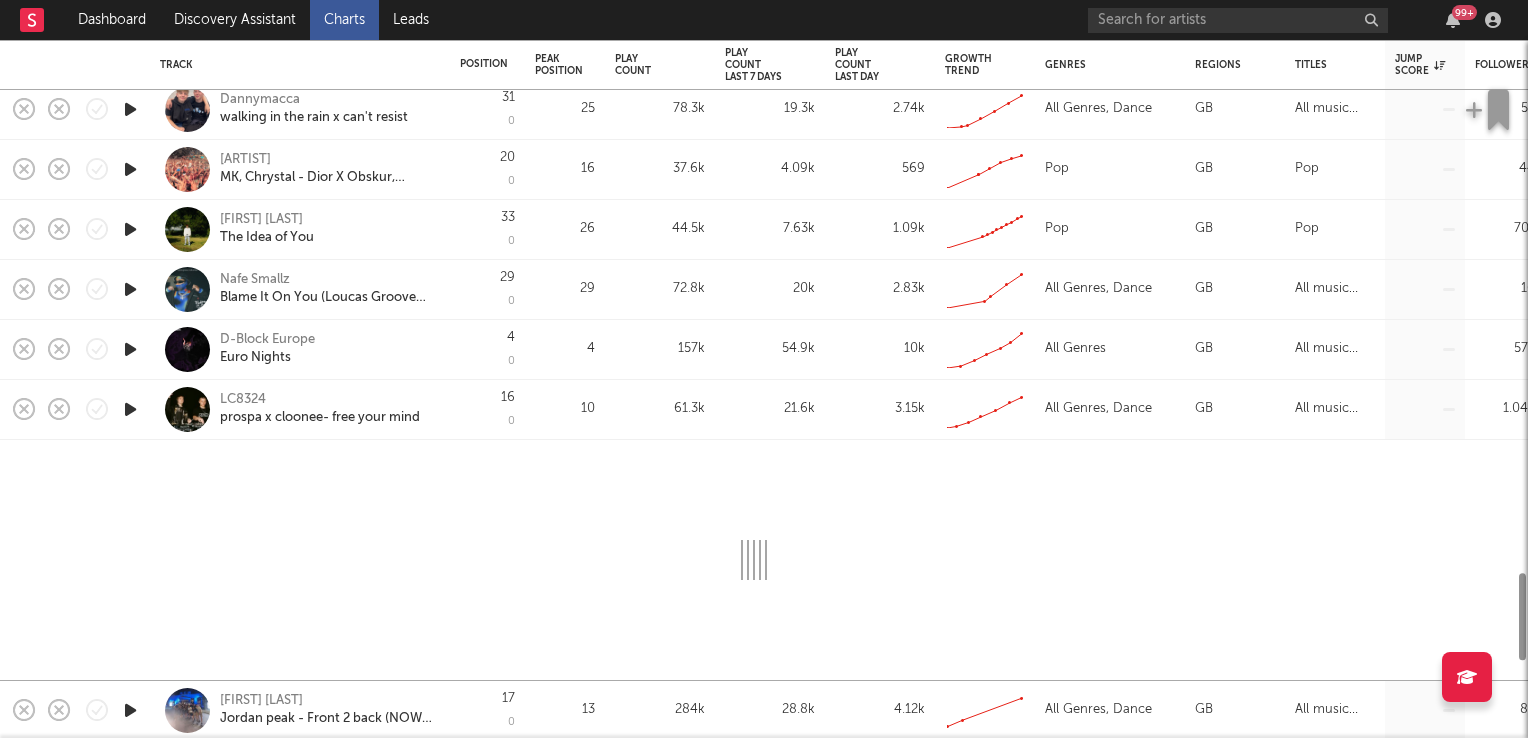 select on "1w" 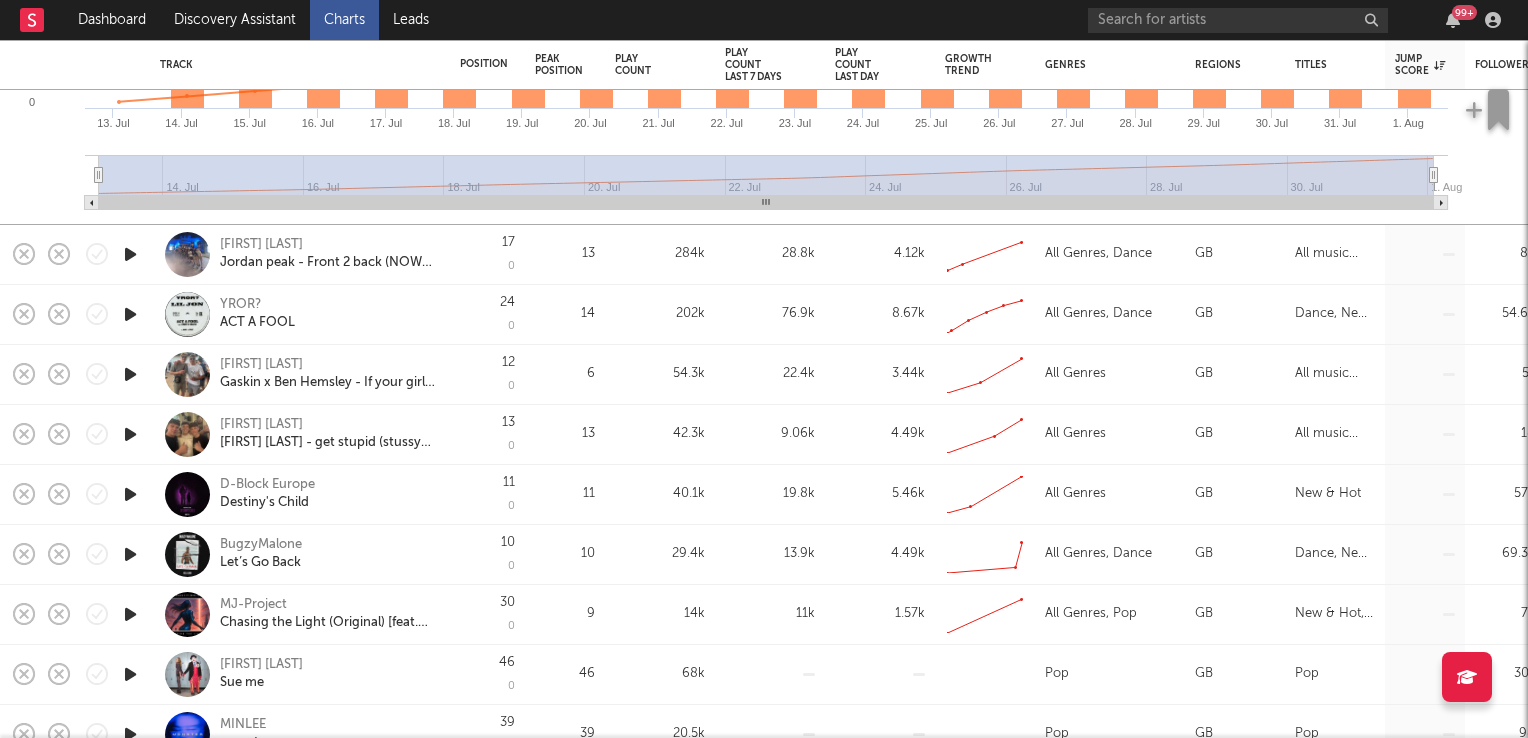 click on "Tom Keane" at bounding box center [261, 425] 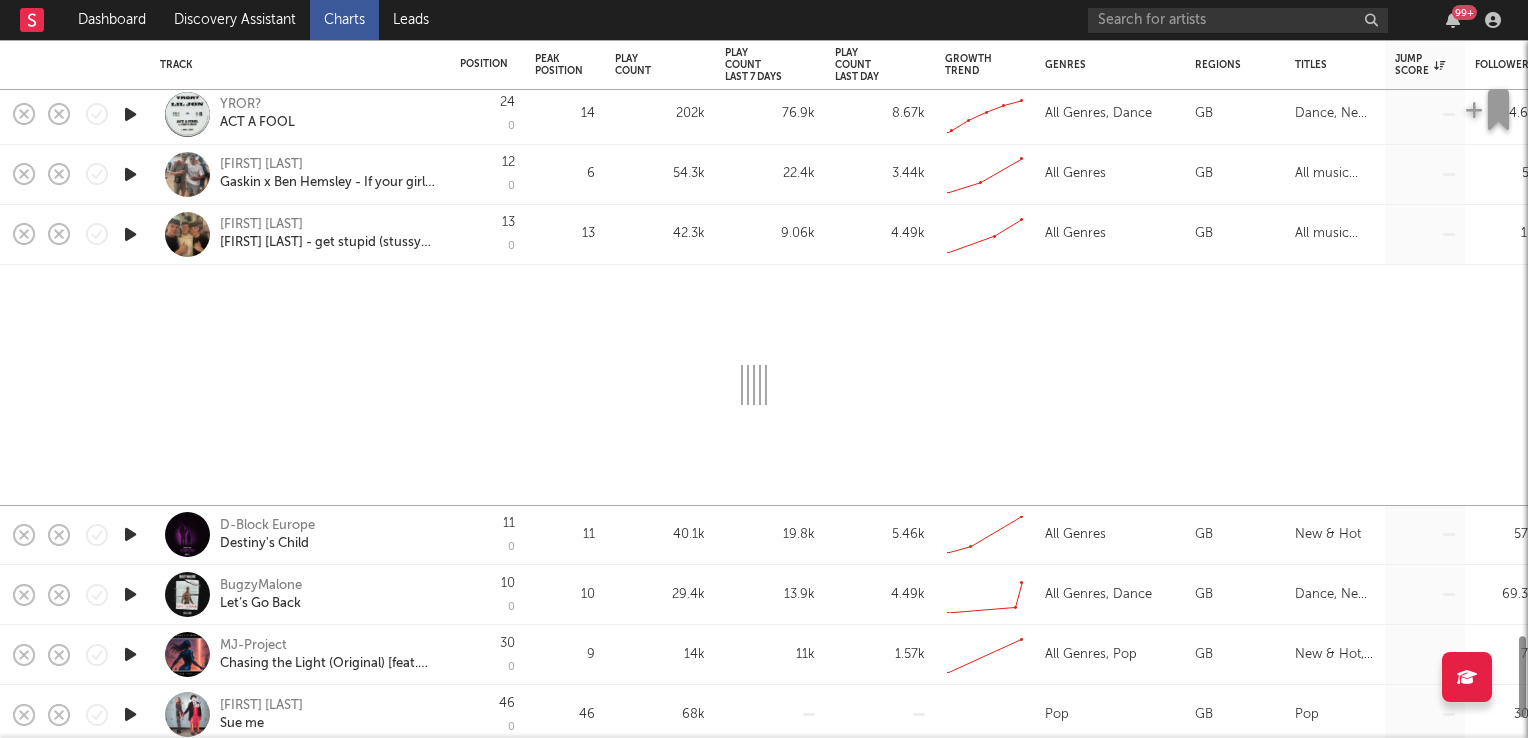 select on "1w" 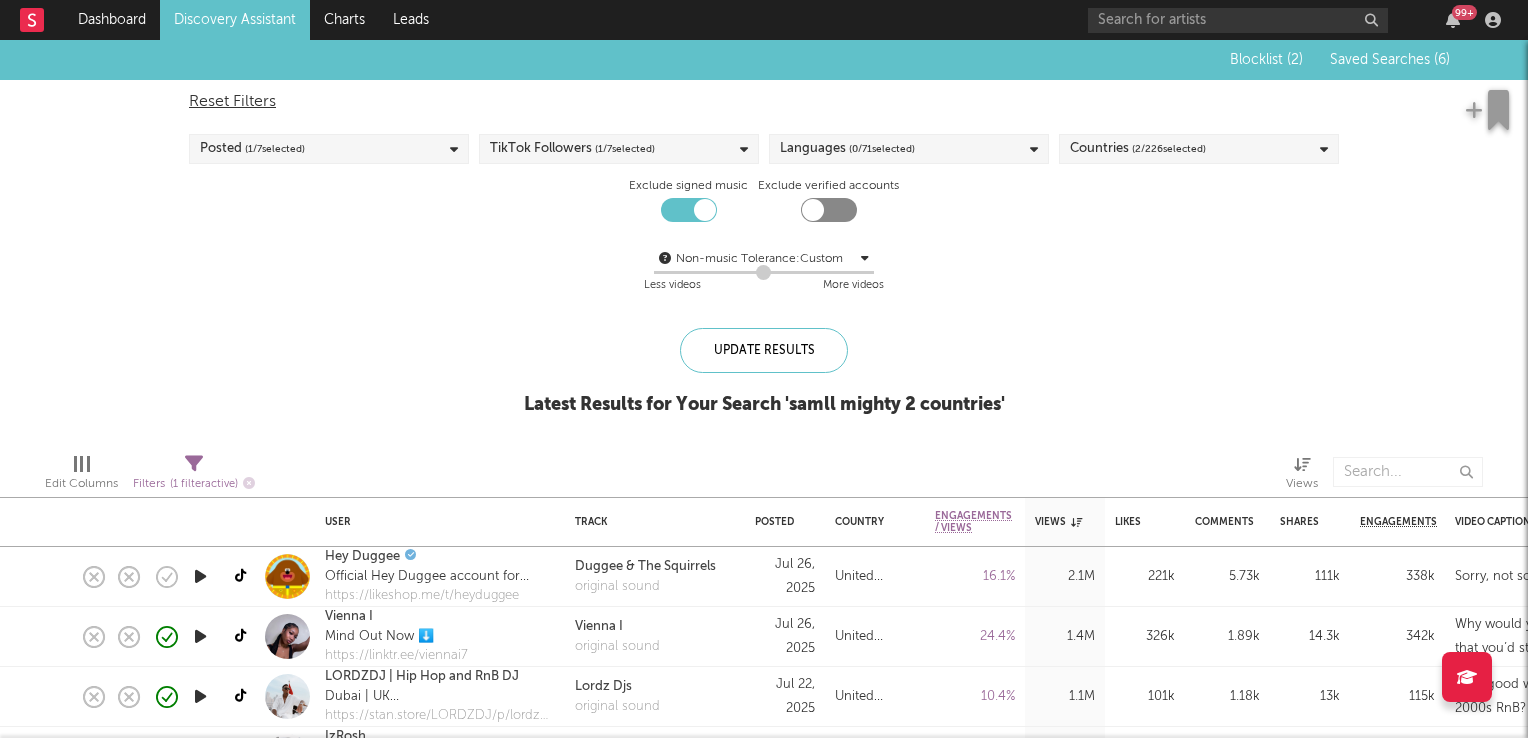 scroll, scrollTop: 0, scrollLeft: 0, axis: both 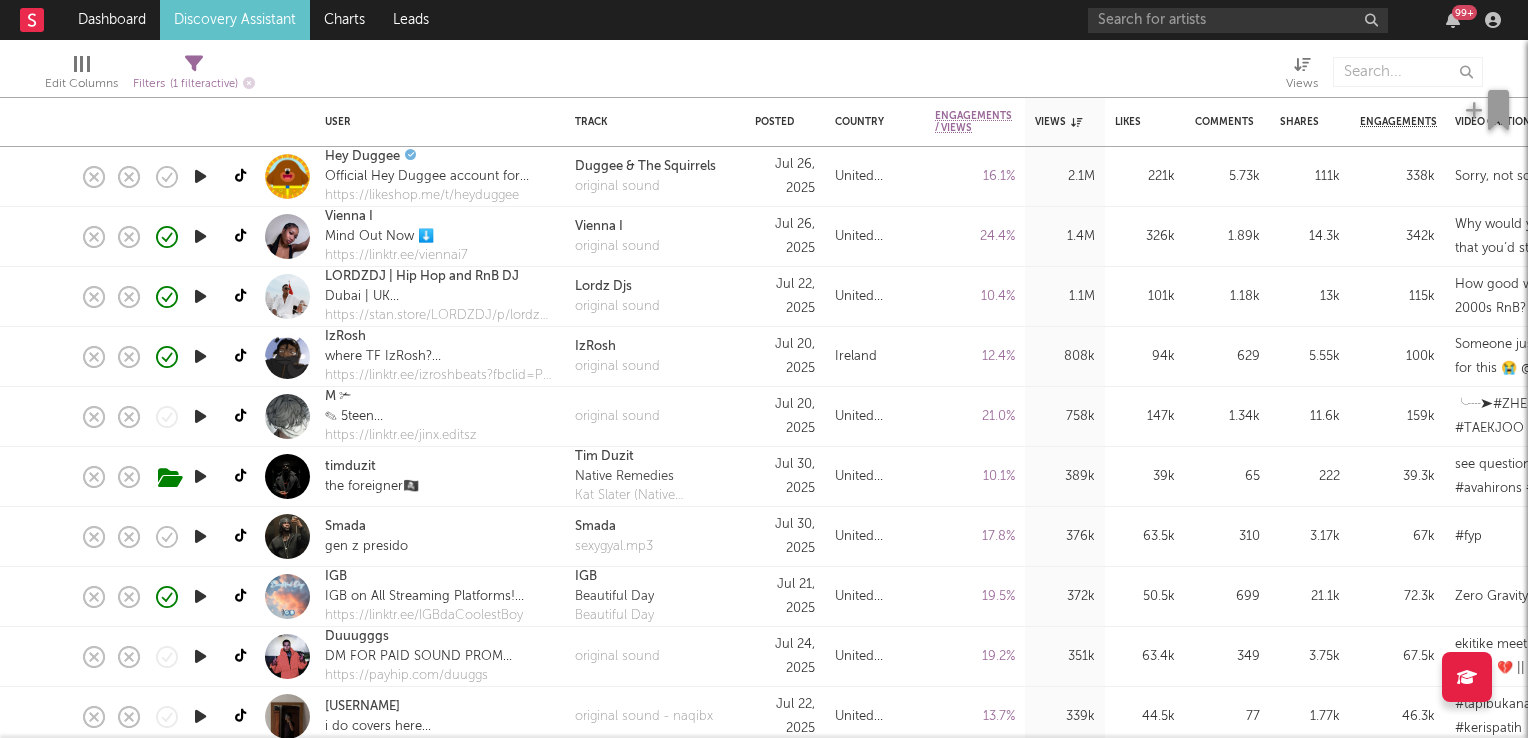 click at bounding box center [200, 416] 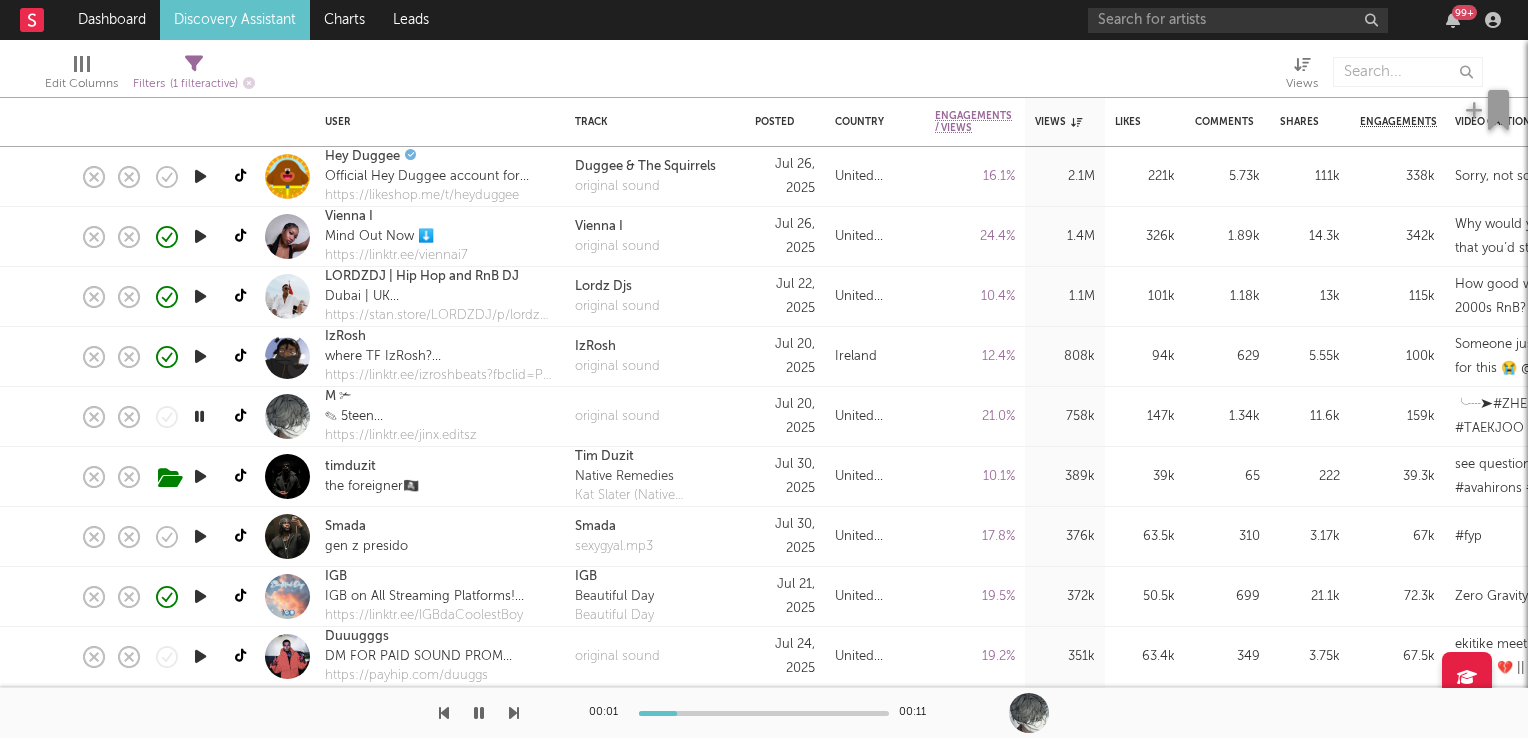 click at bounding box center [199, 416] 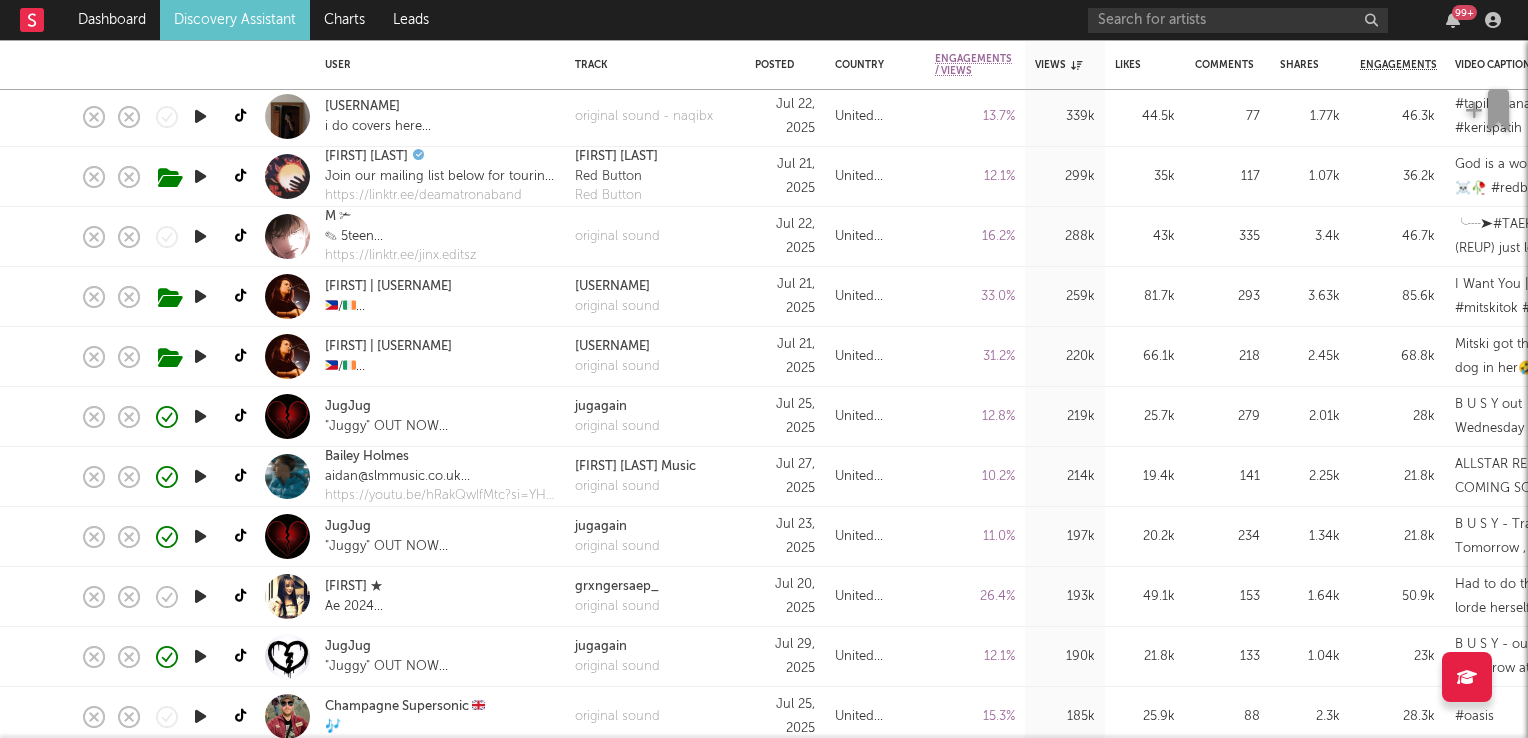 click at bounding box center (200, 296) 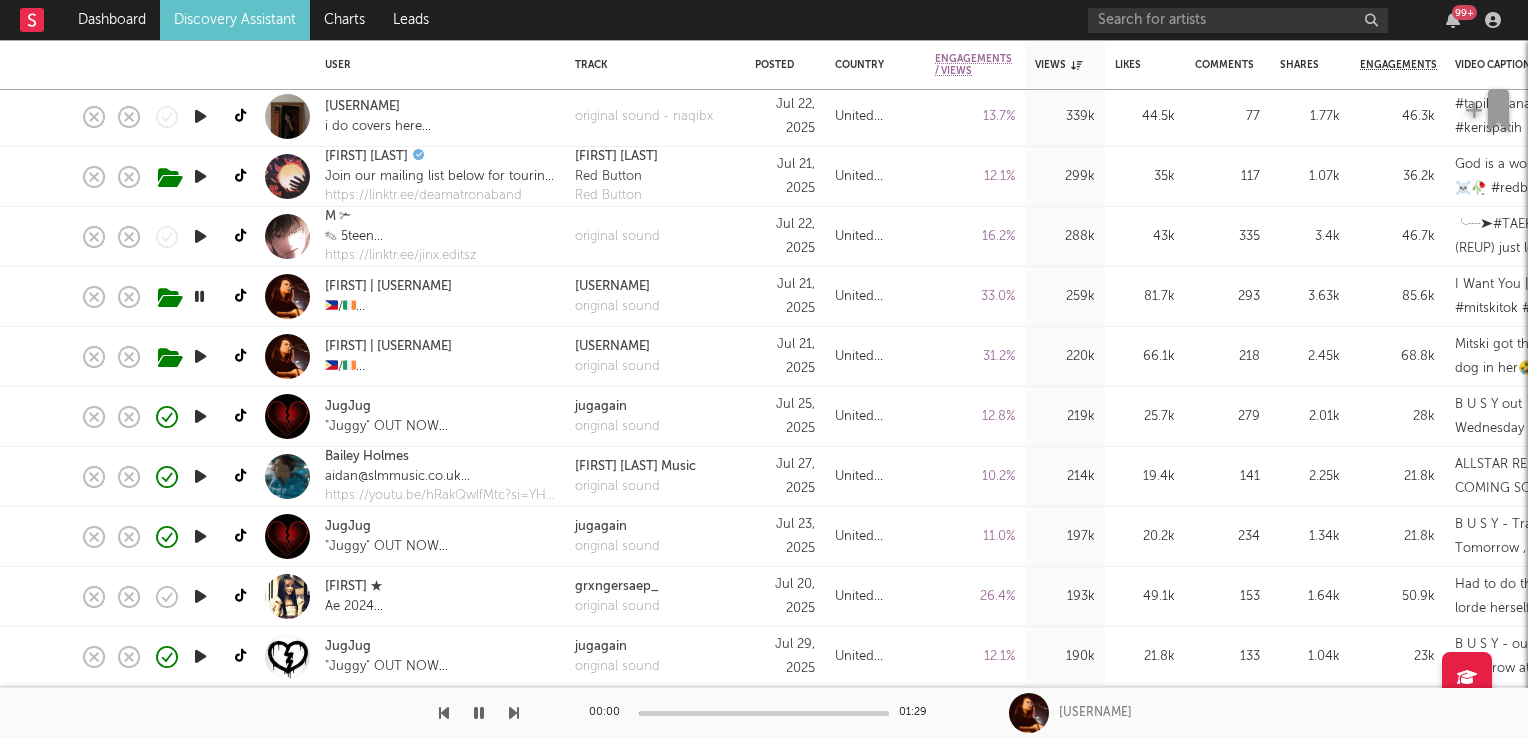 click at bounding box center [199, 296] 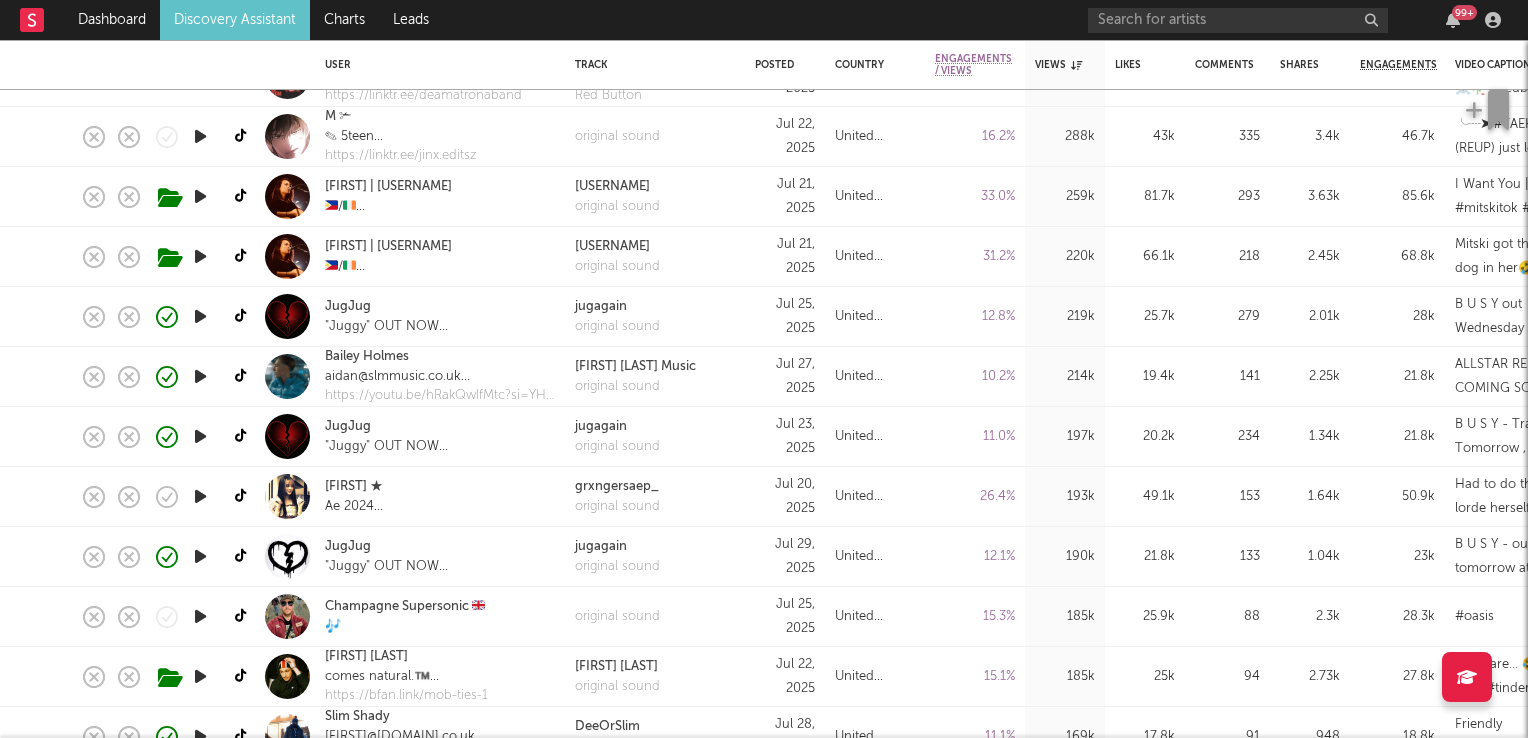 click at bounding box center [200, 376] 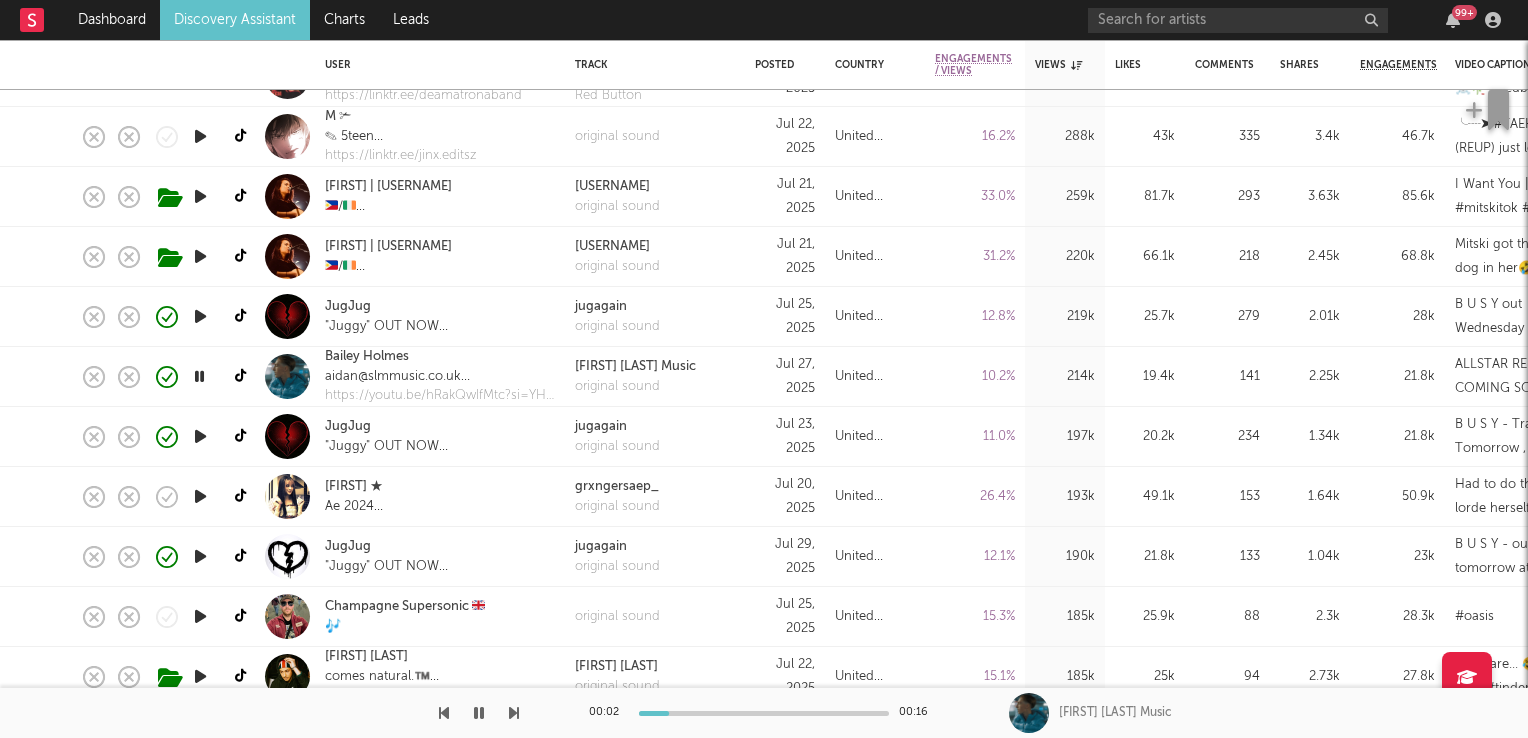 click at bounding box center (199, 376) 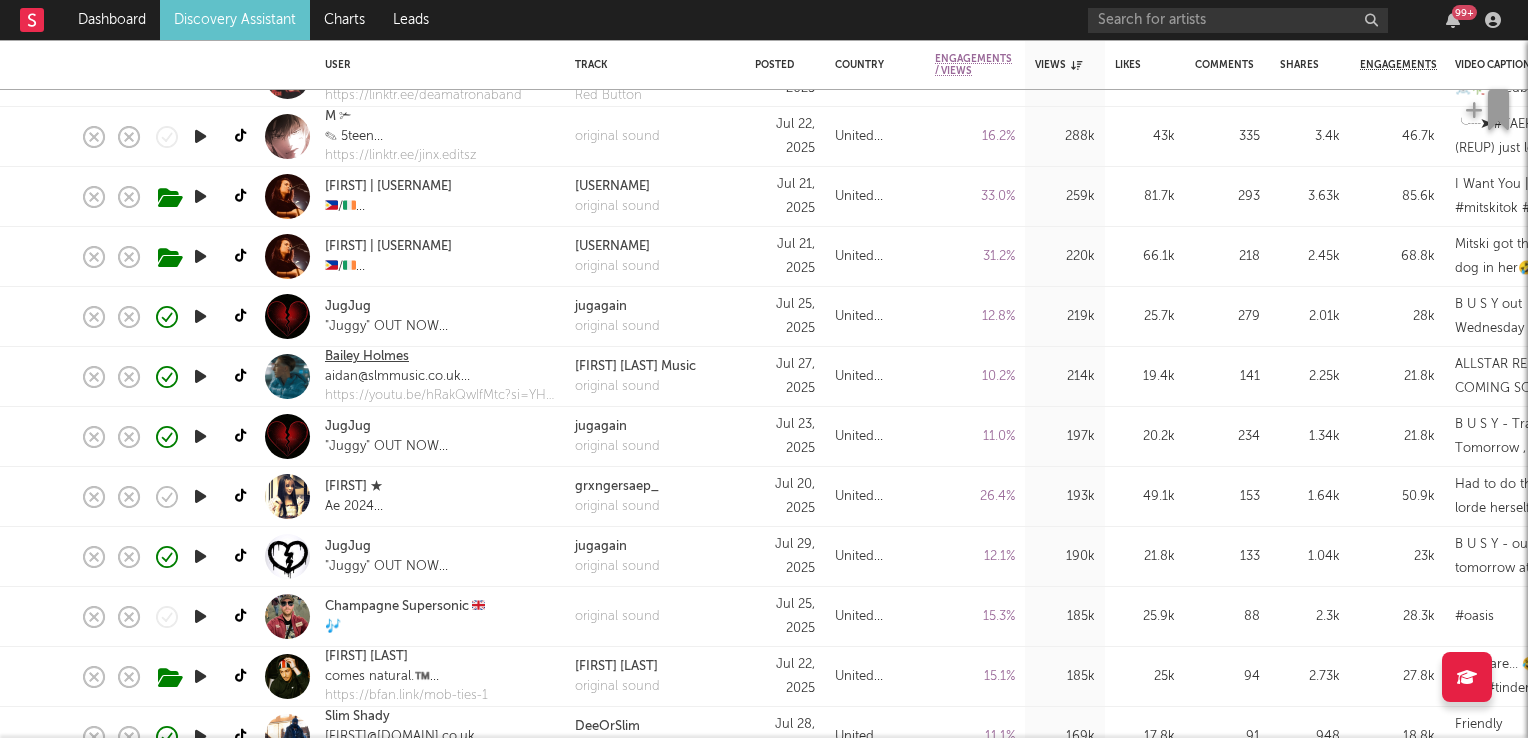 click on "Bailey Holmes" at bounding box center (367, 357) 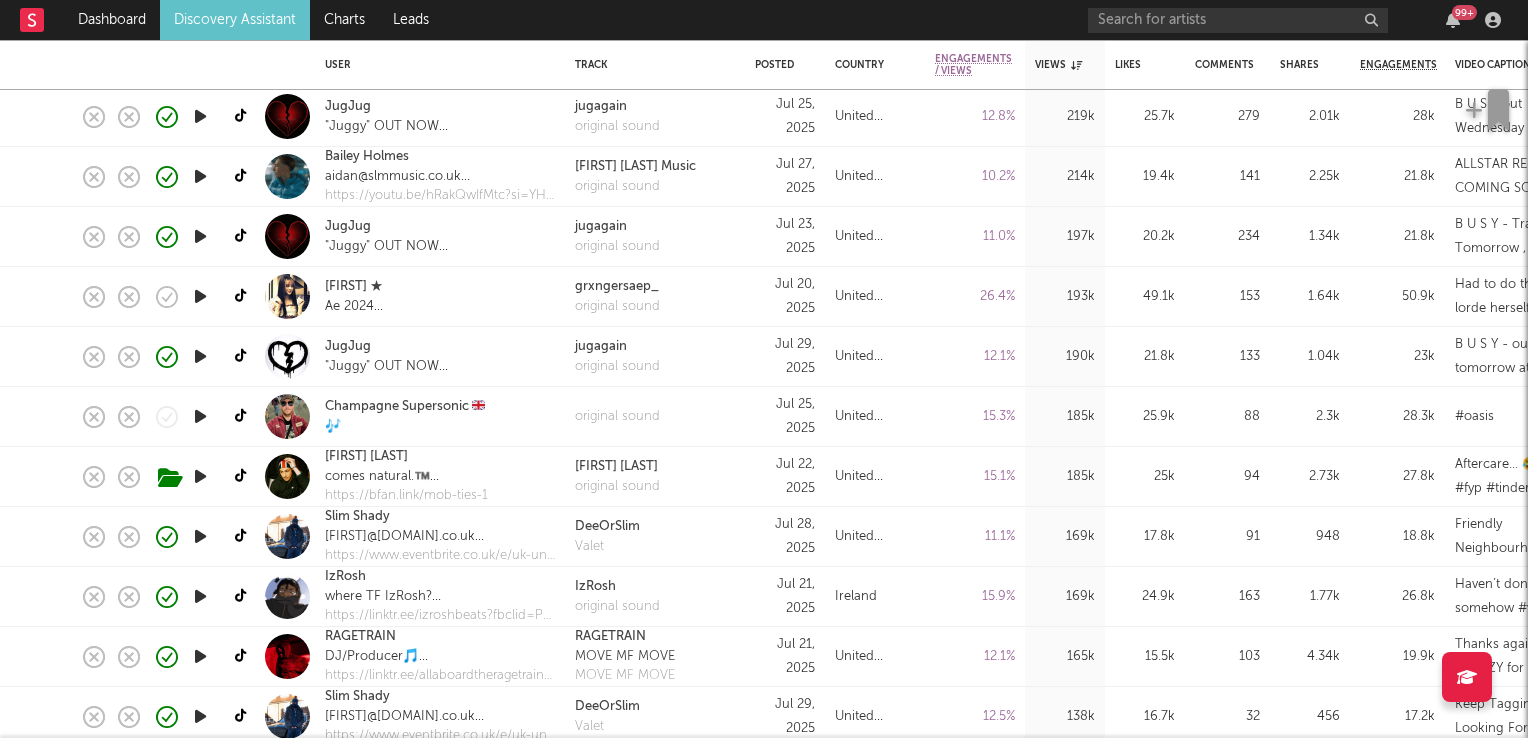 click at bounding box center [200, 416] 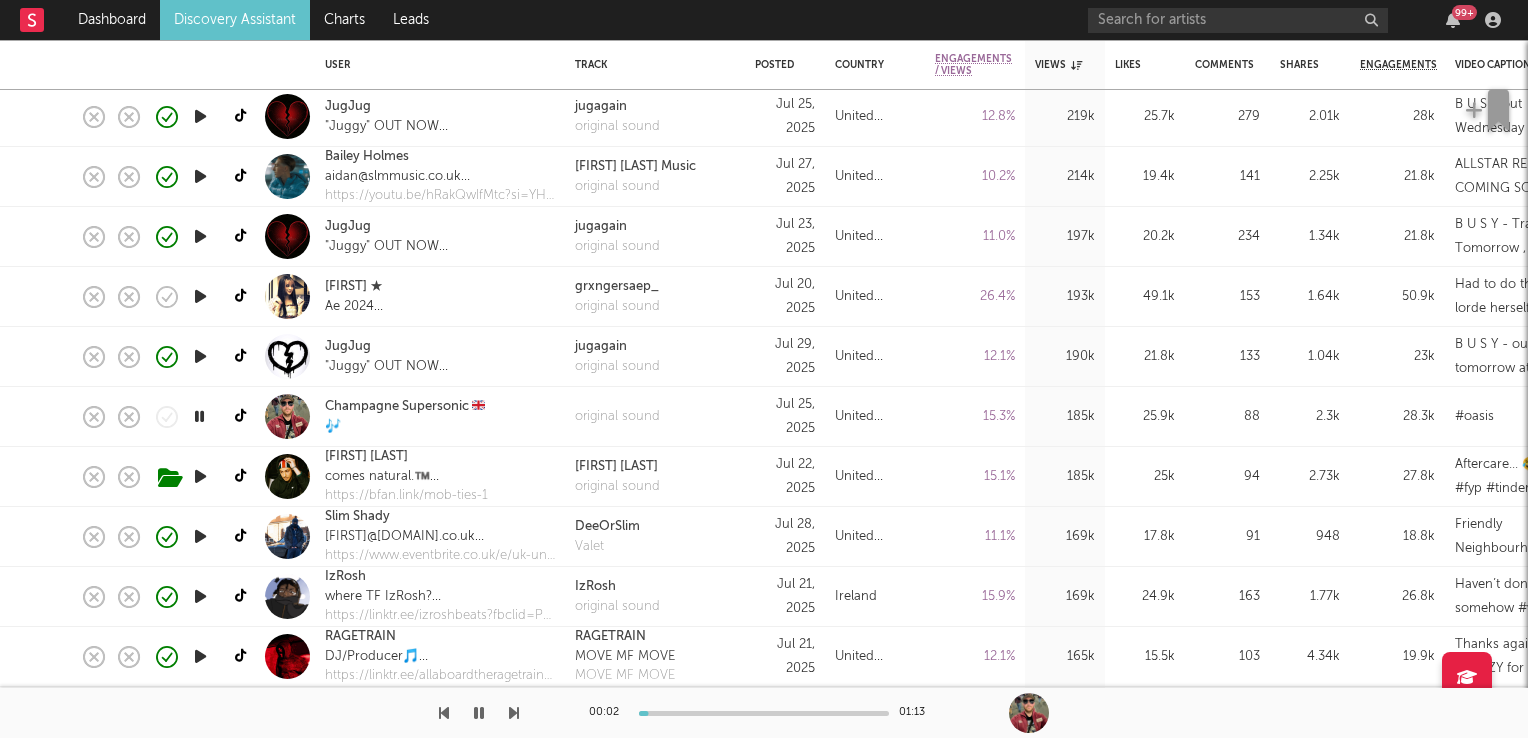 click at bounding box center [199, 416] 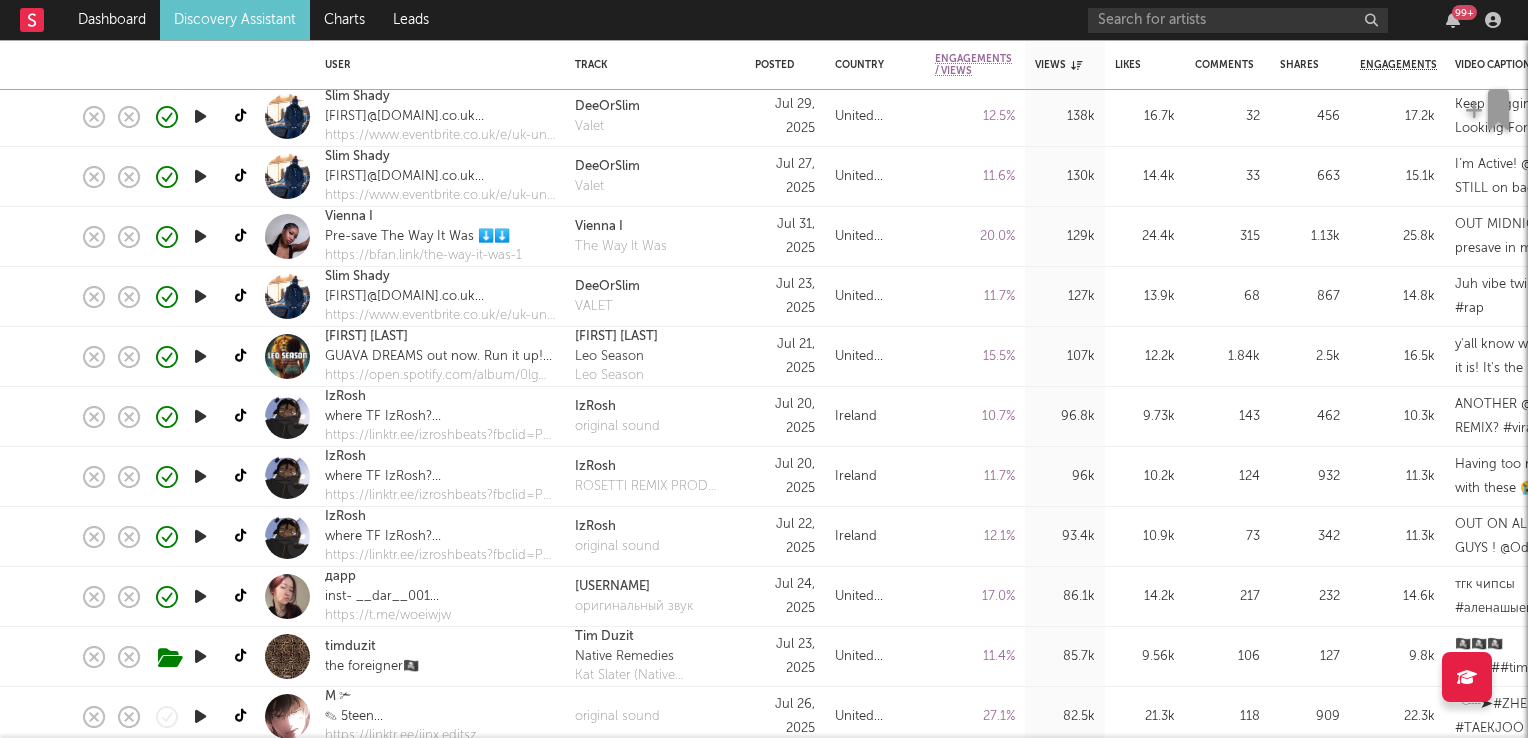 click at bounding box center (200, 356) 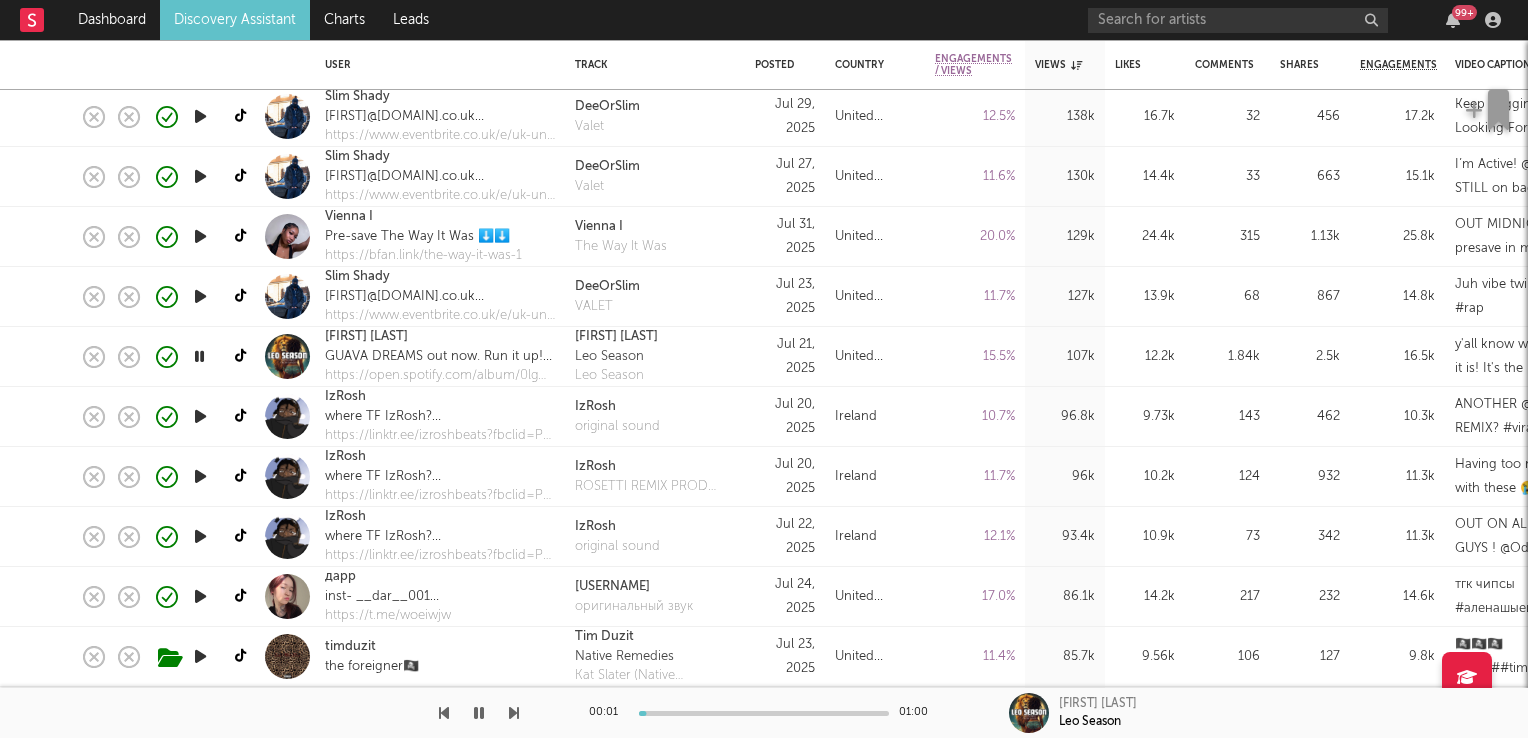 click at bounding box center (199, 356) 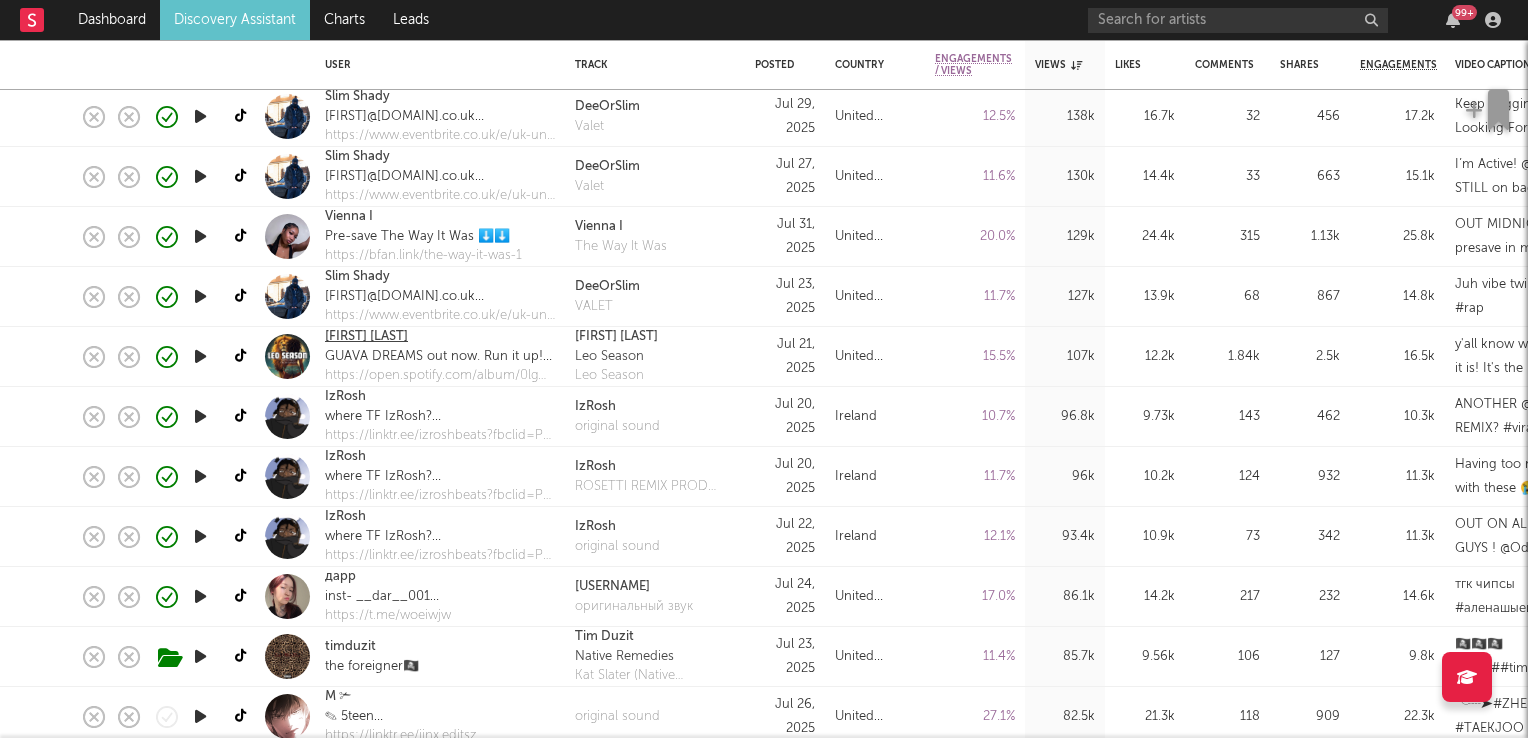 click on "[FIRST] [LAST]" at bounding box center [366, 337] 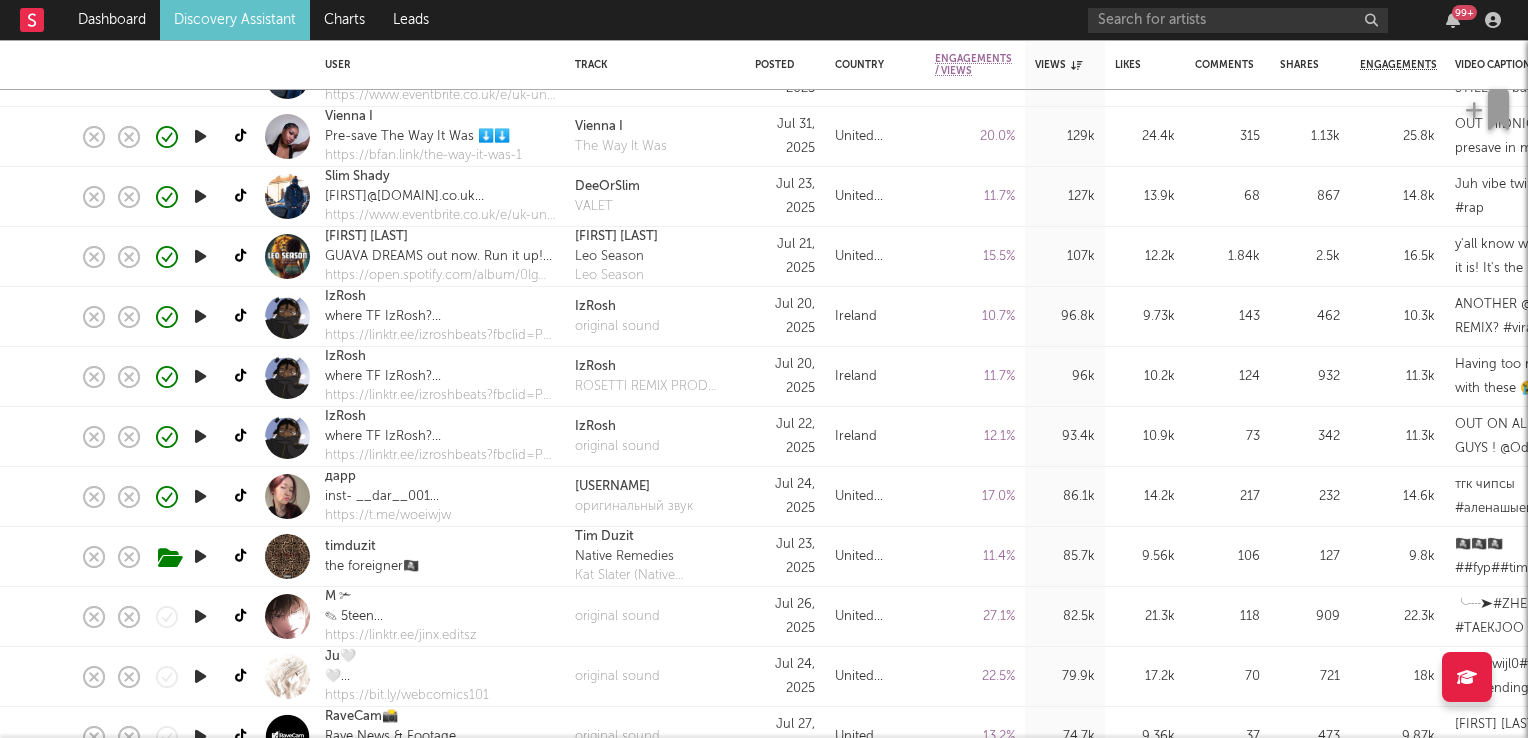 click at bounding box center [200, 496] 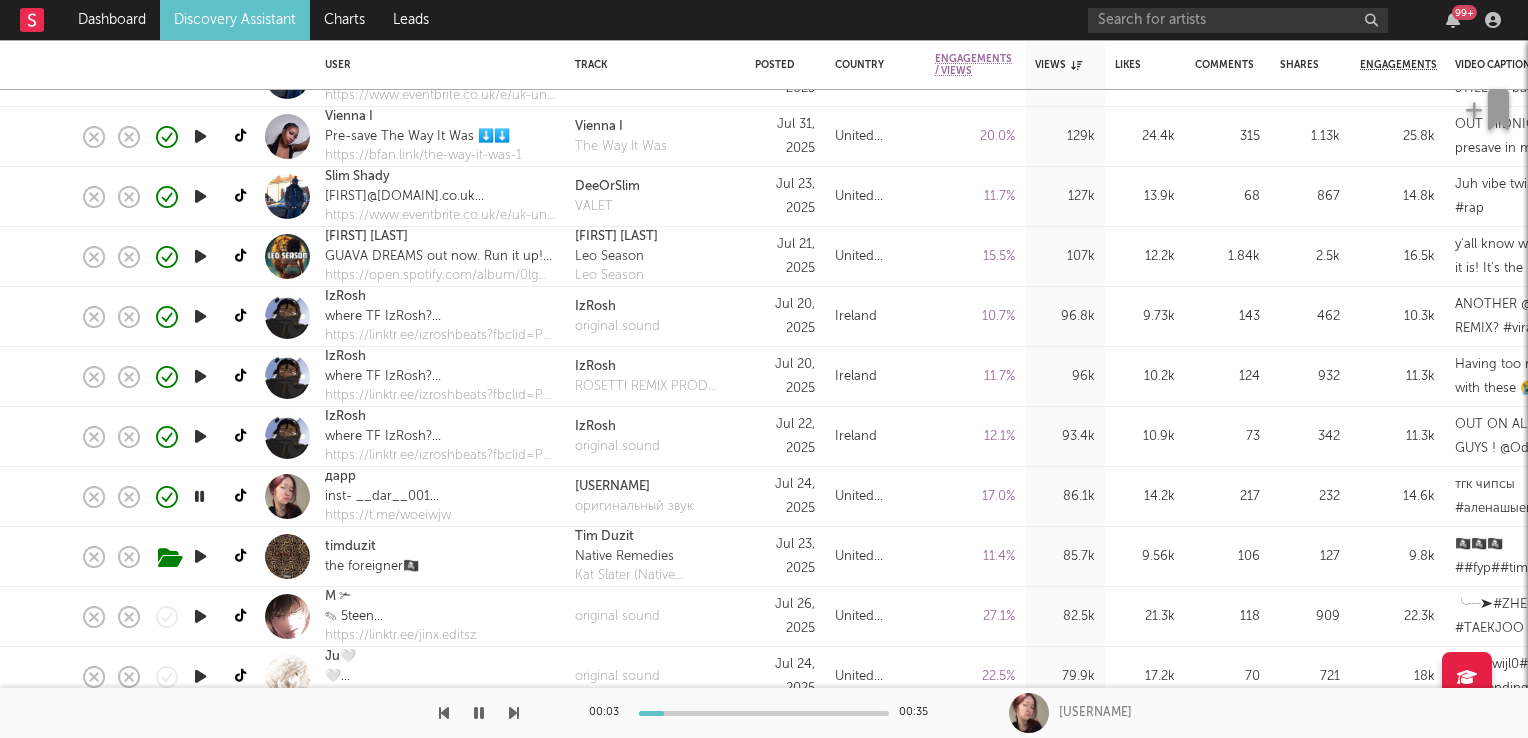 click at bounding box center (199, 496) 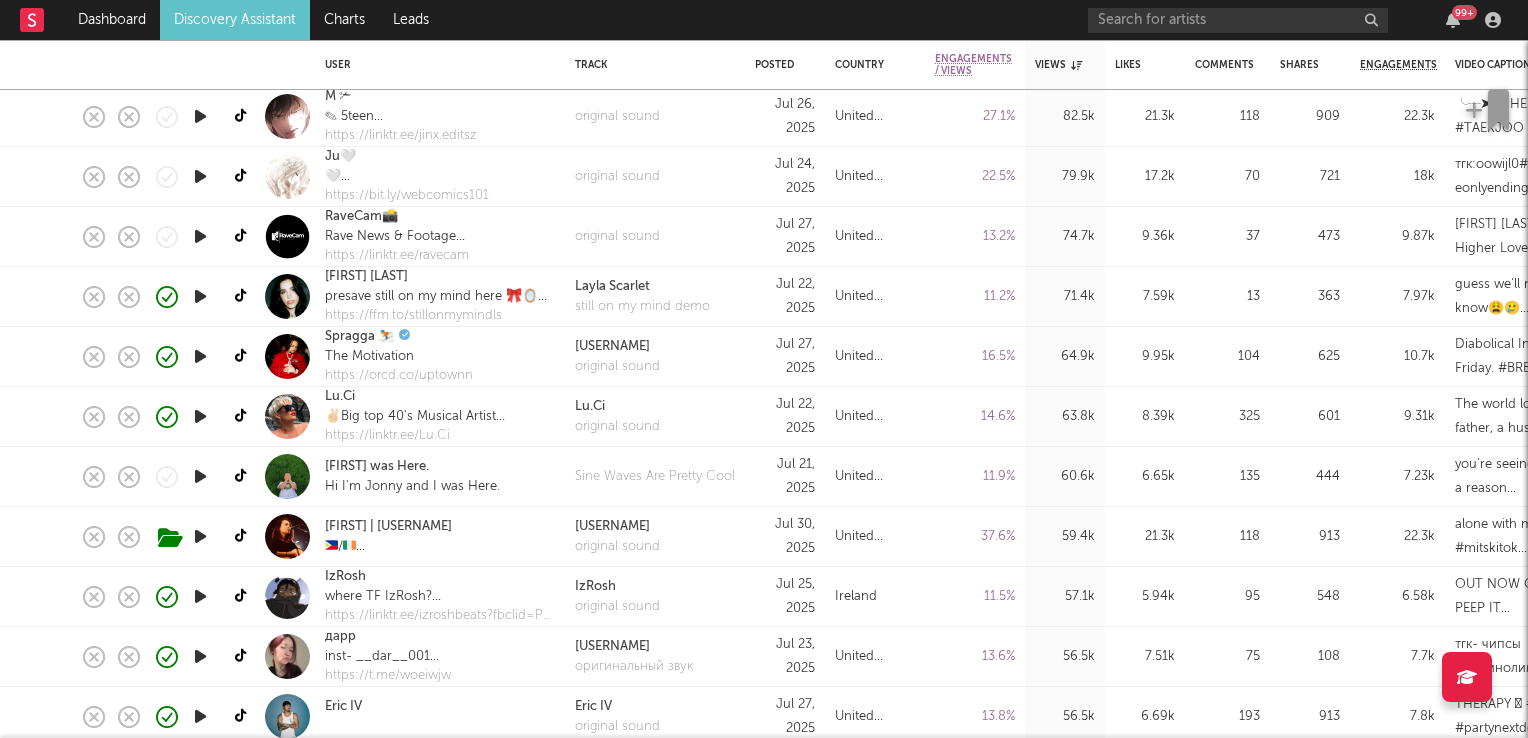 click at bounding box center (200, 416) 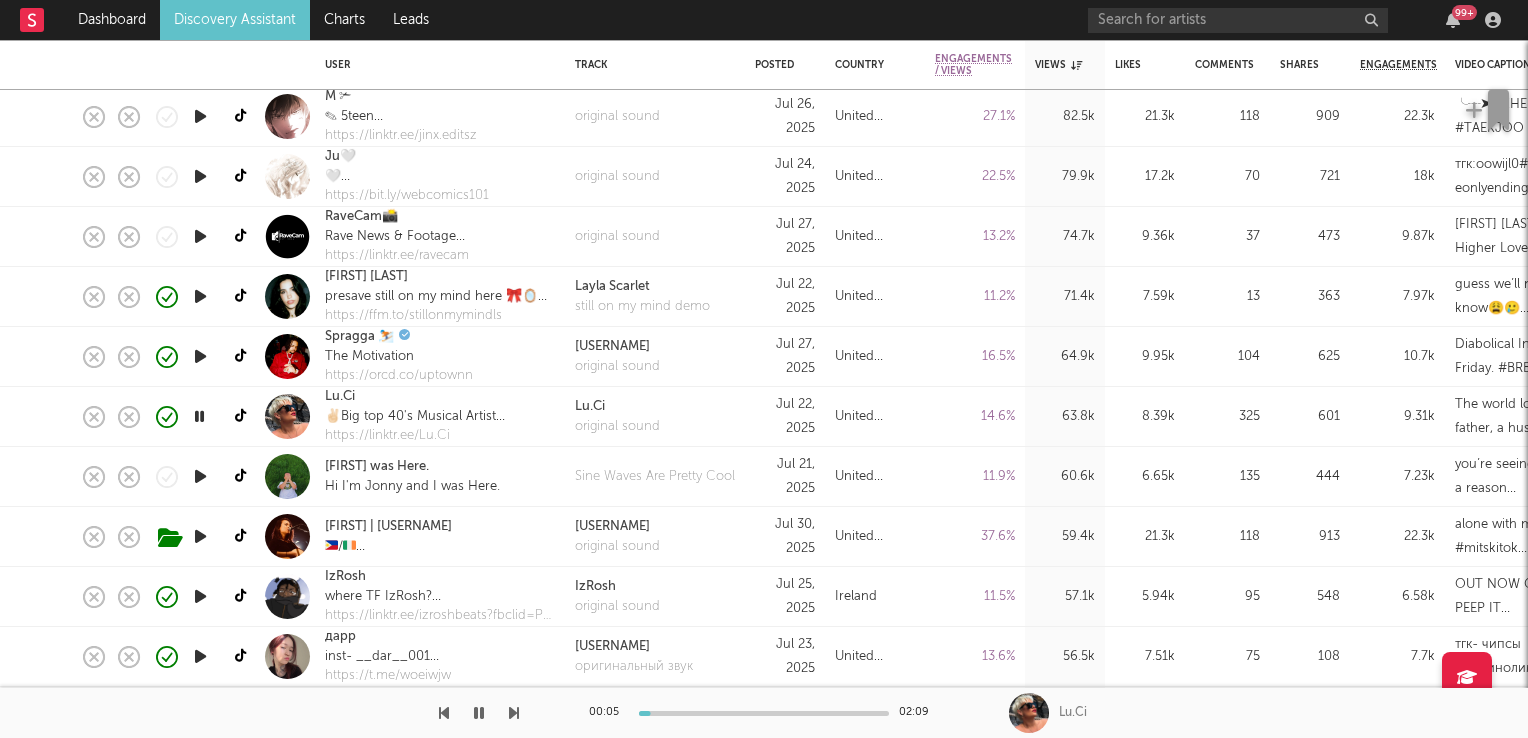click at bounding box center [199, 416] 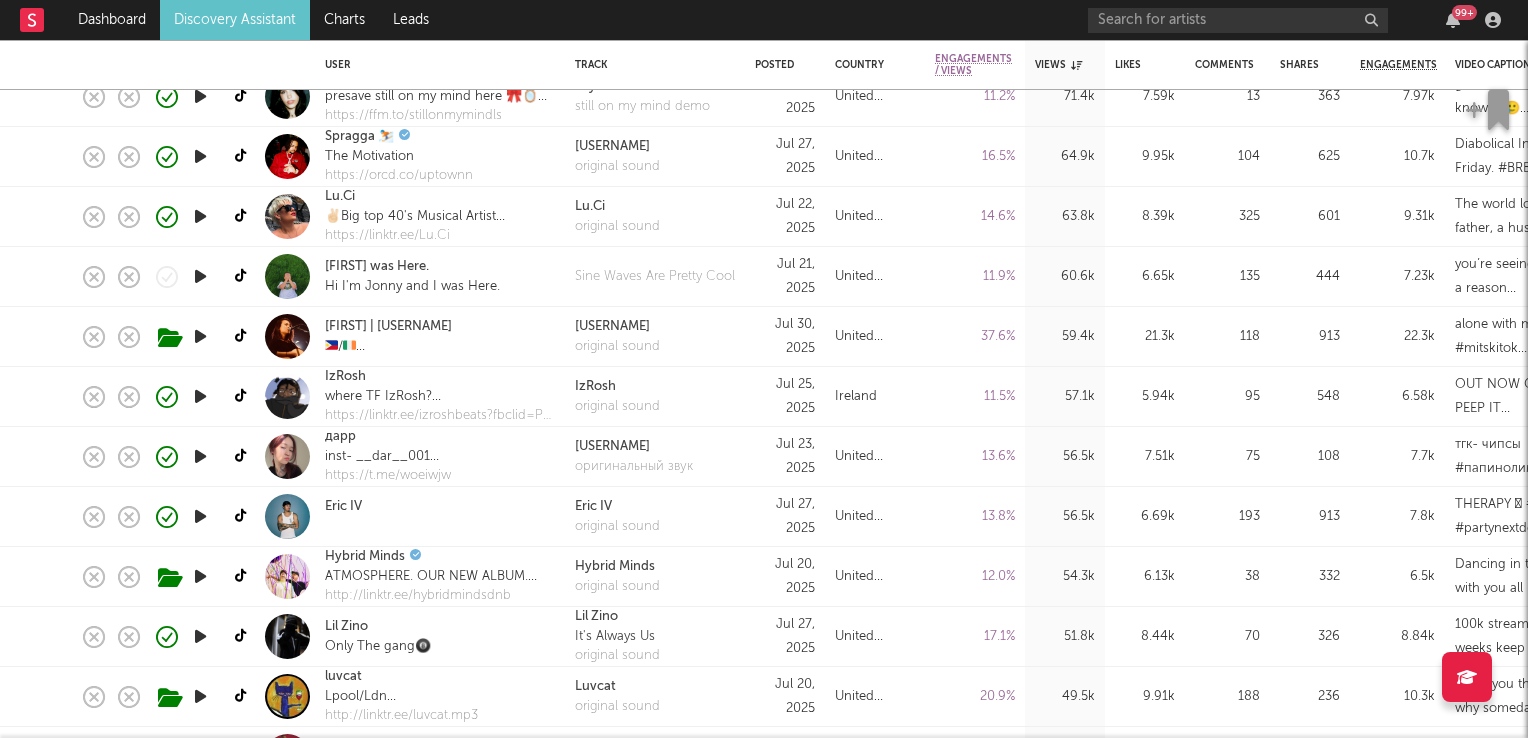 click at bounding box center (200, 516) 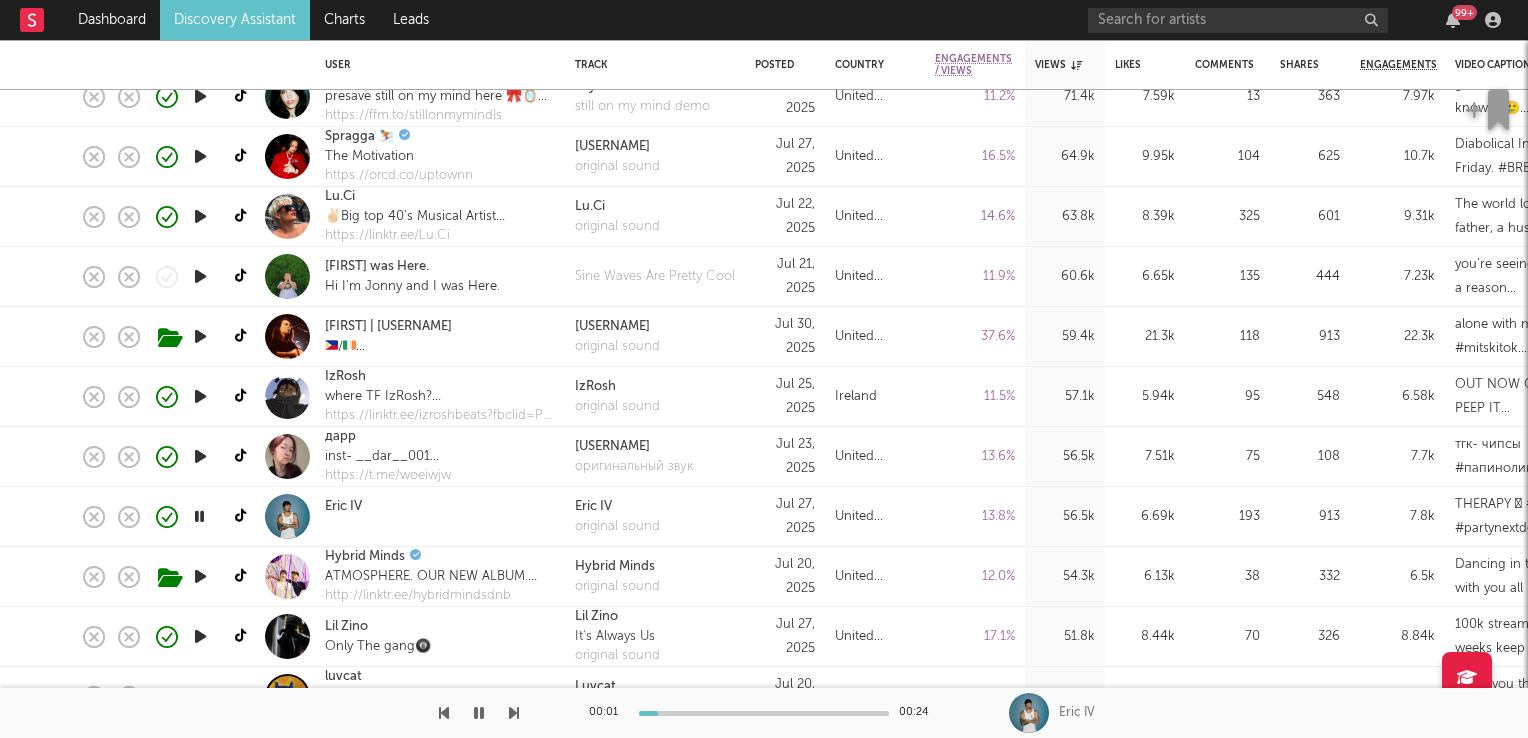 click at bounding box center (199, 516) 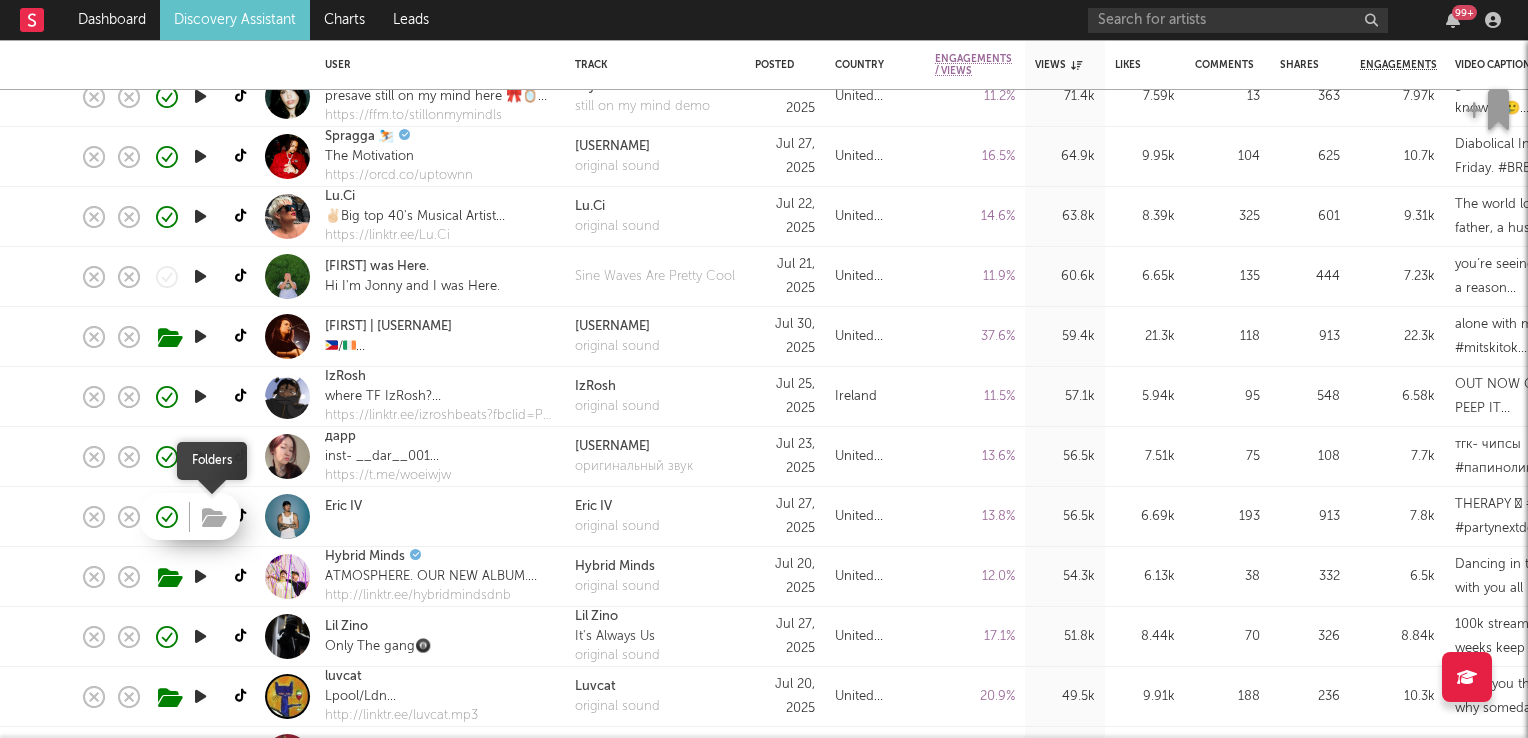 click at bounding box center [214, 518] 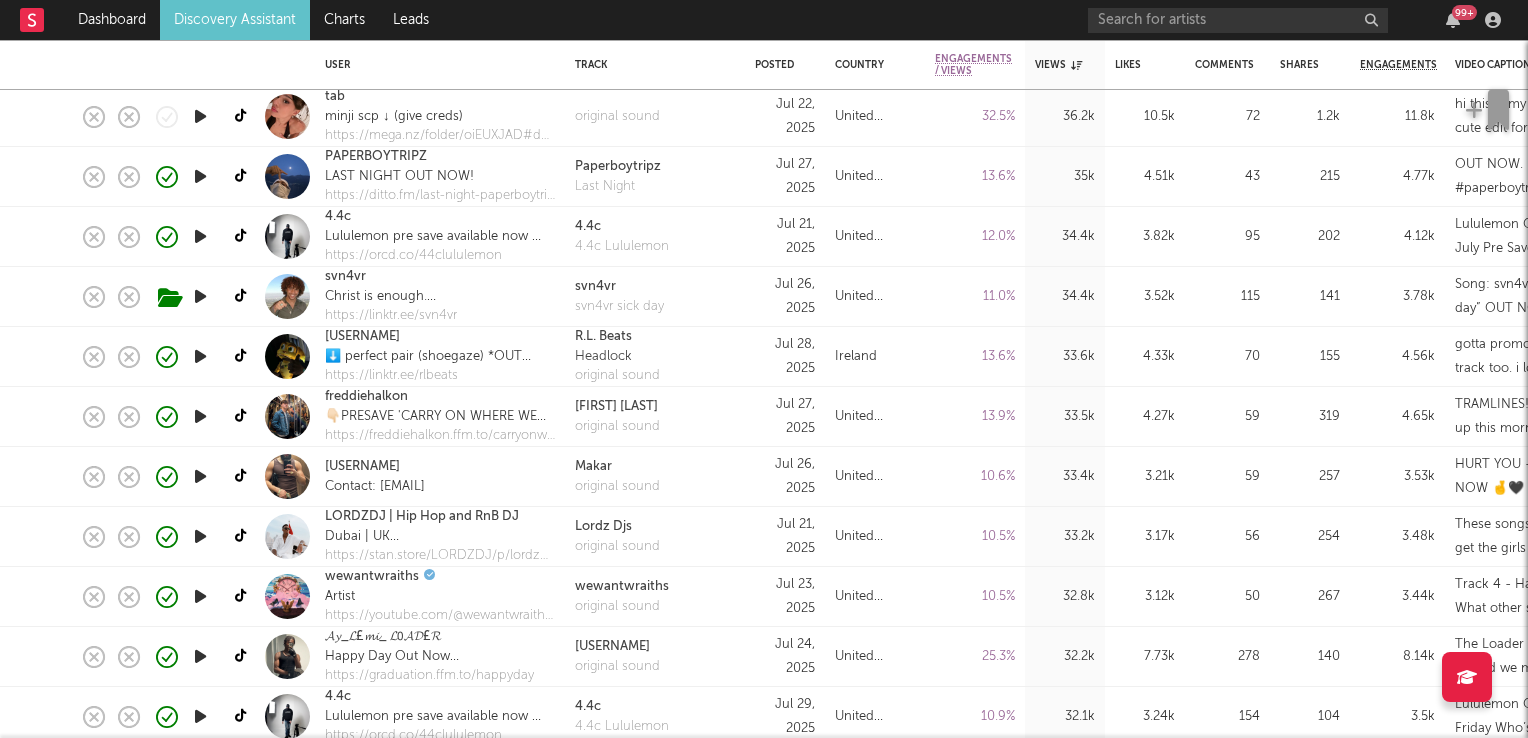 click at bounding box center (200, 416) 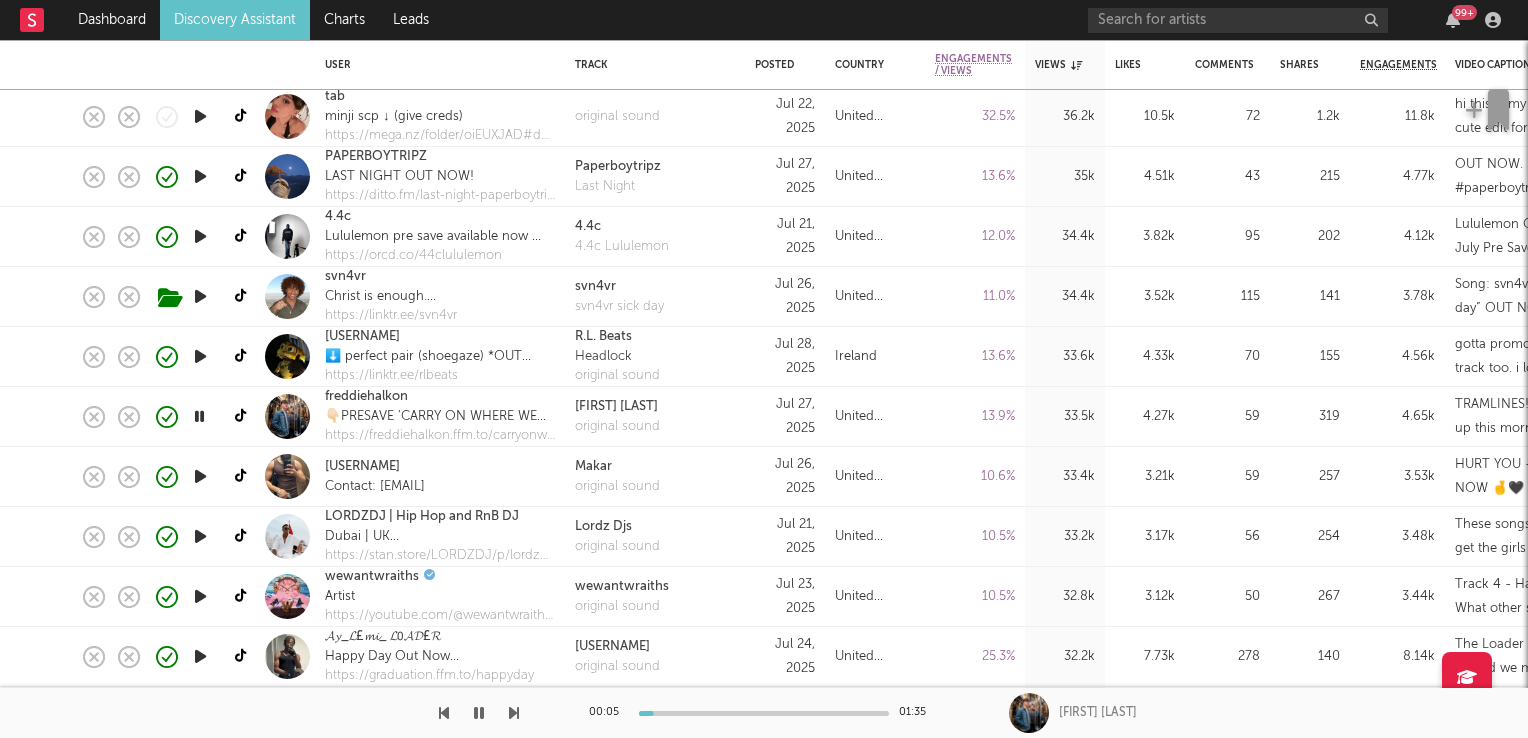 click at bounding box center [199, 416] 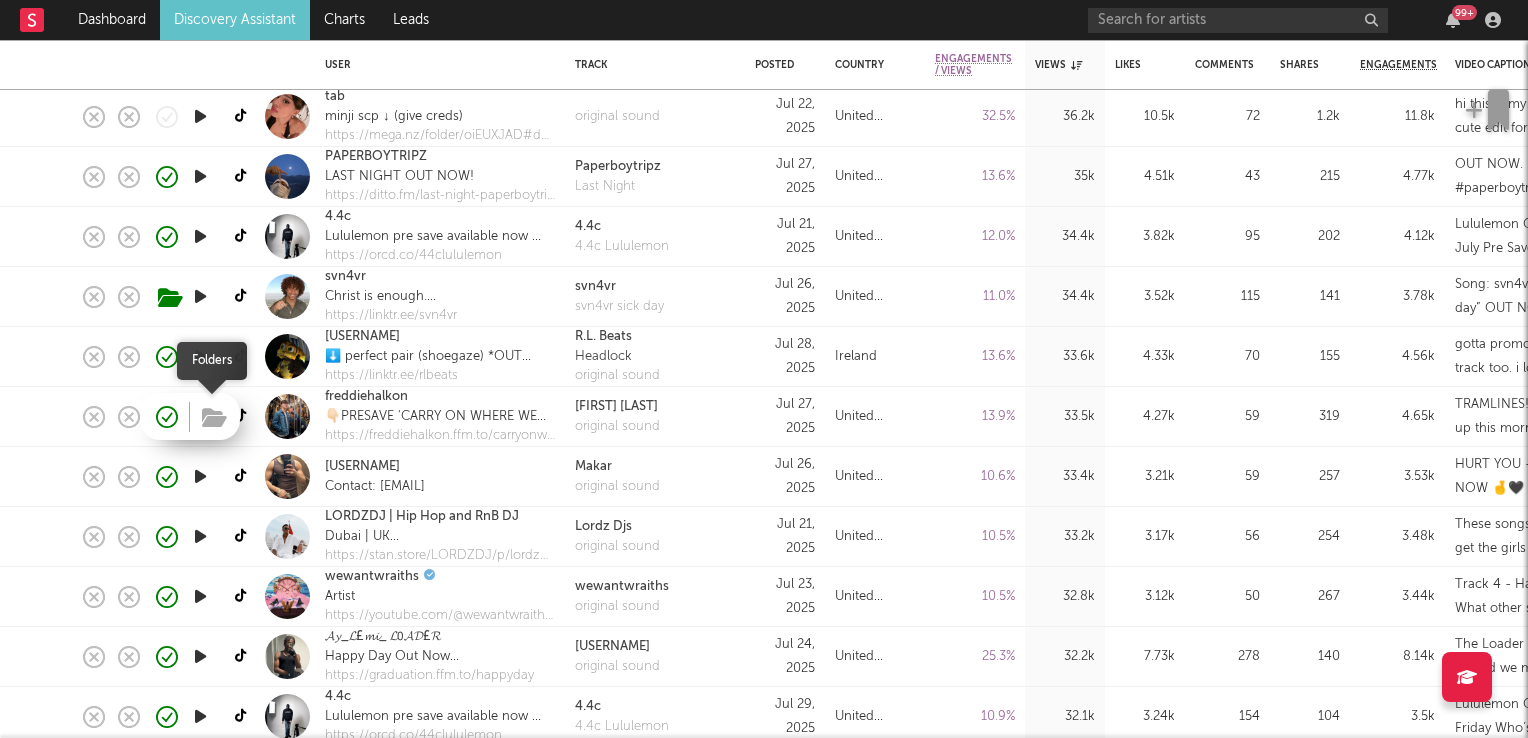click at bounding box center (214, 418) 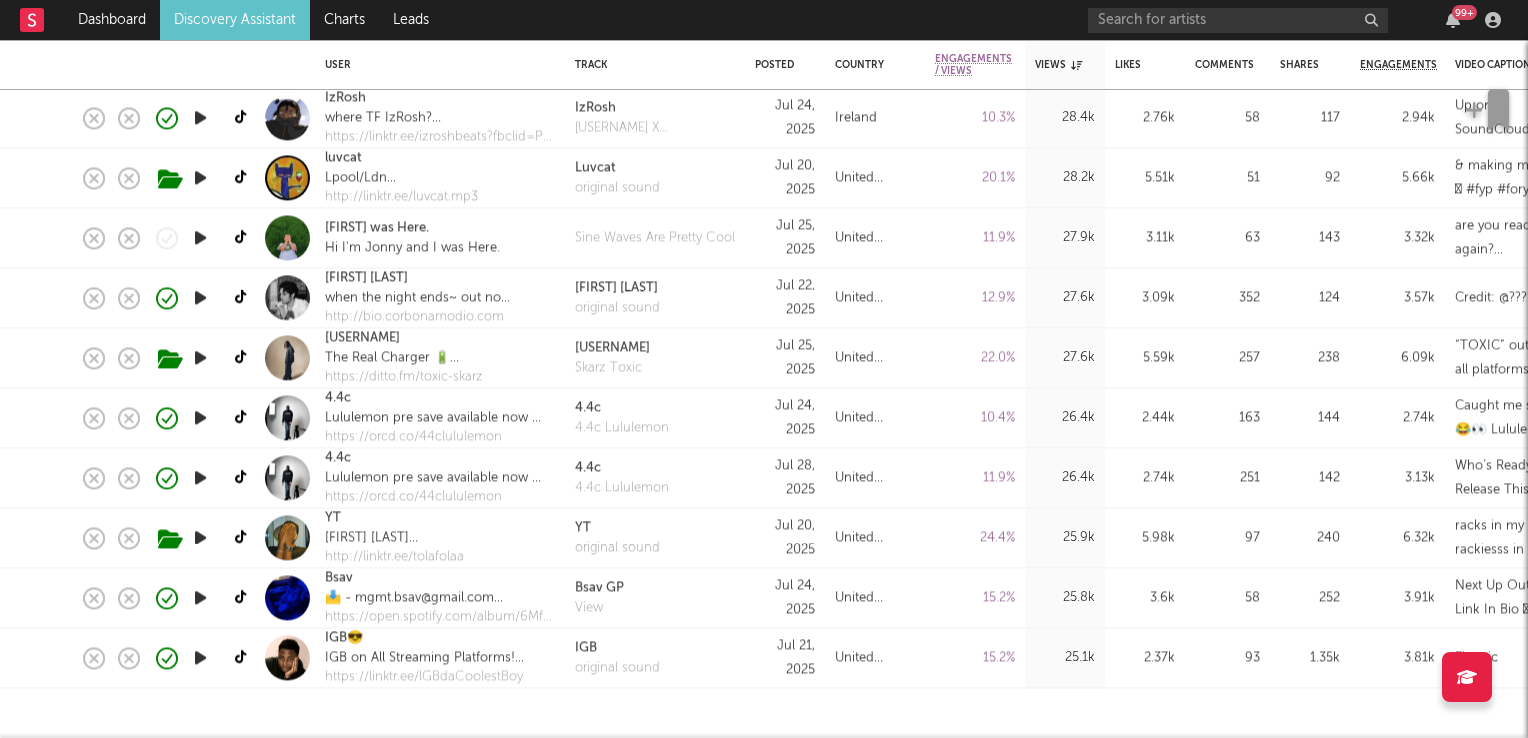 click at bounding box center [200, 597] 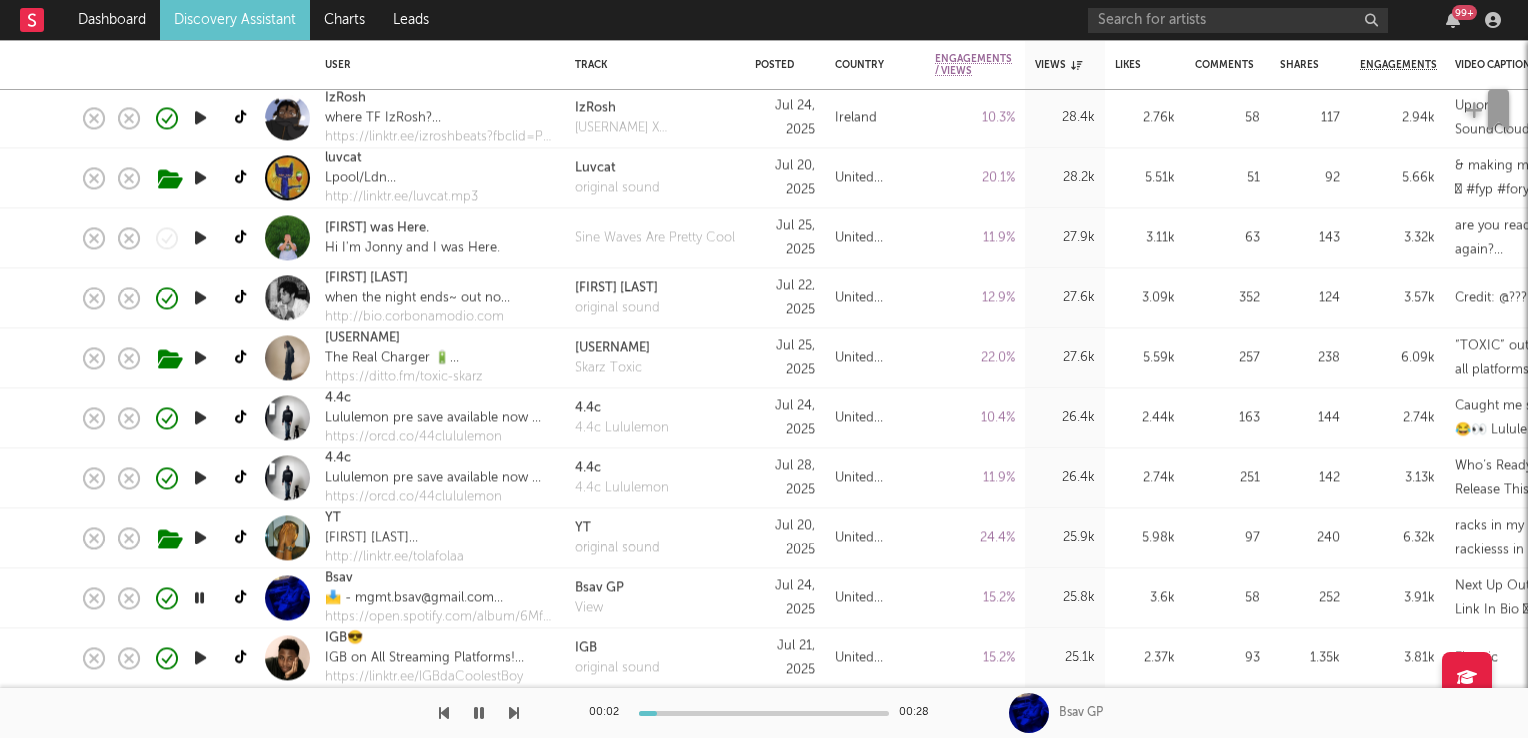 click at bounding box center [199, 597] 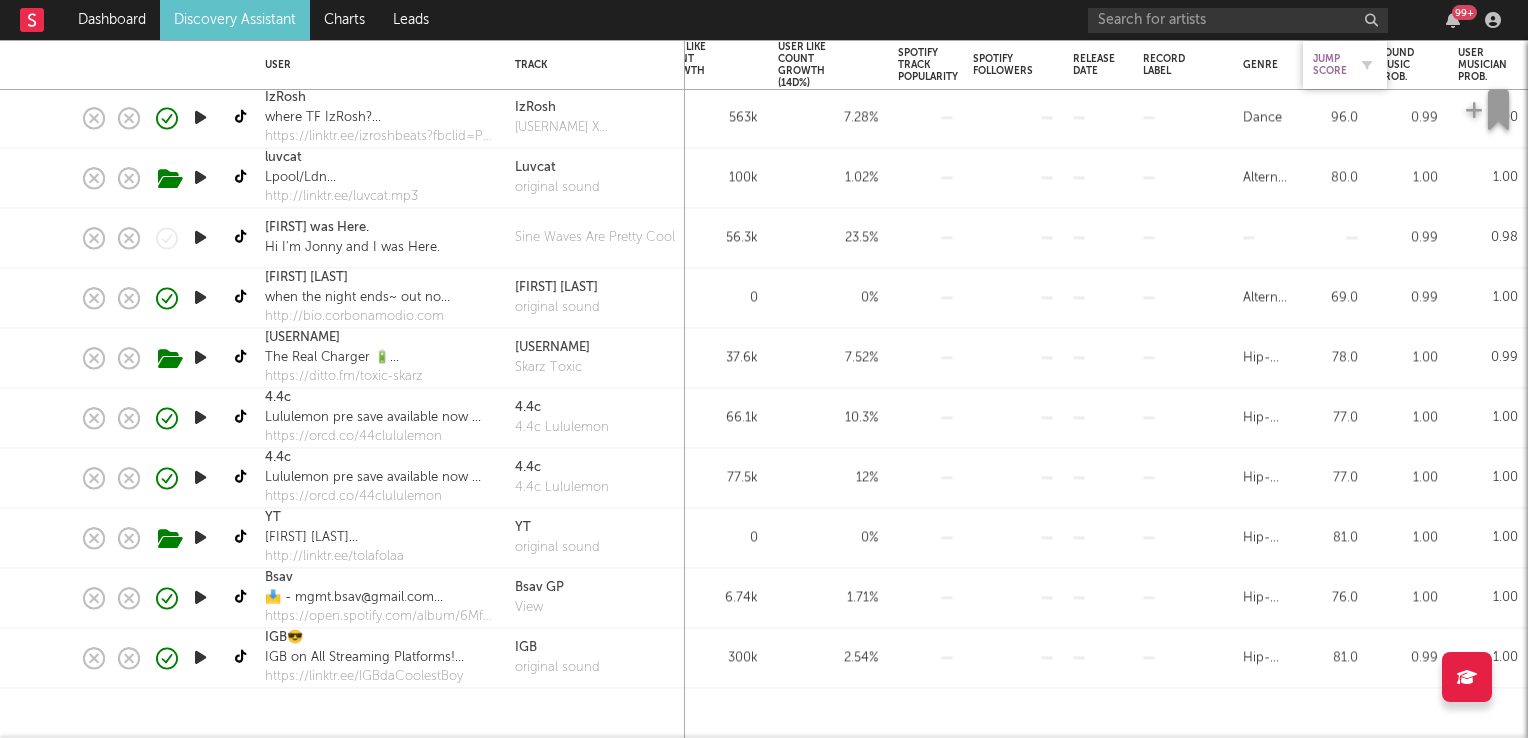 click on "Jump Score" at bounding box center [1330, 65] 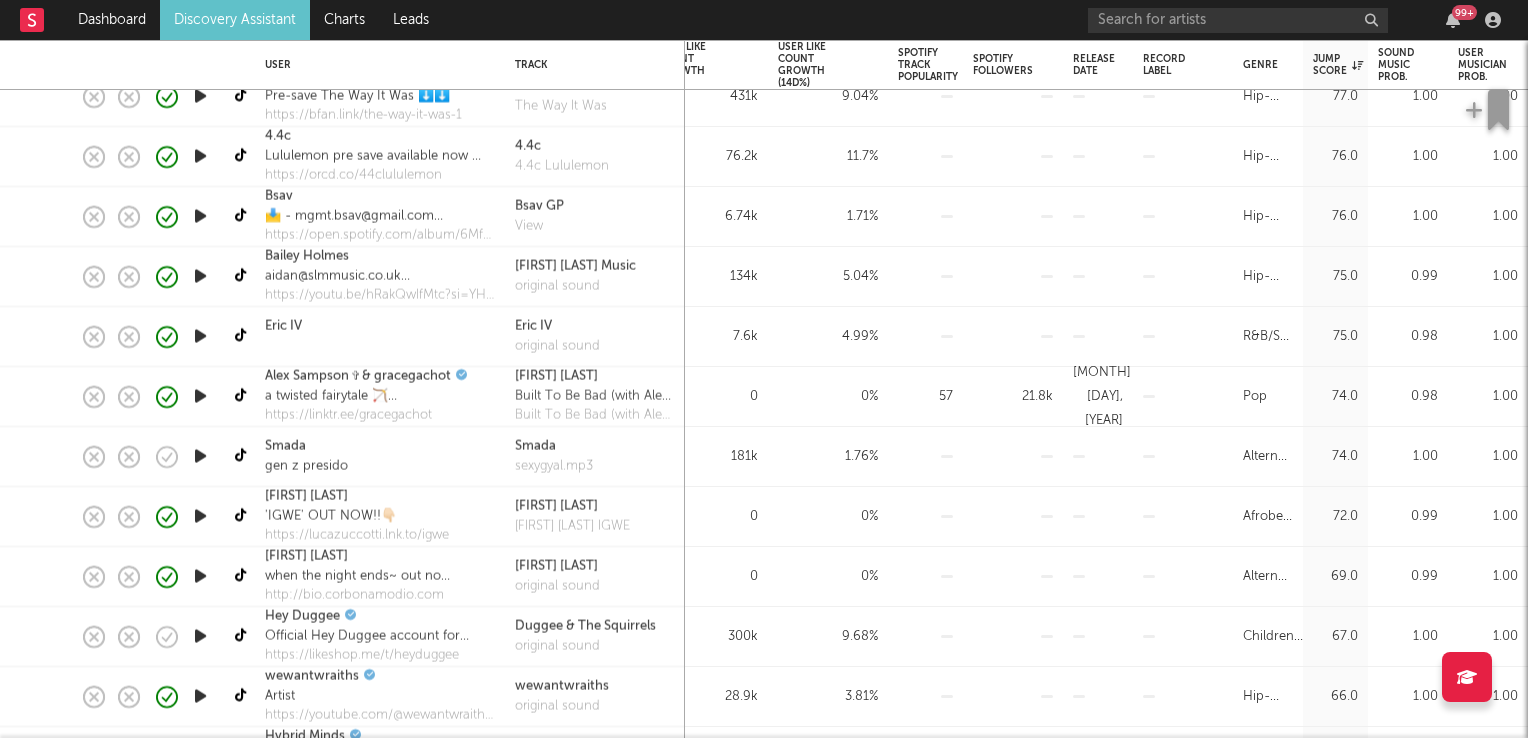 click at bounding box center [200, 336] 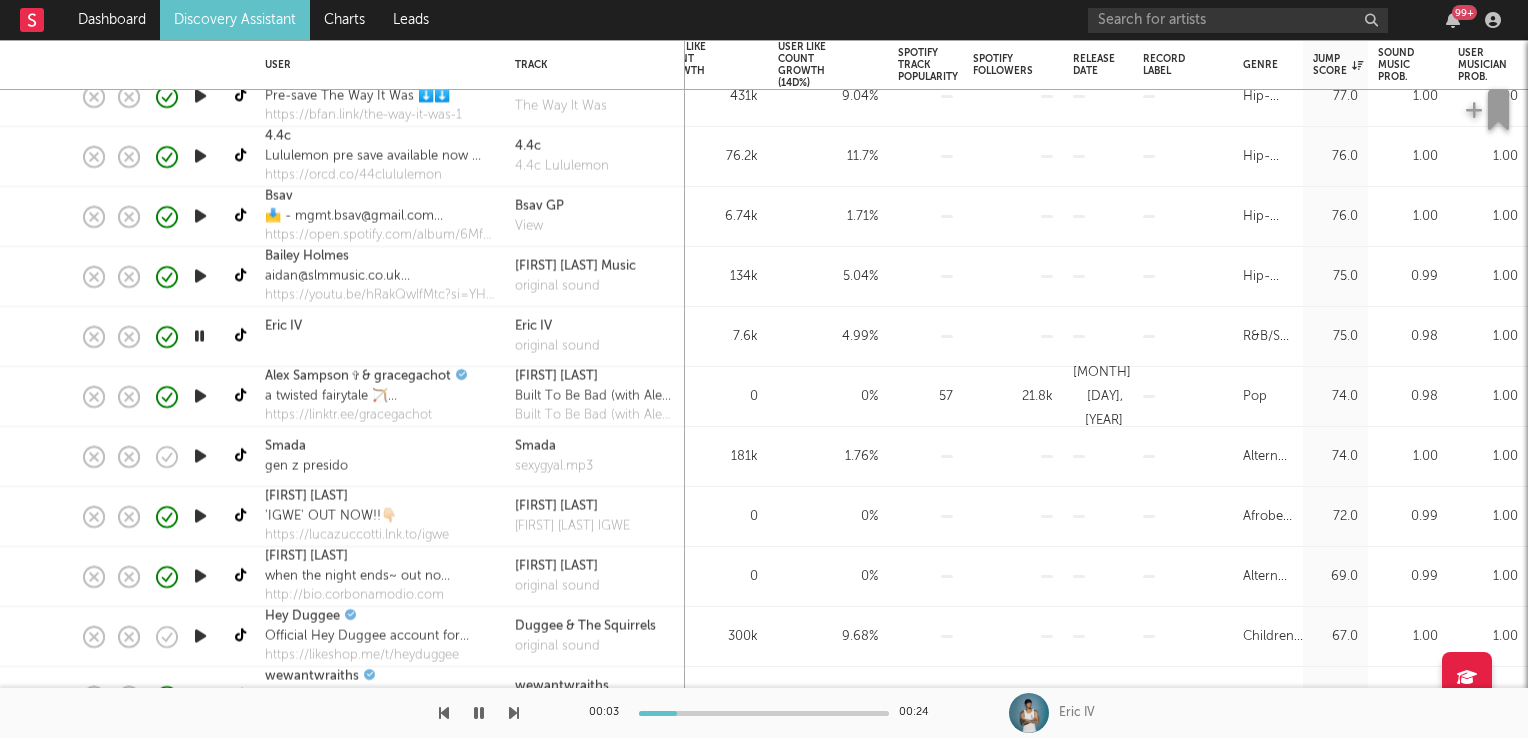 click at bounding box center (199, 336) 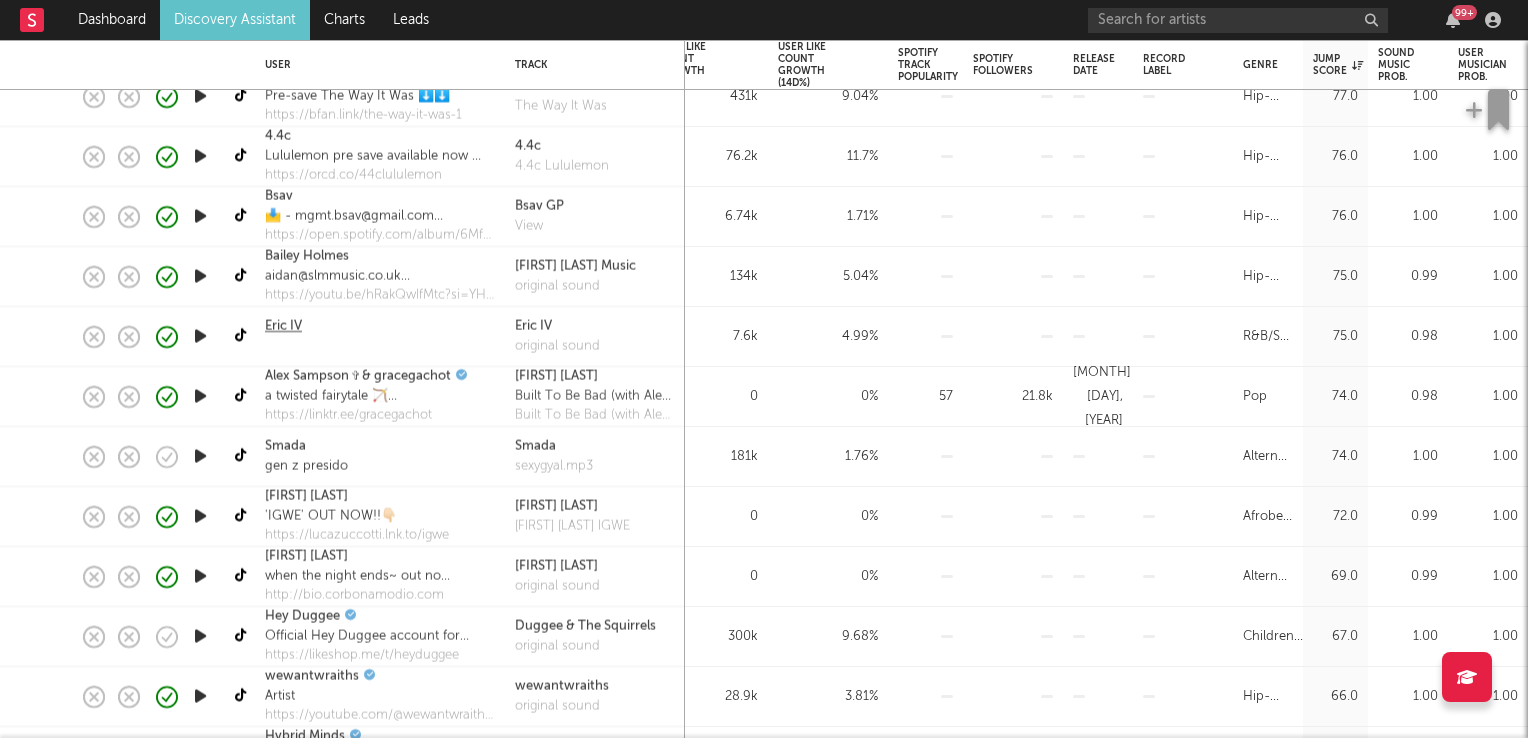click on "Eric IV" at bounding box center [283, 327] 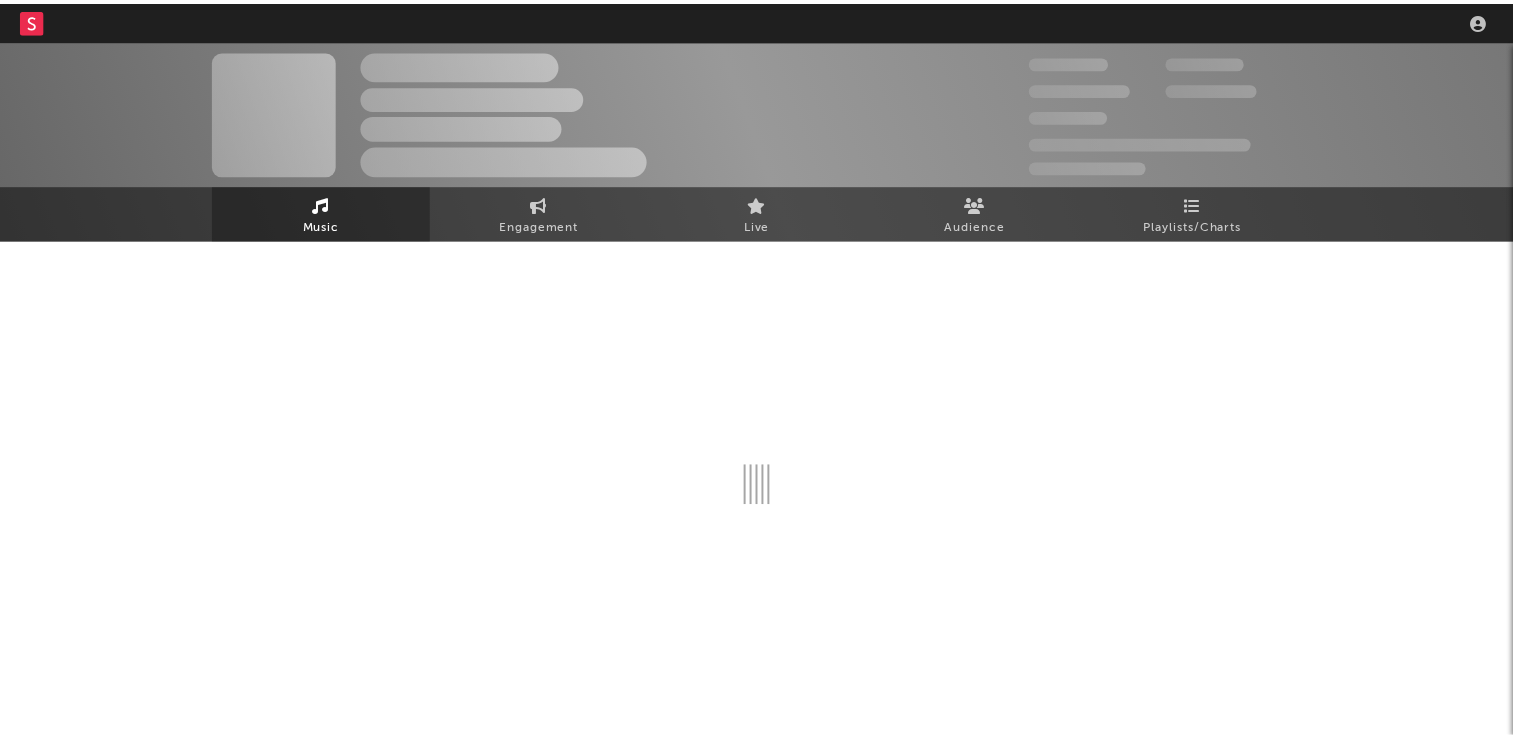 scroll, scrollTop: 0, scrollLeft: 0, axis: both 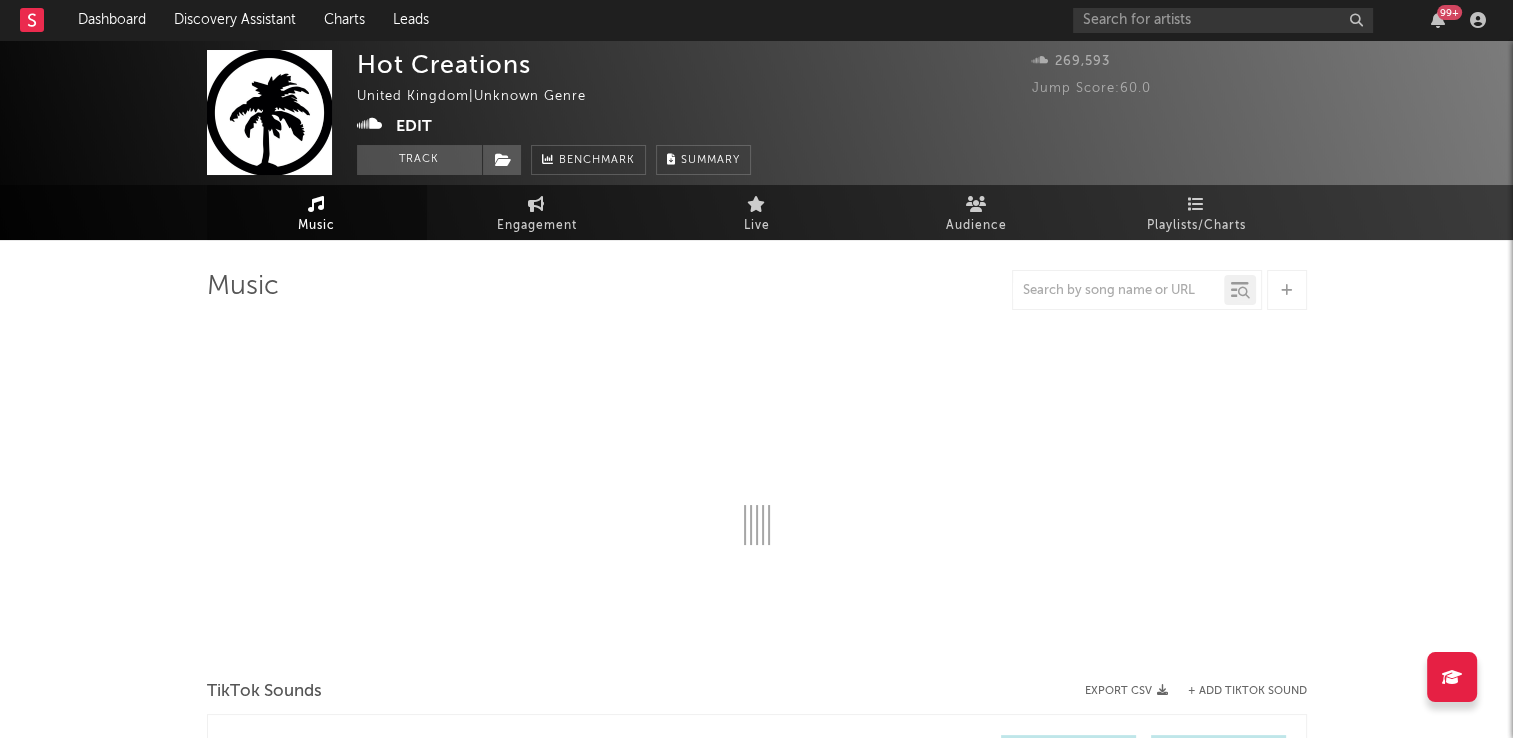 select on "1w" 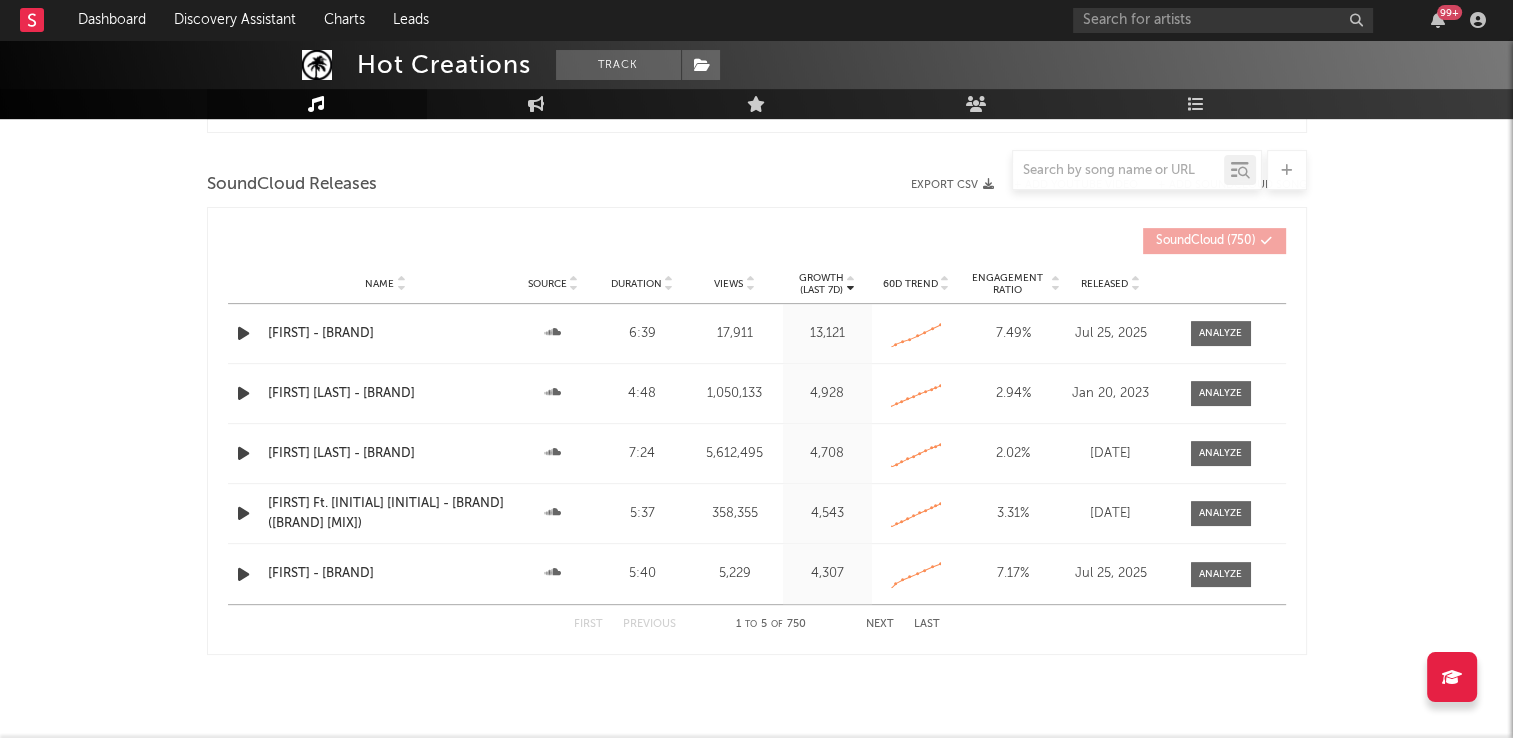 scroll, scrollTop: 700, scrollLeft: 0, axis: vertical 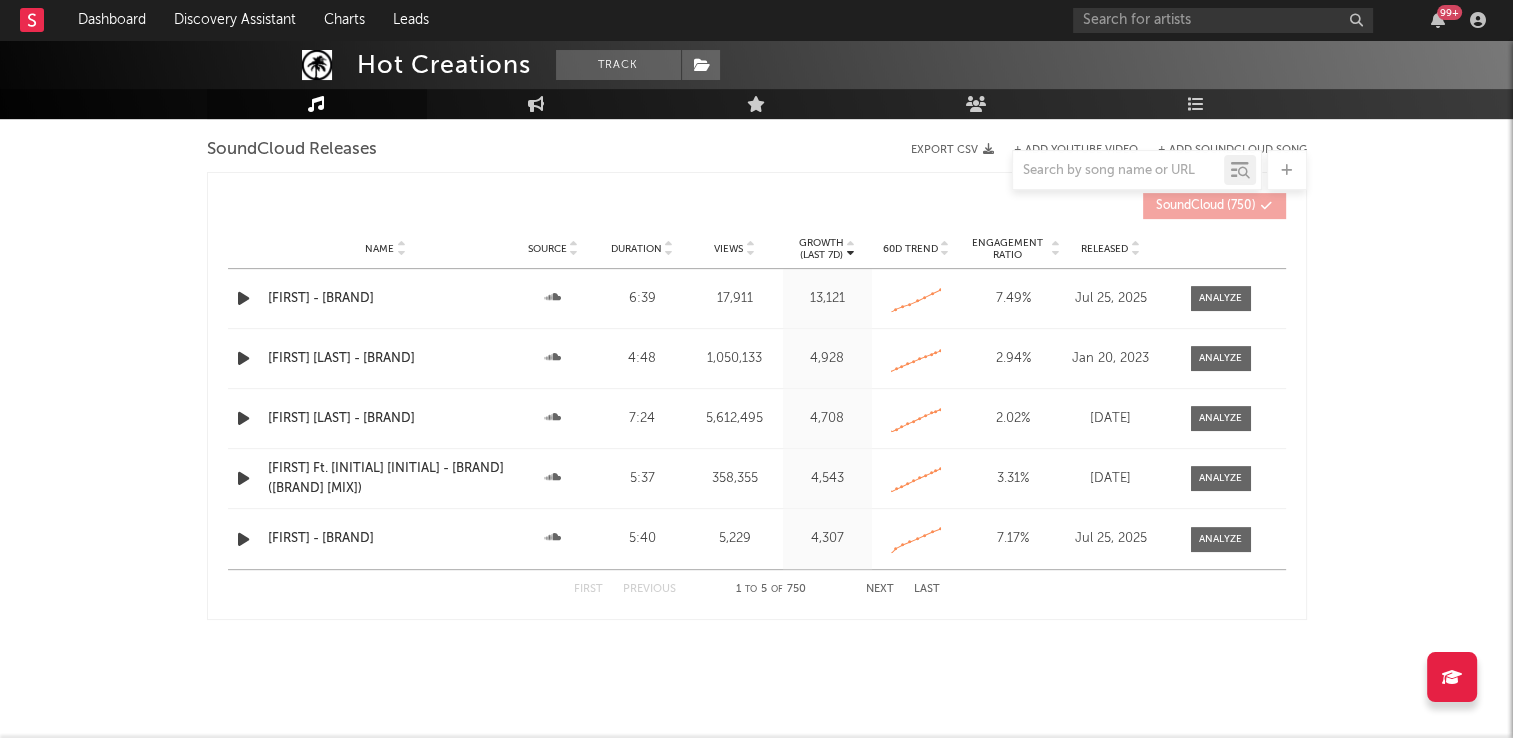 click at bounding box center [243, 358] 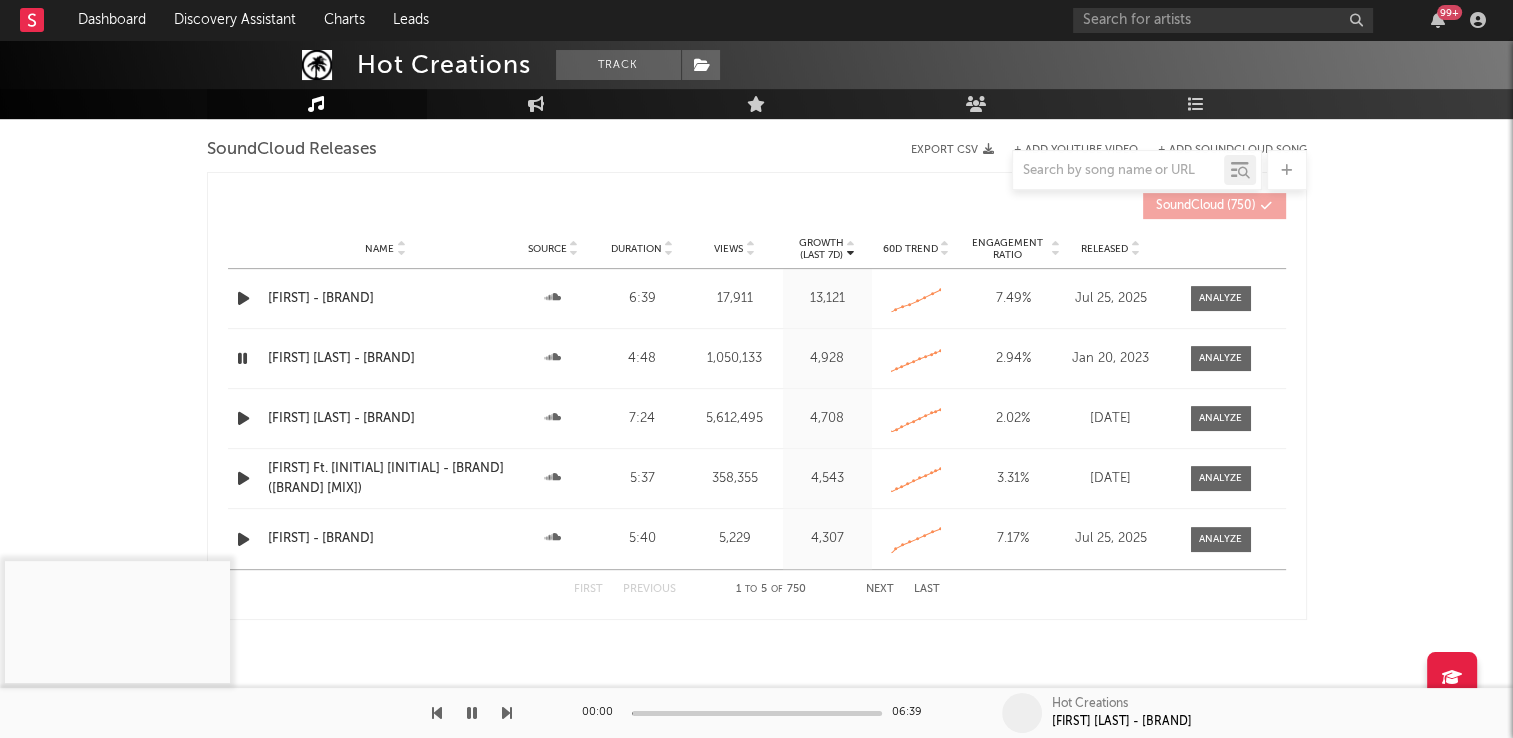 click at bounding box center [242, 358] 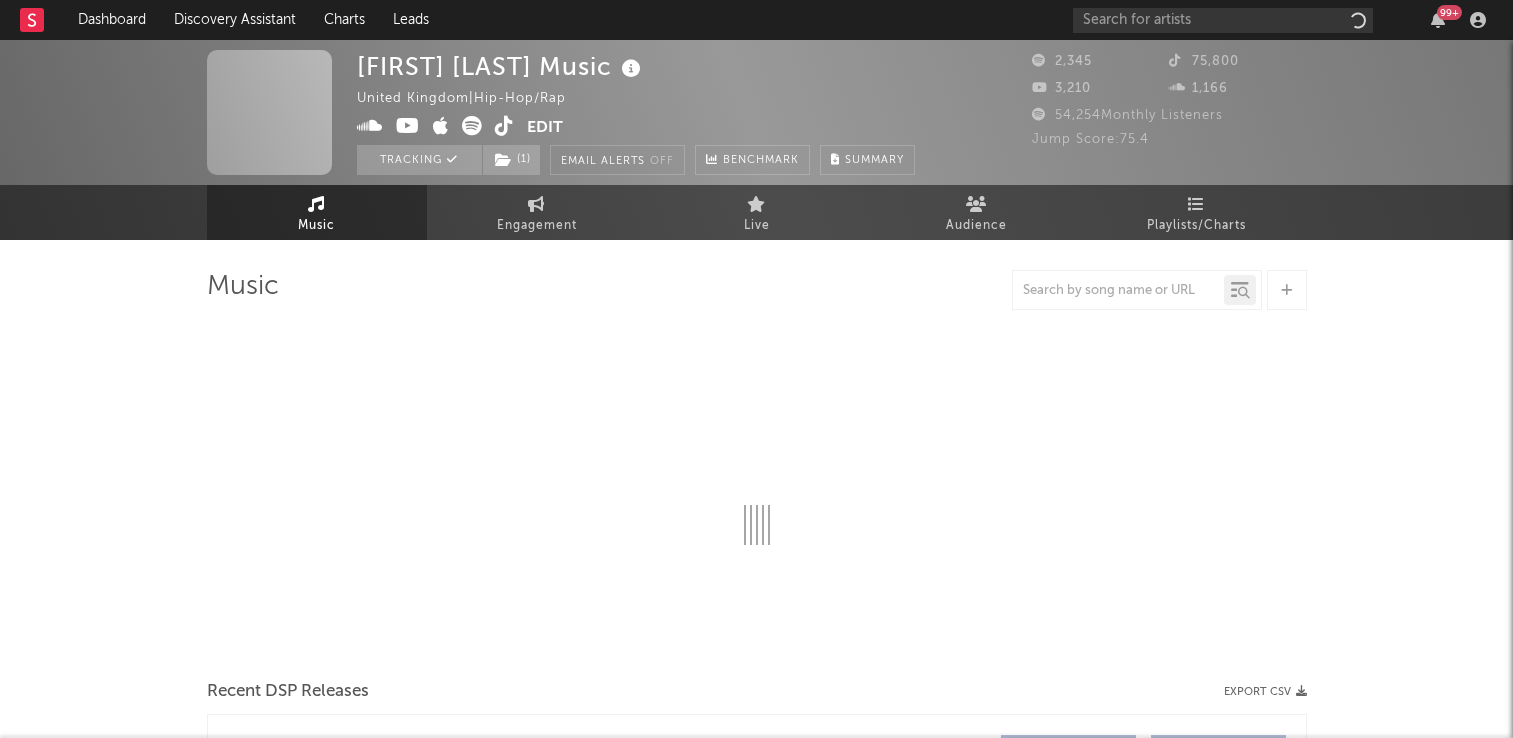 scroll, scrollTop: 0, scrollLeft: 0, axis: both 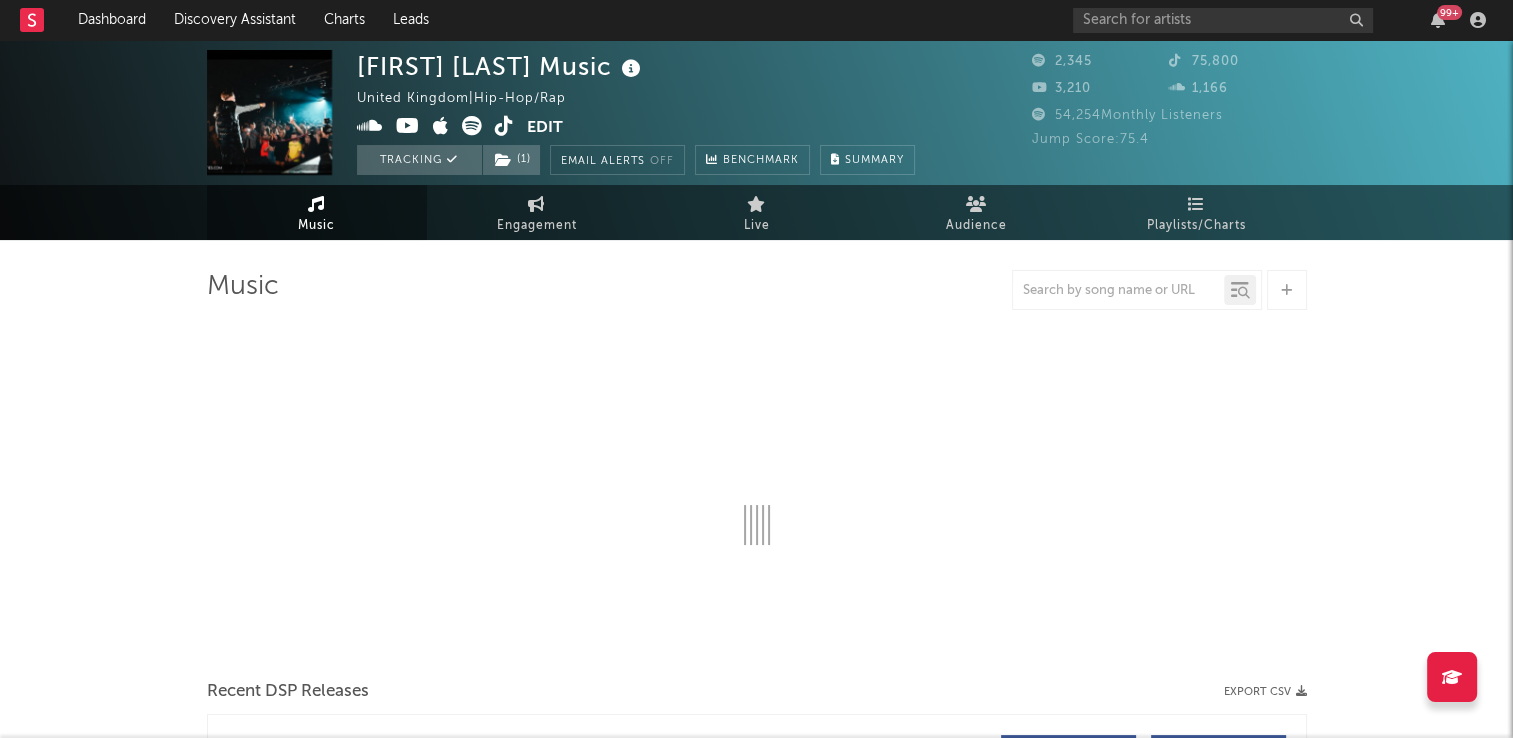 select on "1w" 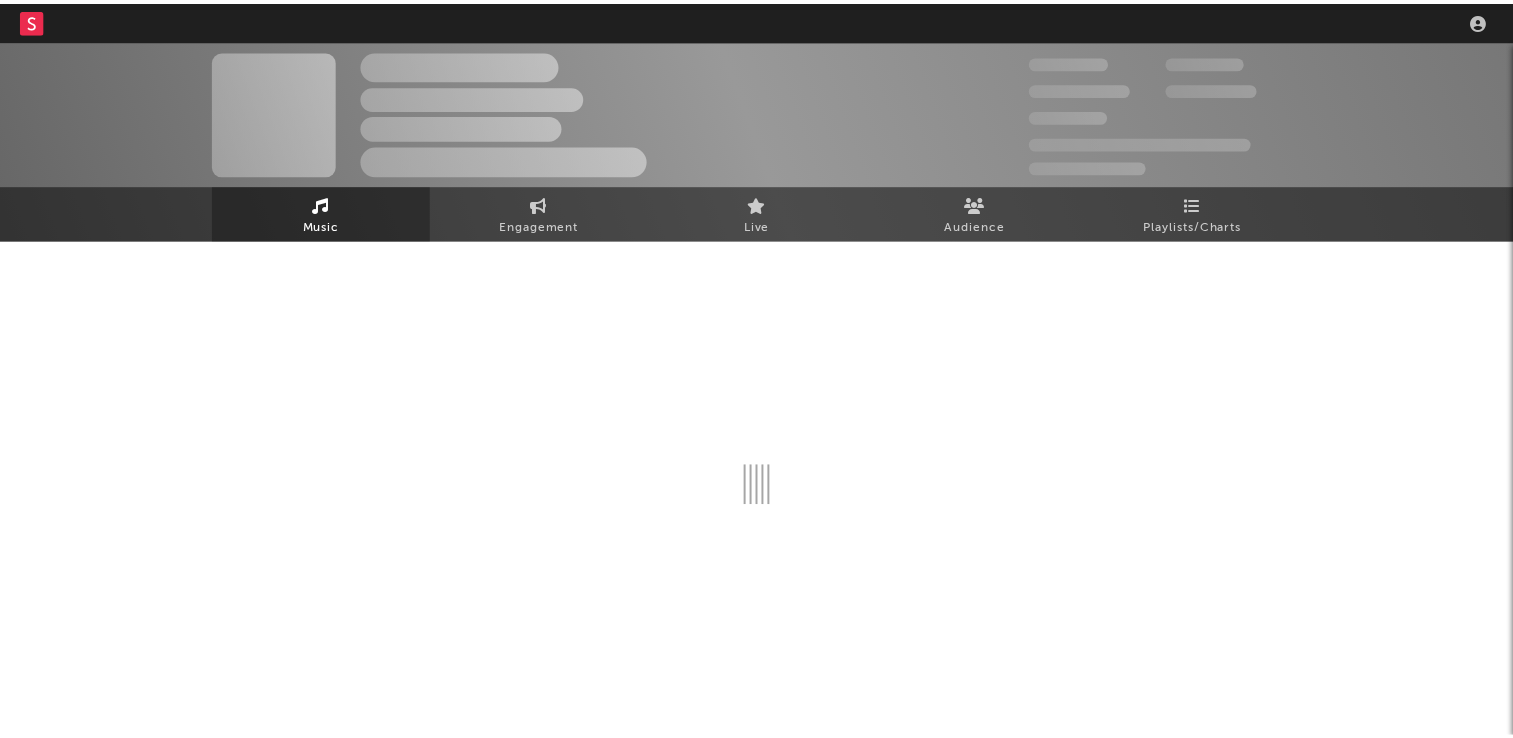 scroll, scrollTop: 0, scrollLeft: 0, axis: both 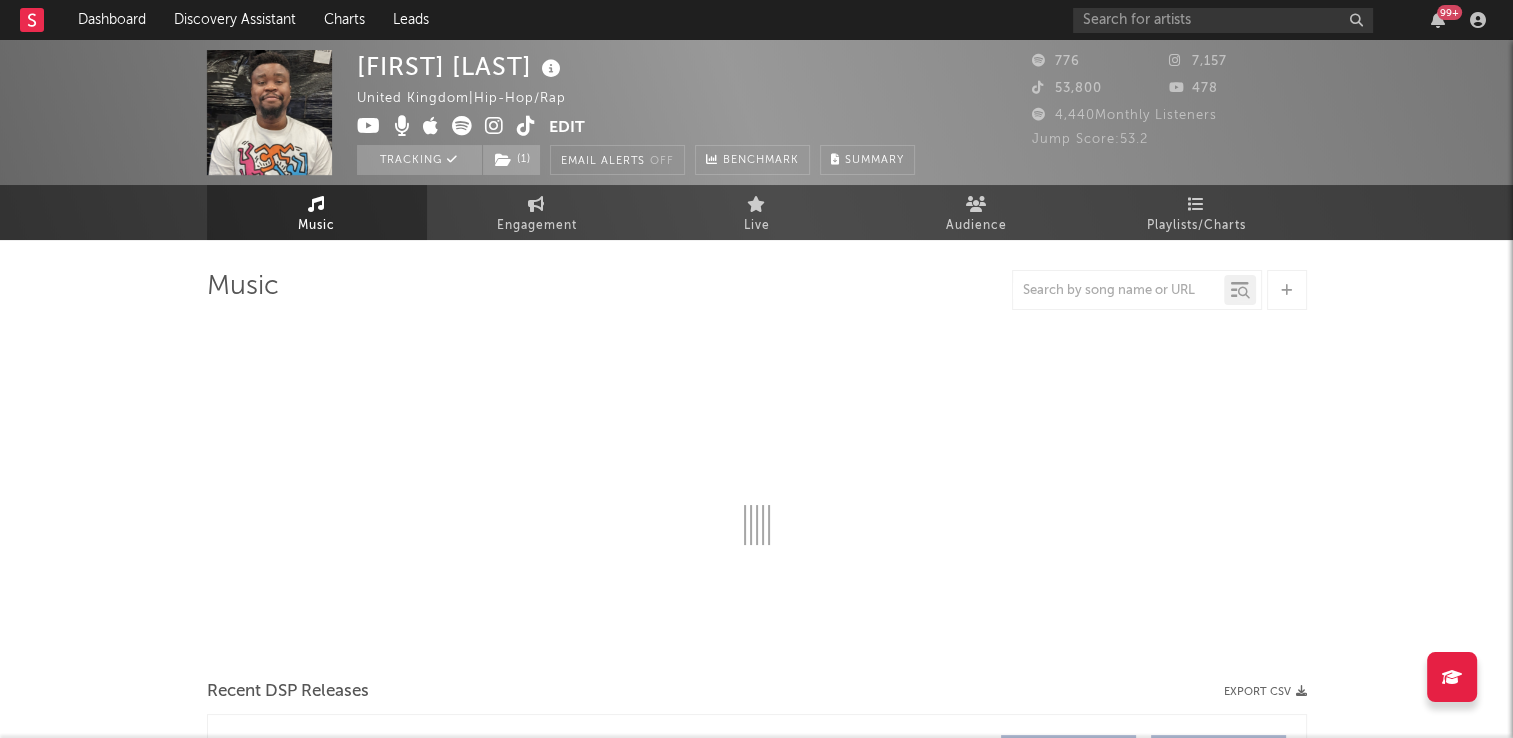 select on "1w" 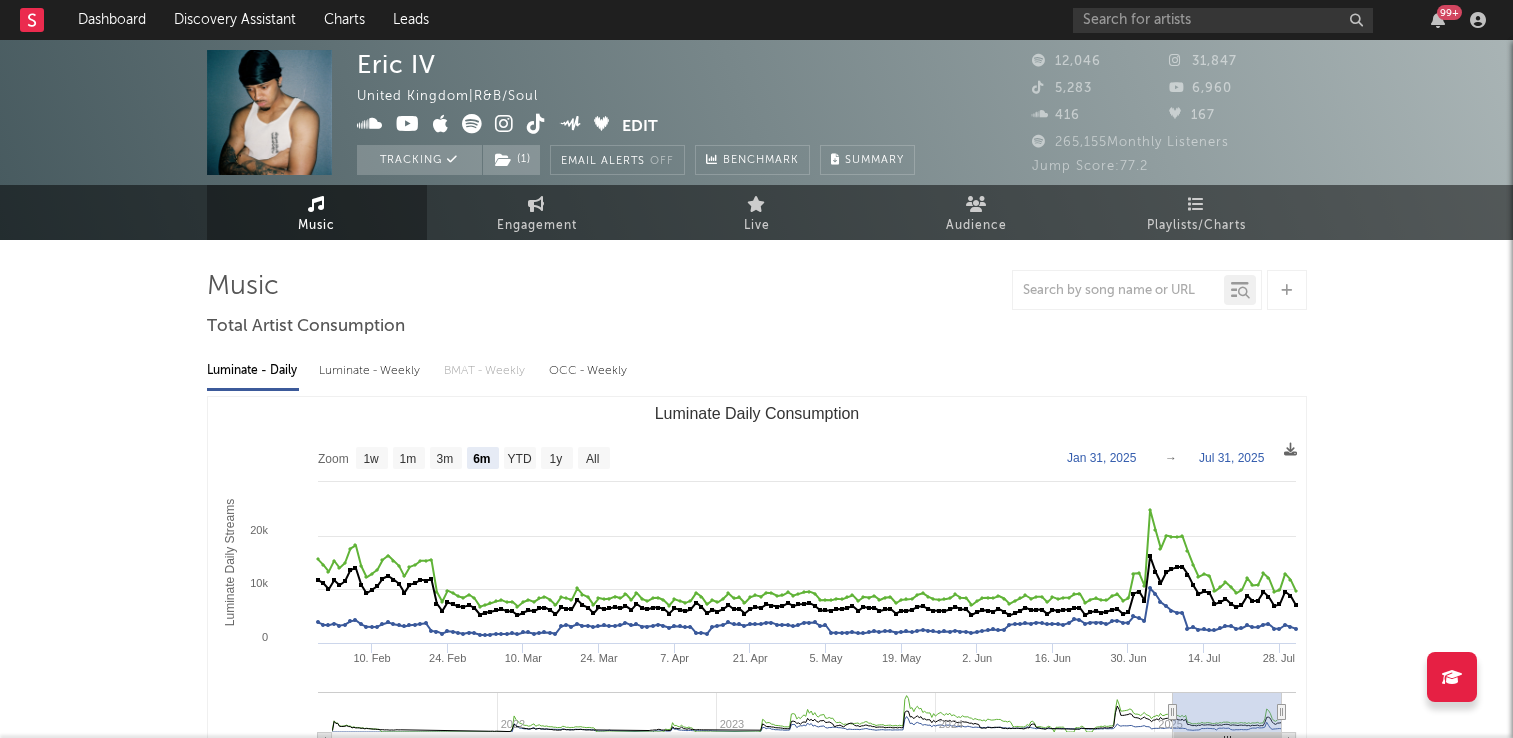 select on "6m" 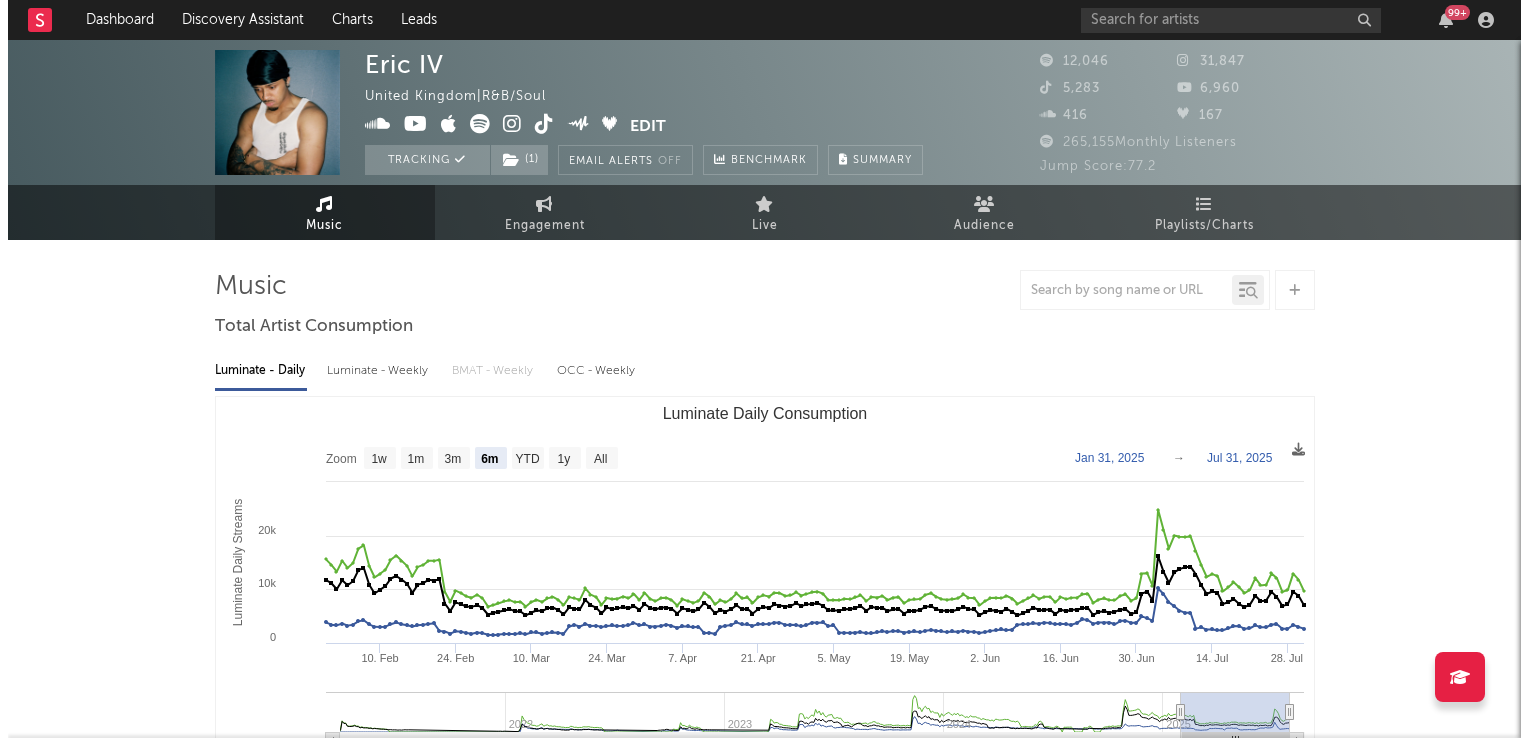 scroll, scrollTop: 0, scrollLeft: 0, axis: both 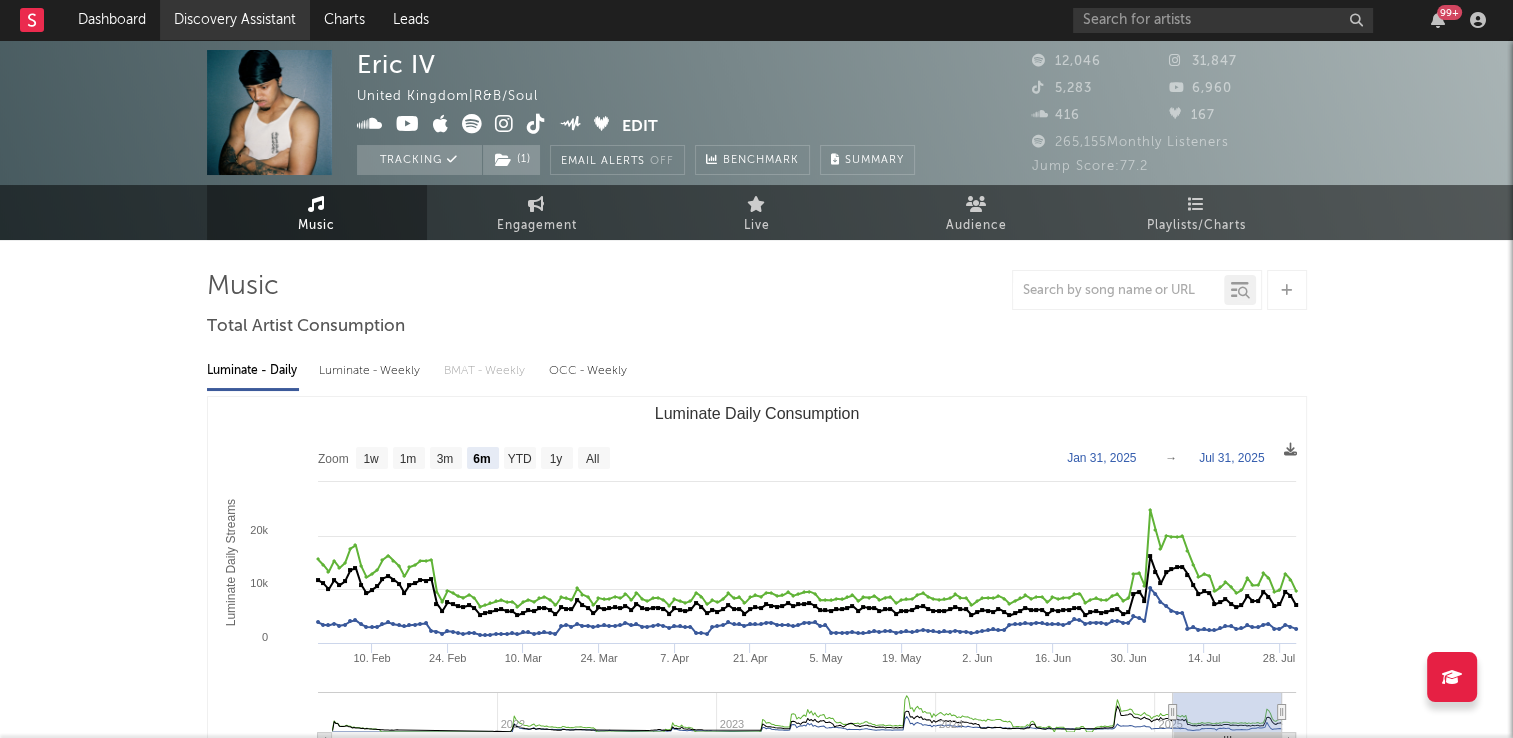 click on "Discovery Assistant" at bounding box center (235, 20) 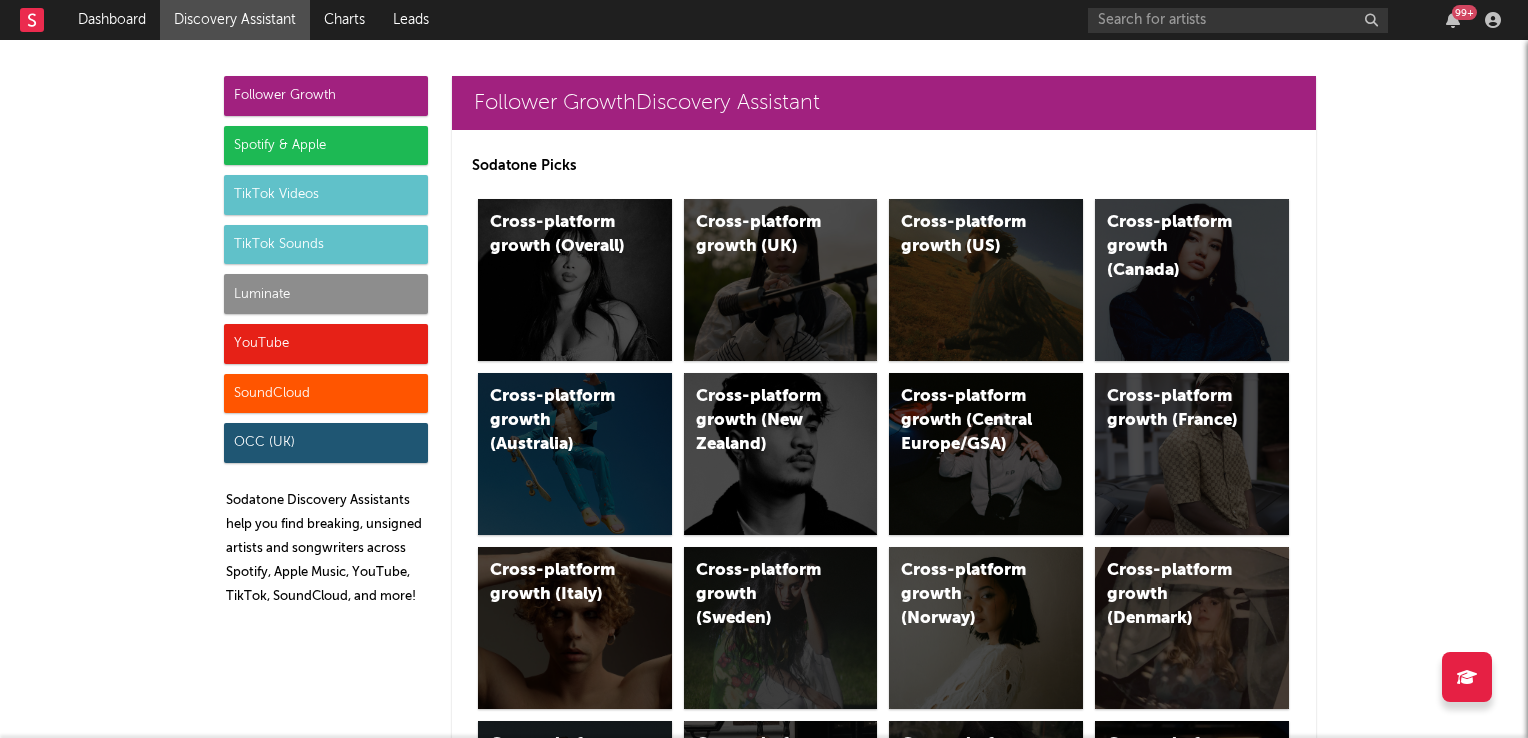 click on "TikTok Sounds" at bounding box center [326, 245] 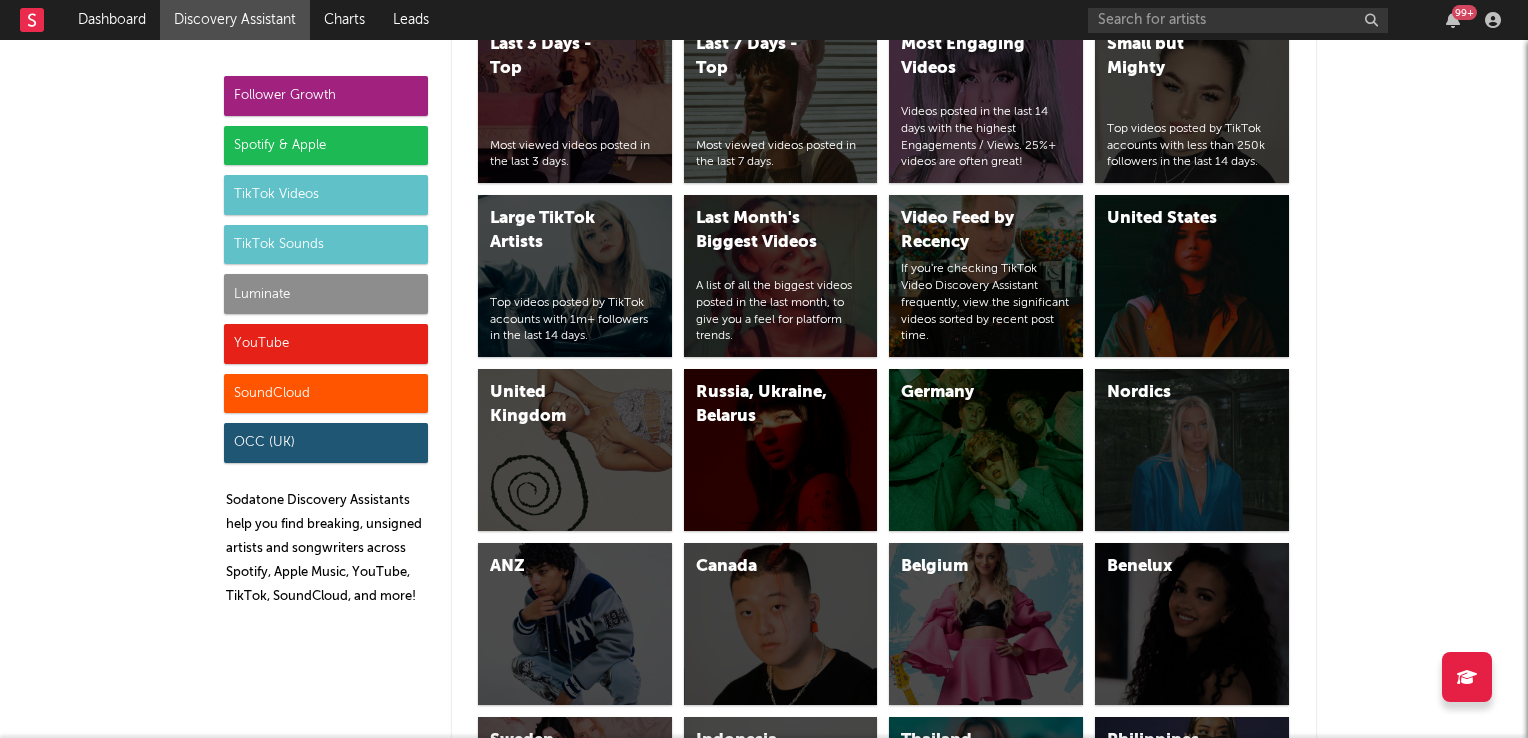 scroll, scrollTop: 7284, scrollLeft: 0, axis: vertical 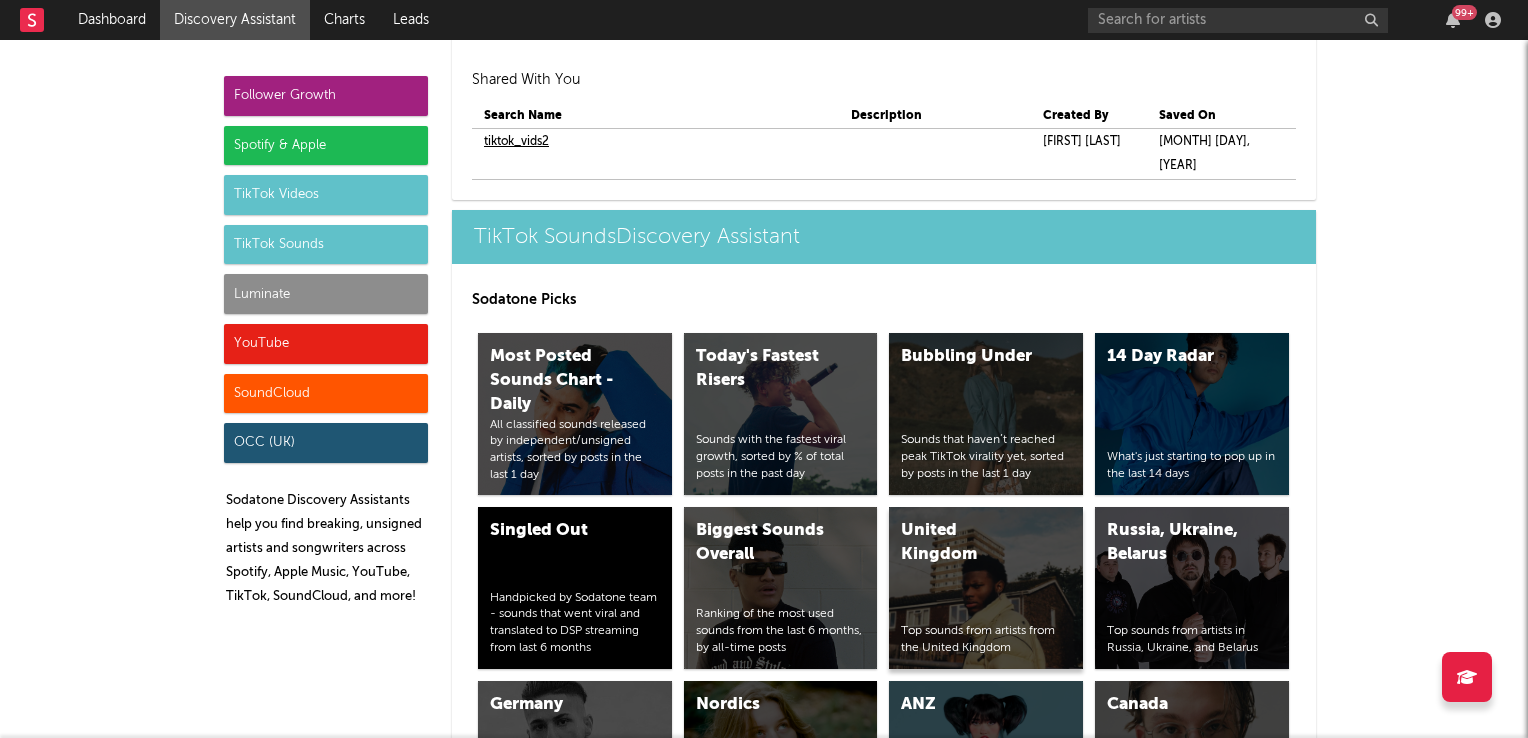 click on "United Kingdom Top sounds from artists from the United Kingdom" at bounding box center [986, 588] 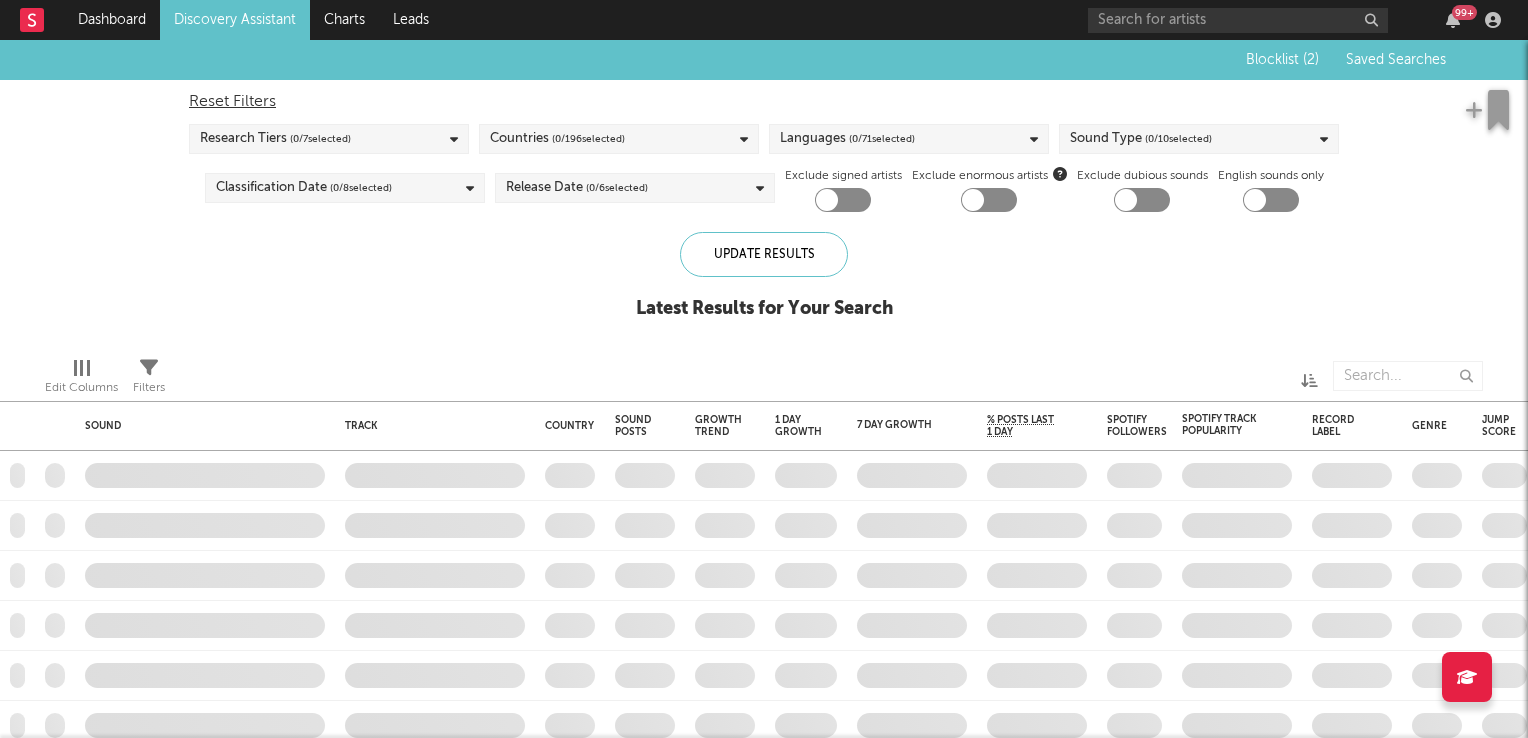 checkbox on "true" 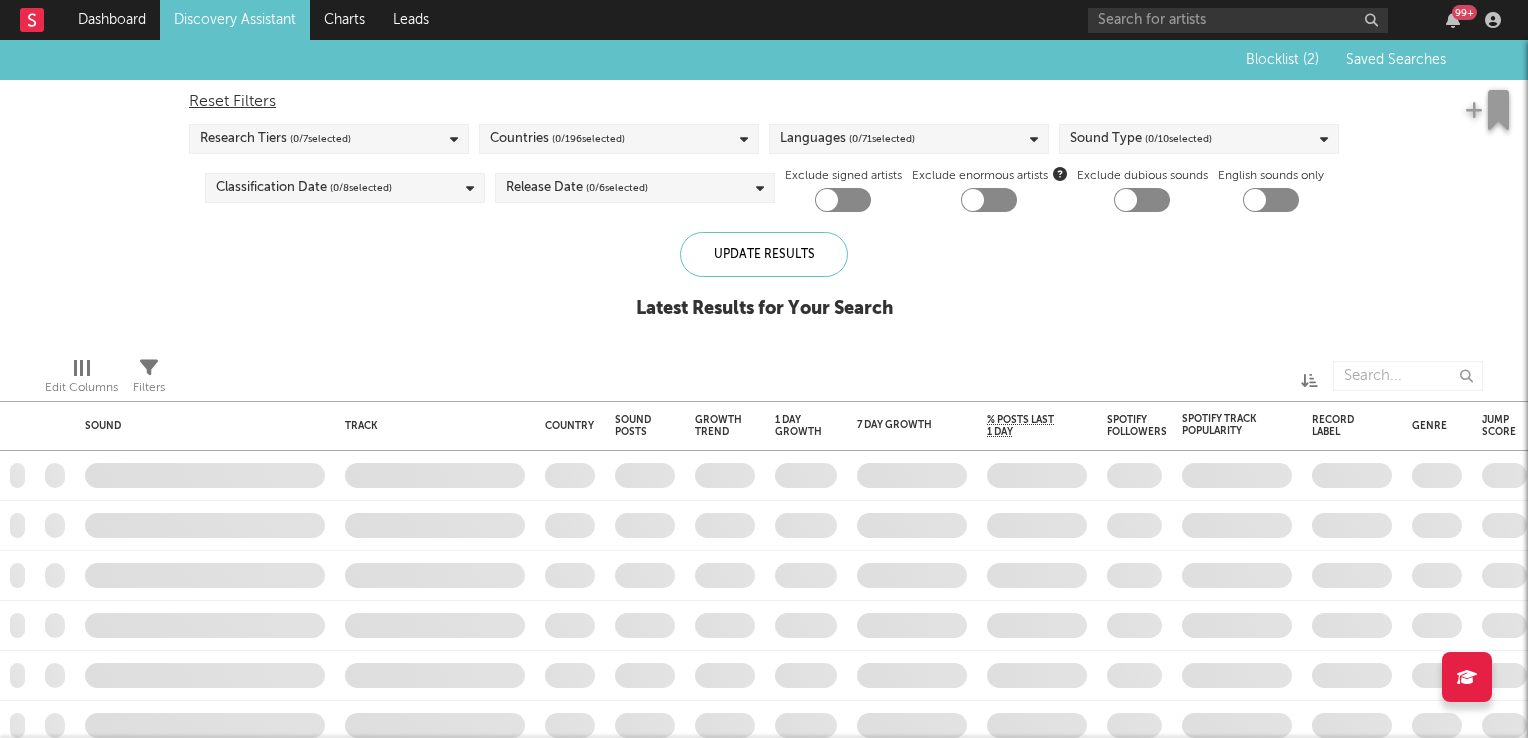 checkbox on "true" 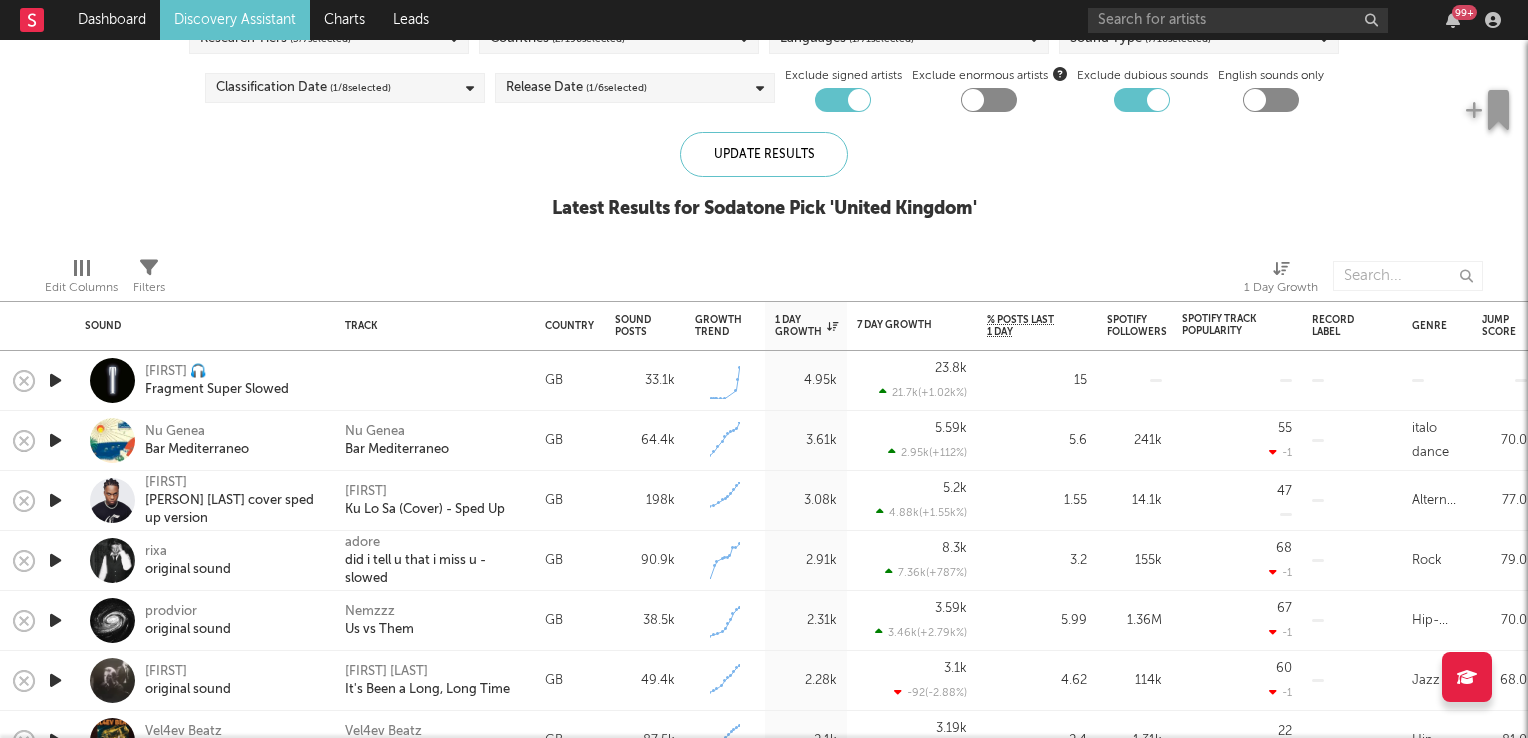click at bounding box center (55, 380) 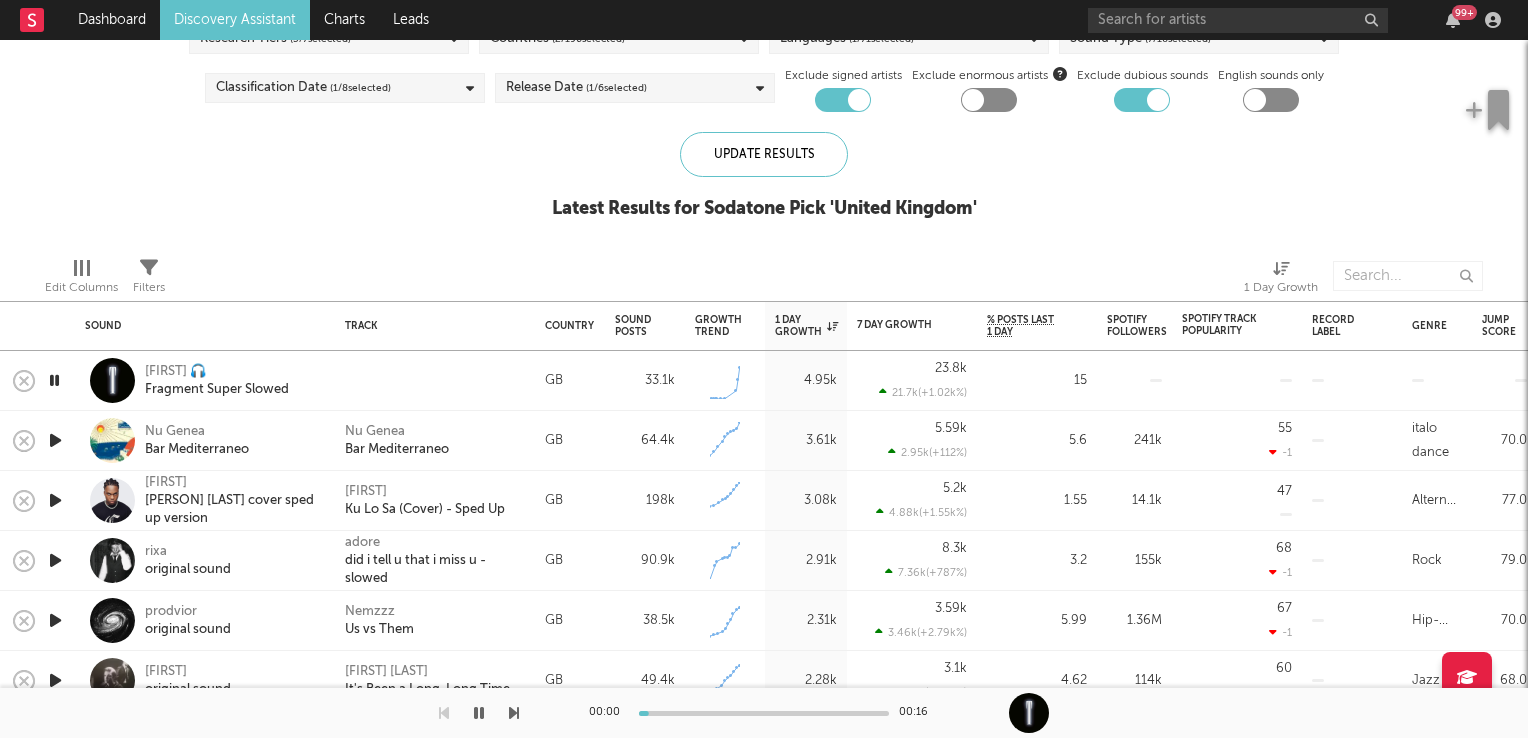 click at bounding box center [54, 380] 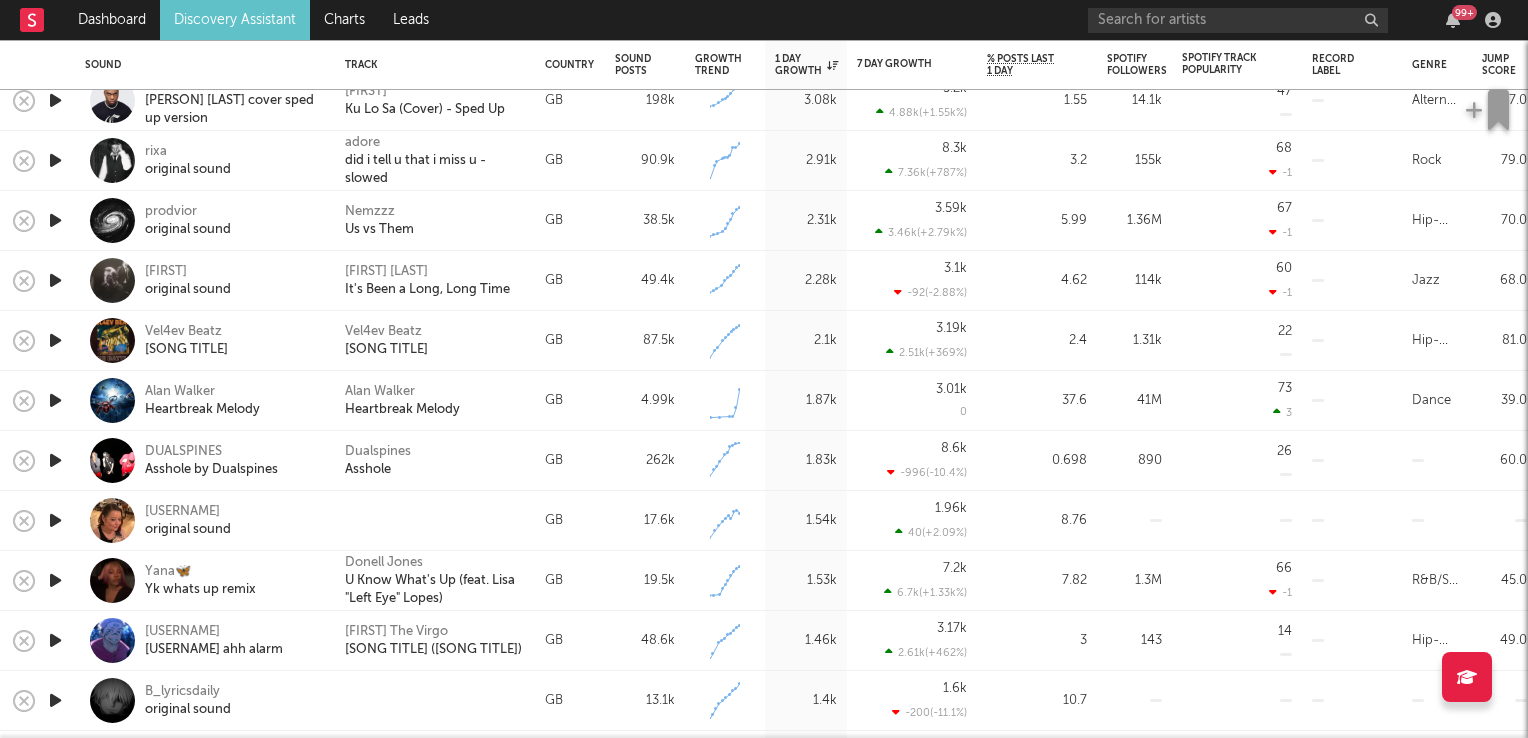 click at bounding box center (55, 340) 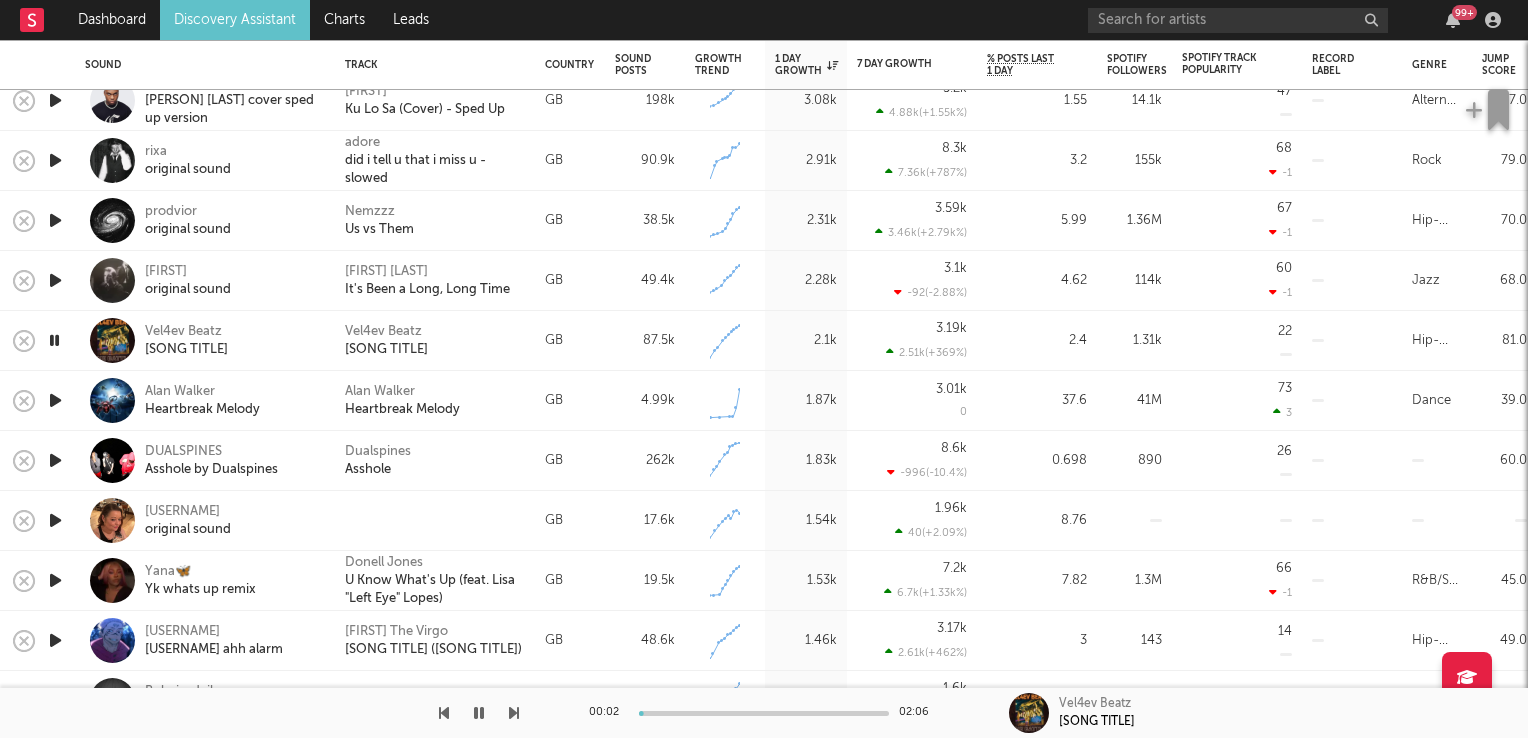 click at bounding box center [54, 340] 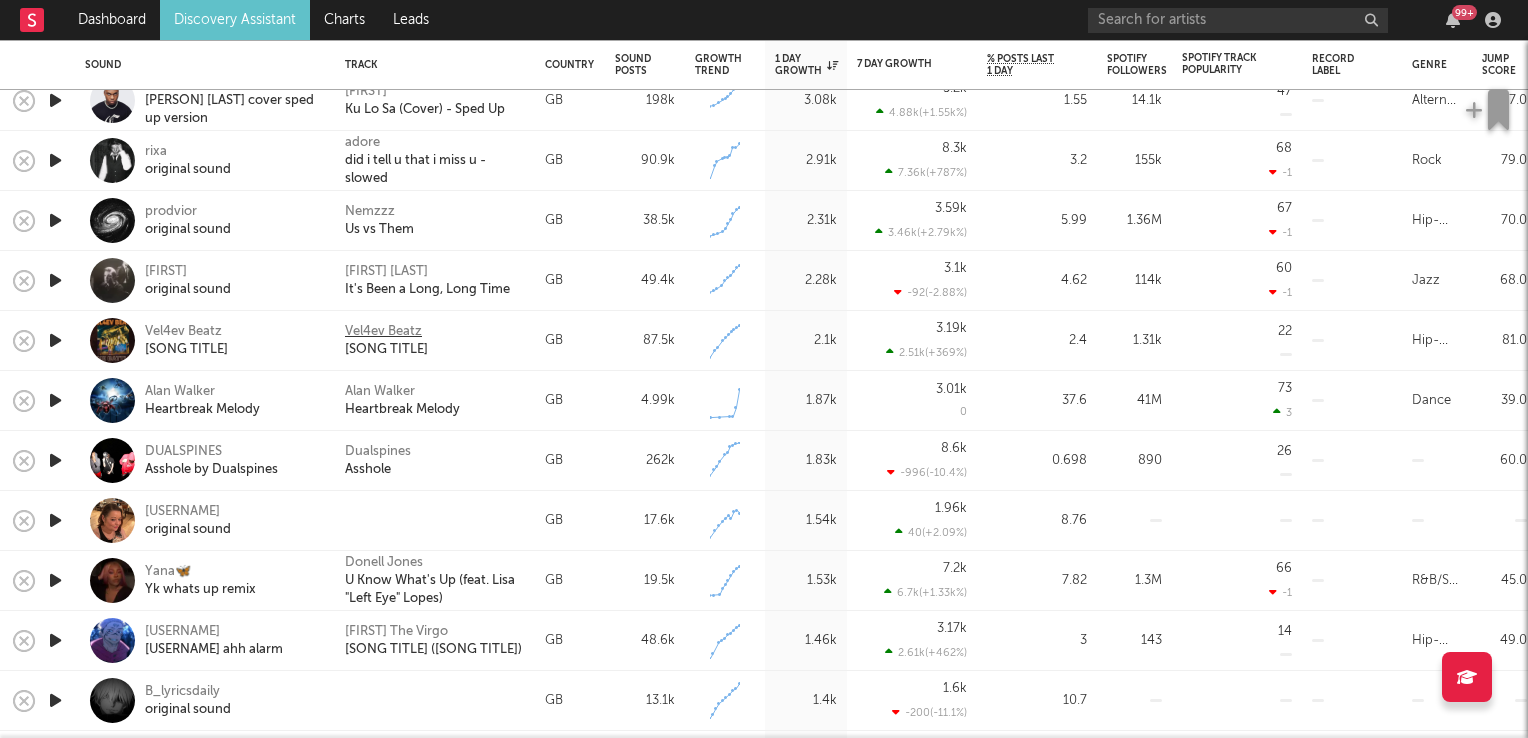 click on "Vel4ev Beatz" at bounding box center [383, 332] 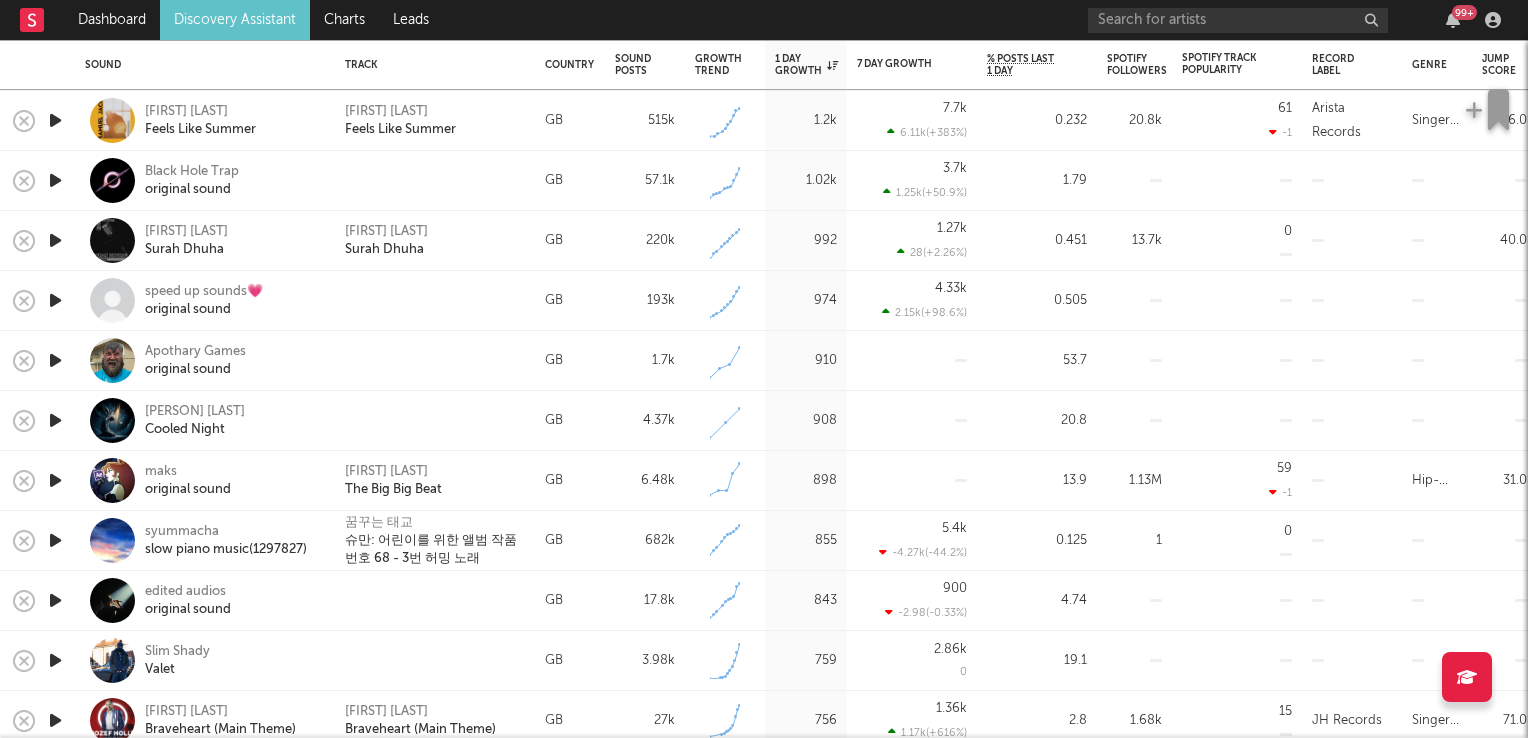 click at bounding box center [55, 420] 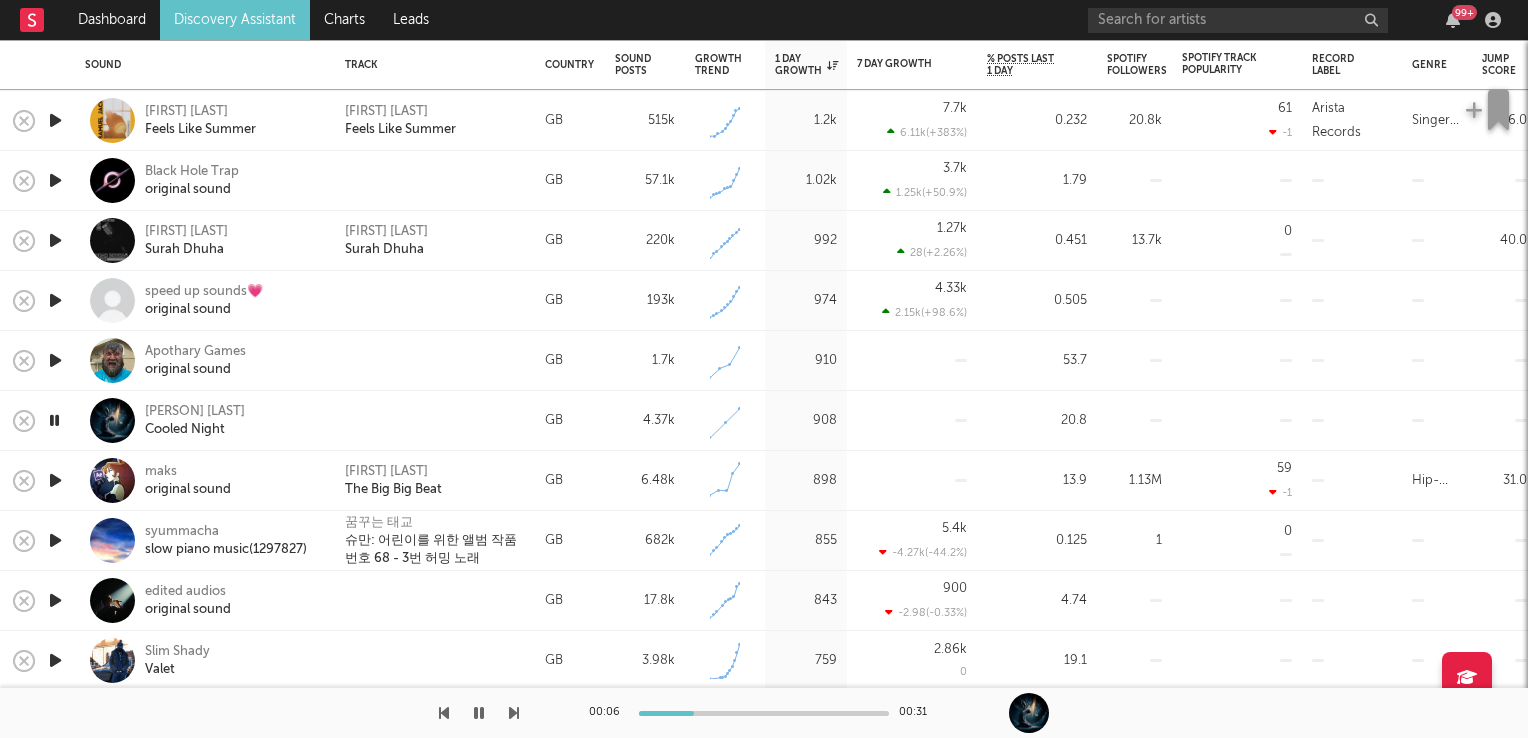 click at bounding box center [55, 480] 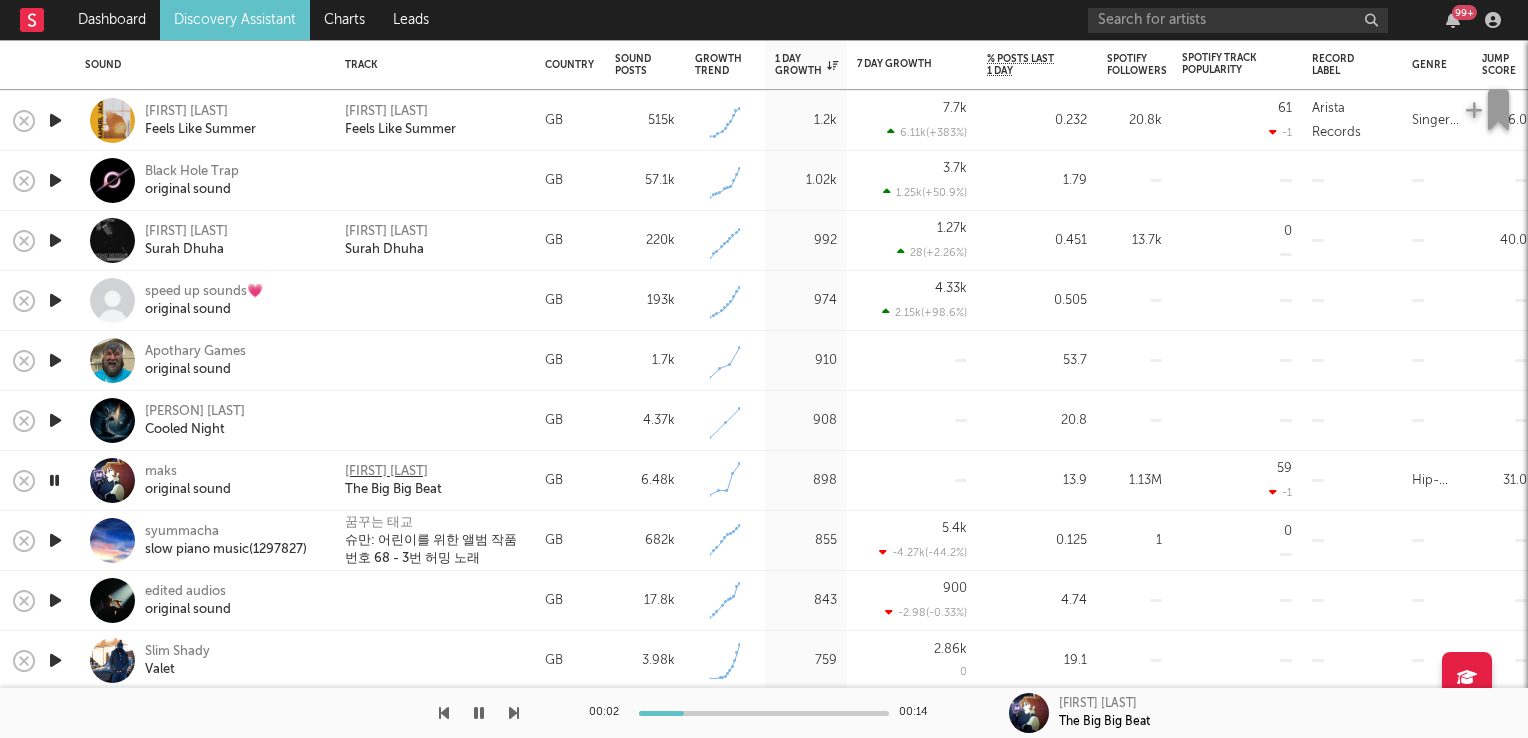 click on "Azealia Banks" at bounding box center (386, 472) 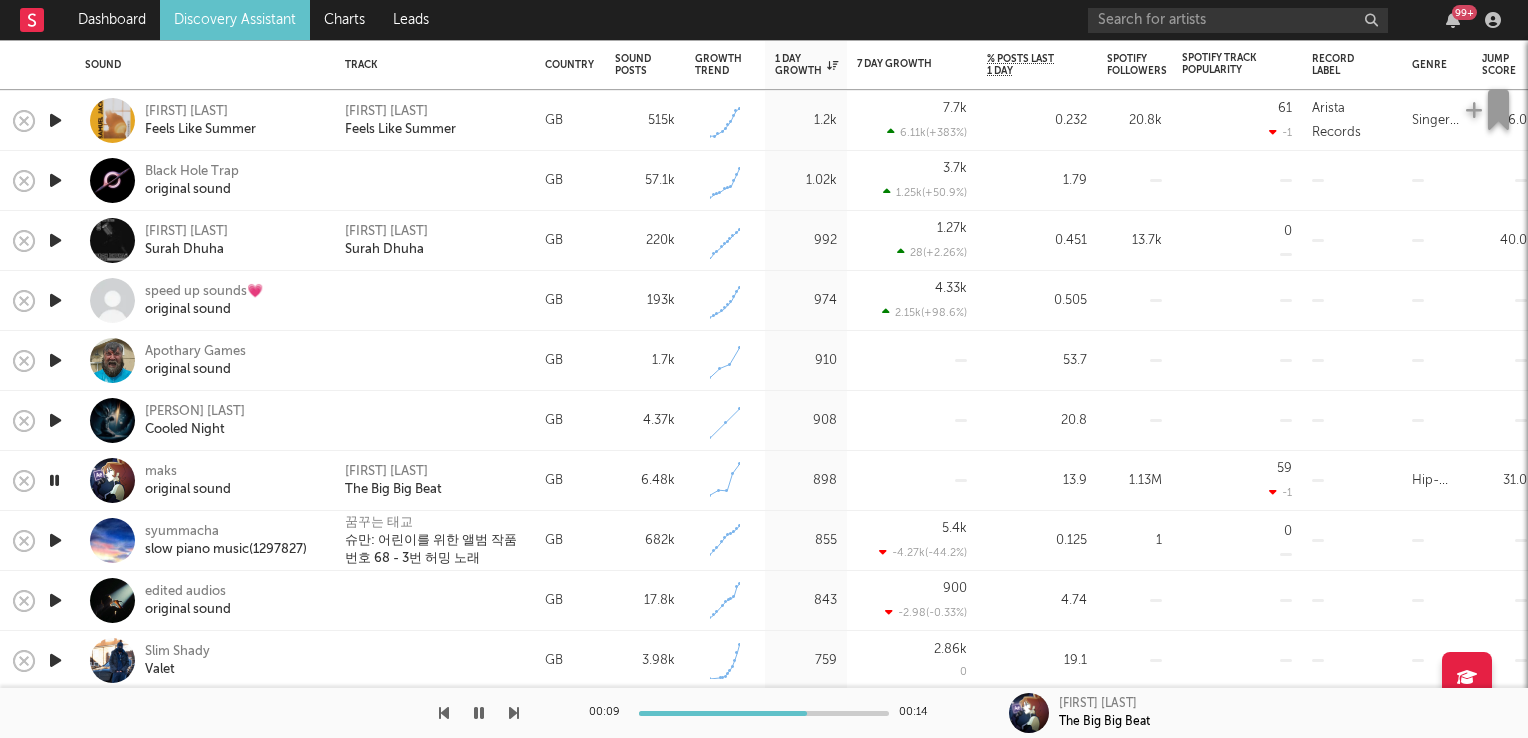 click at bounding box center [54, 480] 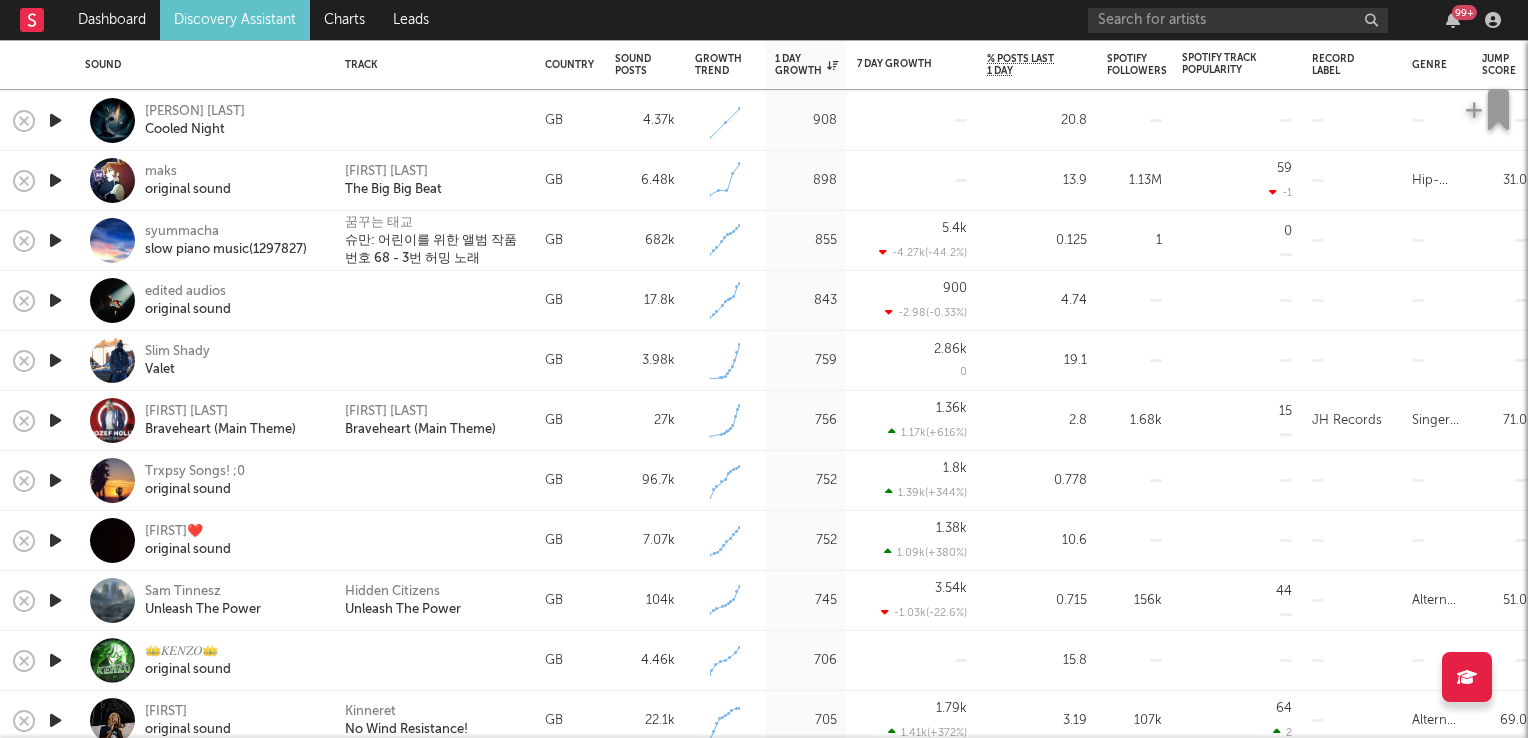 click at bounding box center (55, 420) 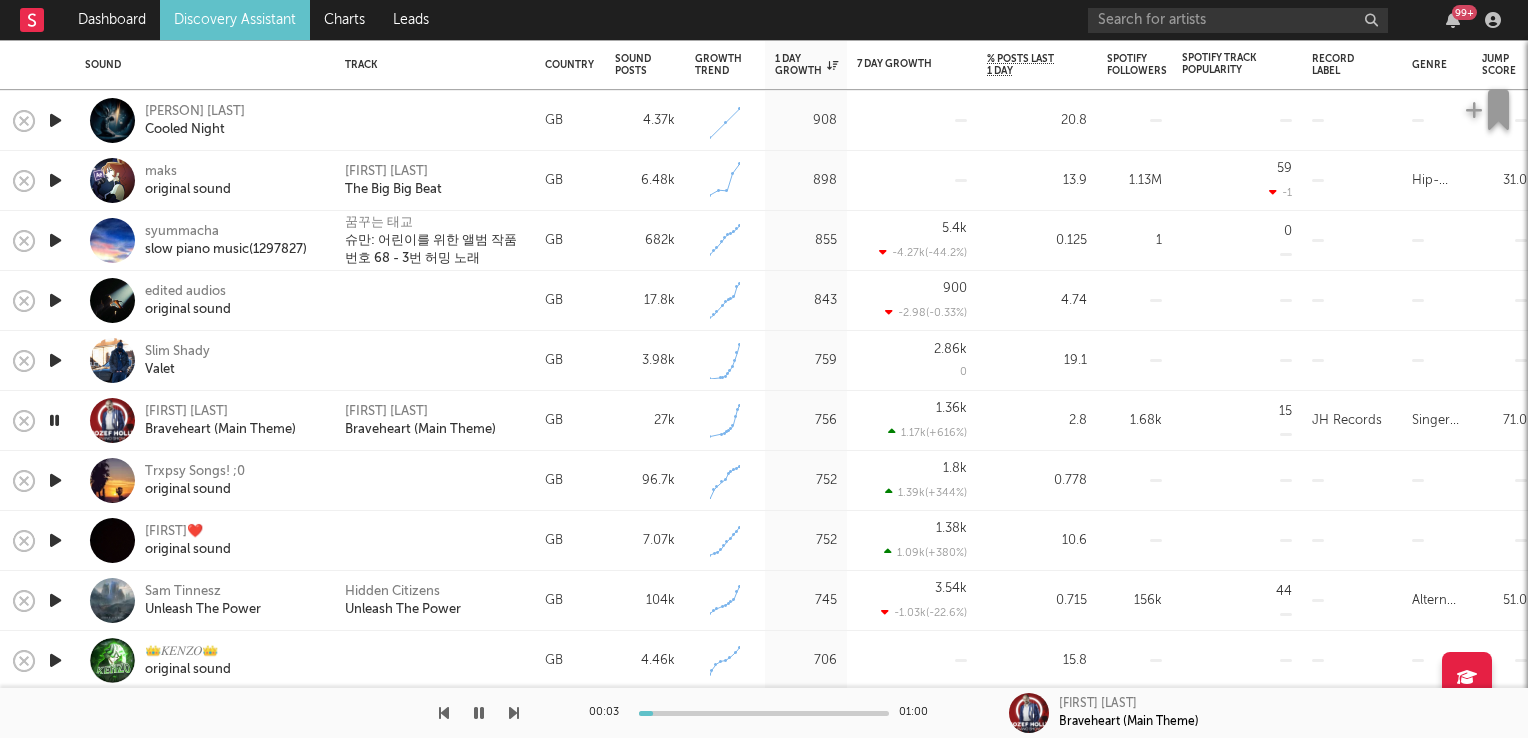 click at bounding box center [54, 420] 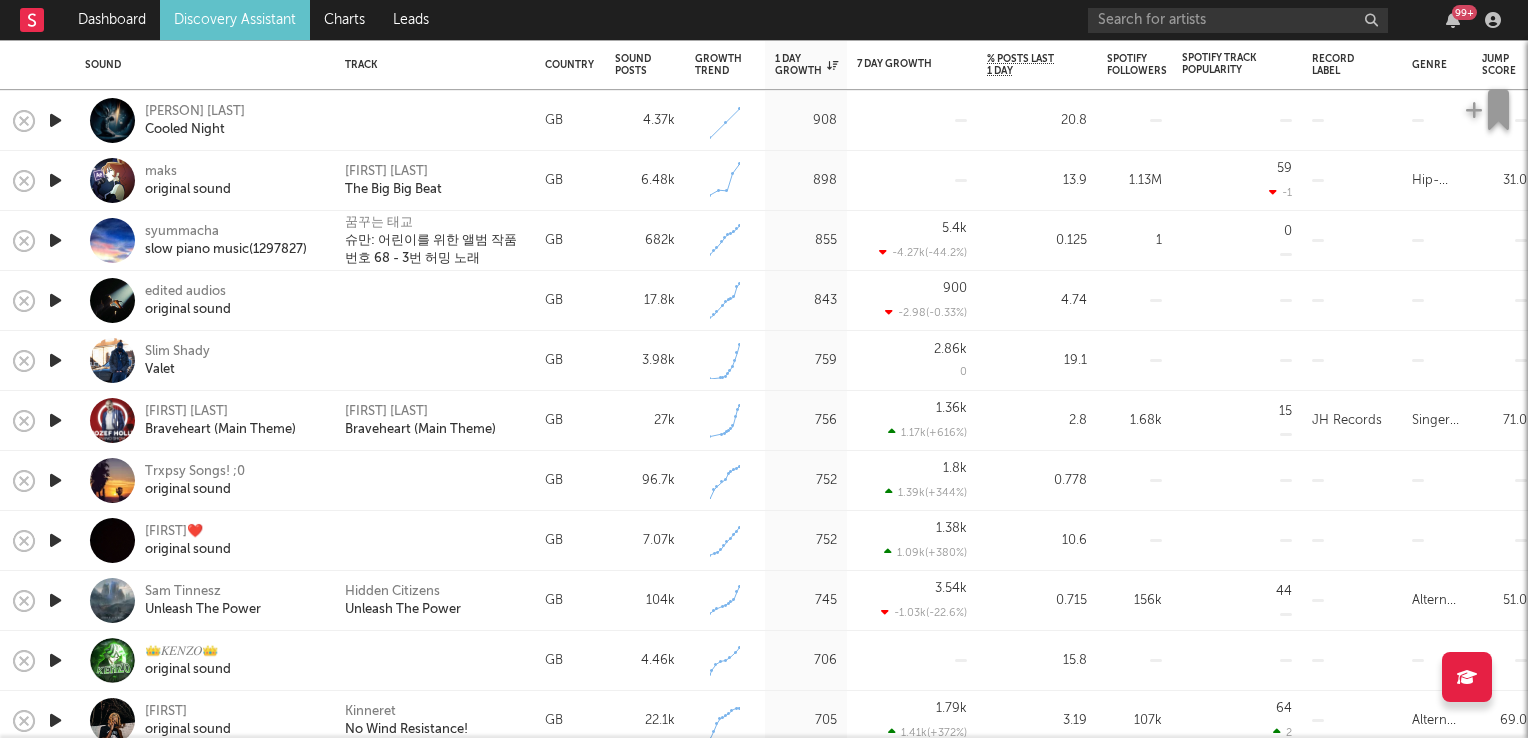 click at bounding box center [55, 360] 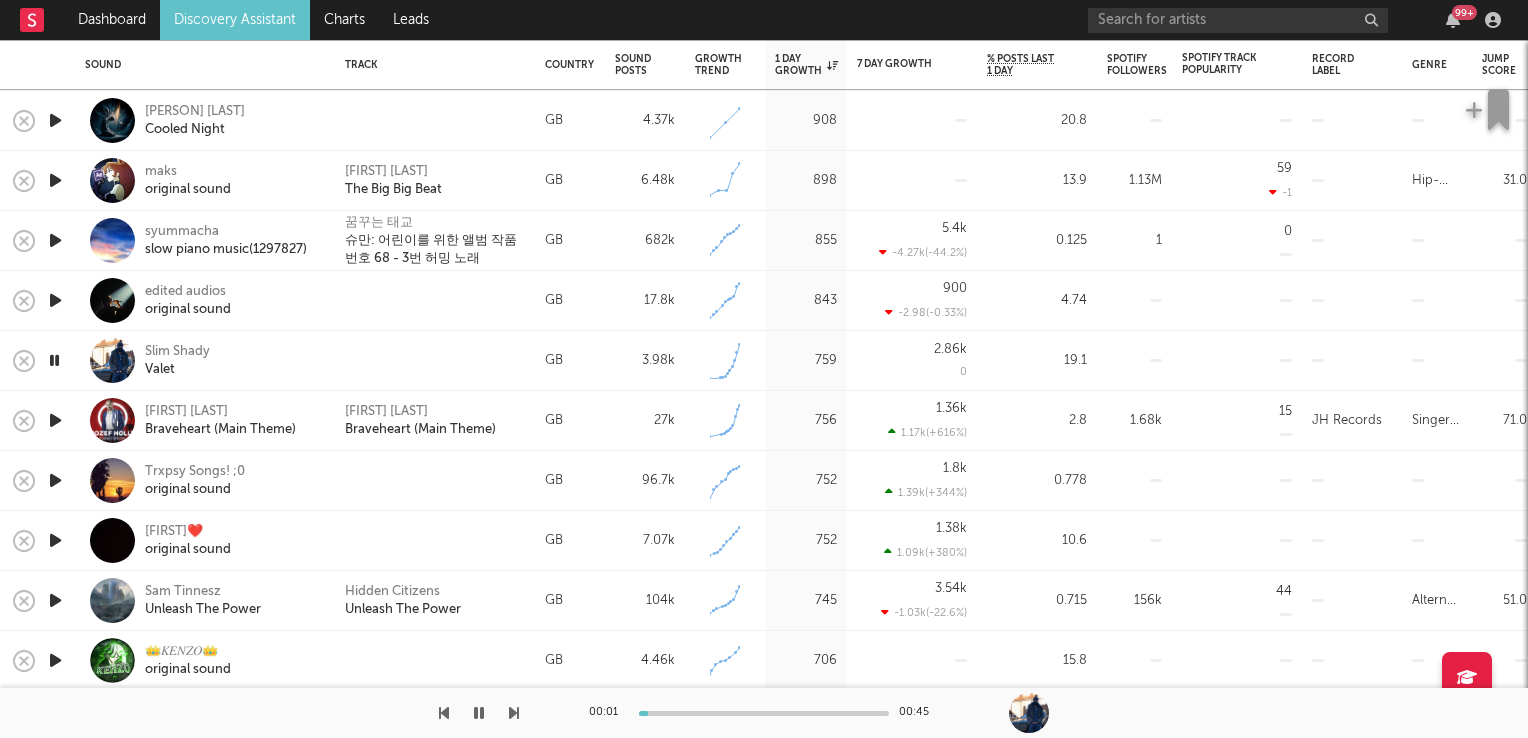 click at bounding box center [54, 360] 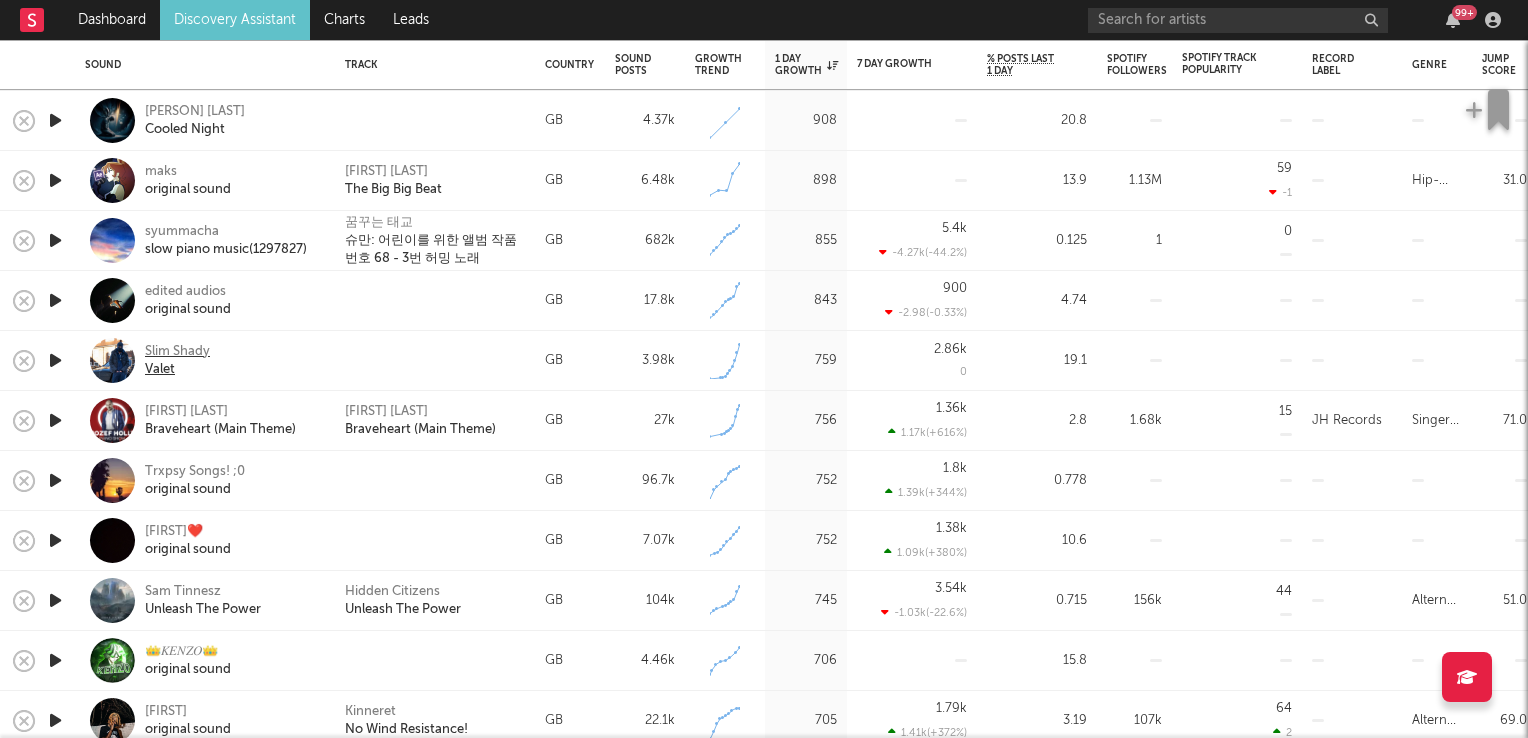 click on "Slim Shady" at bounding box center [177, 352] 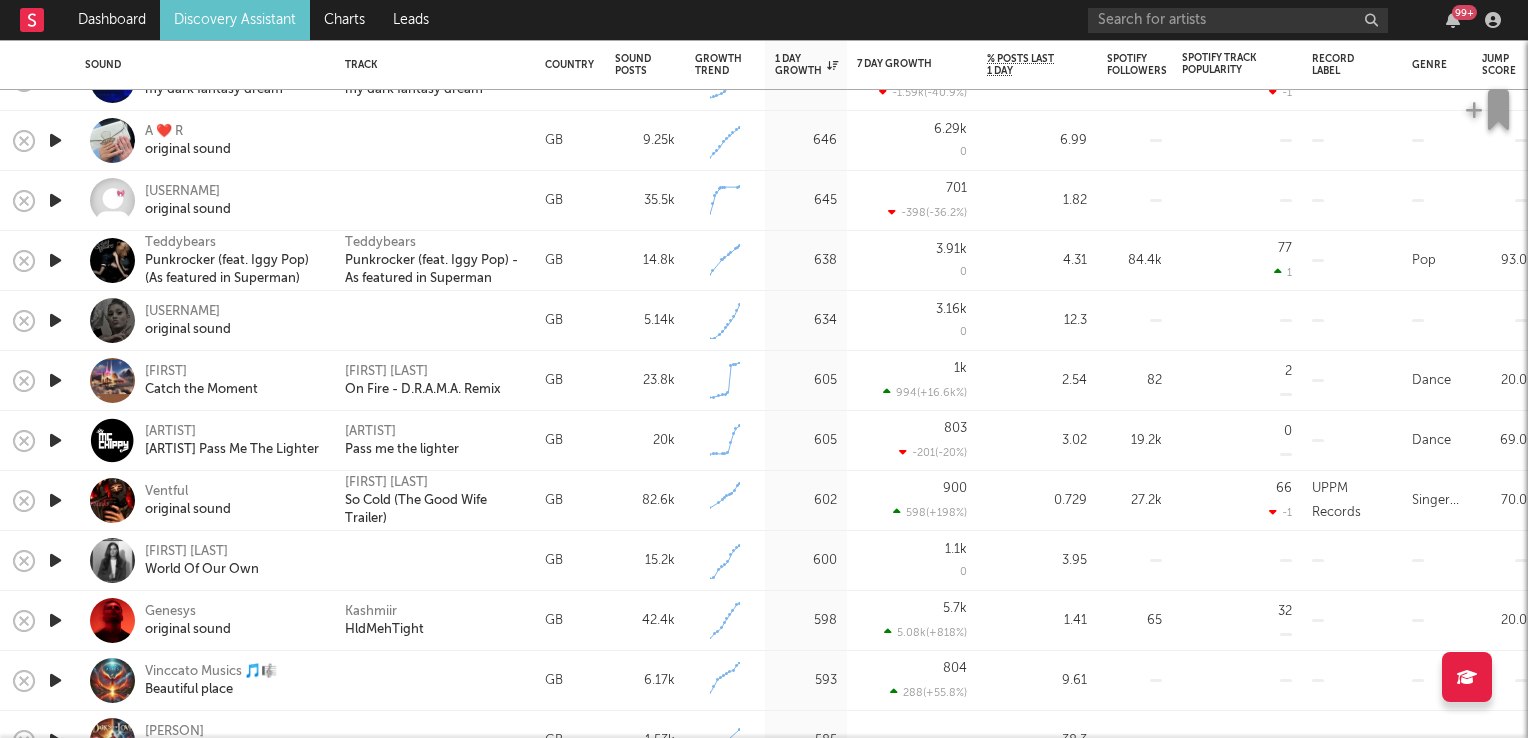 click at bounding box center (55, 380) 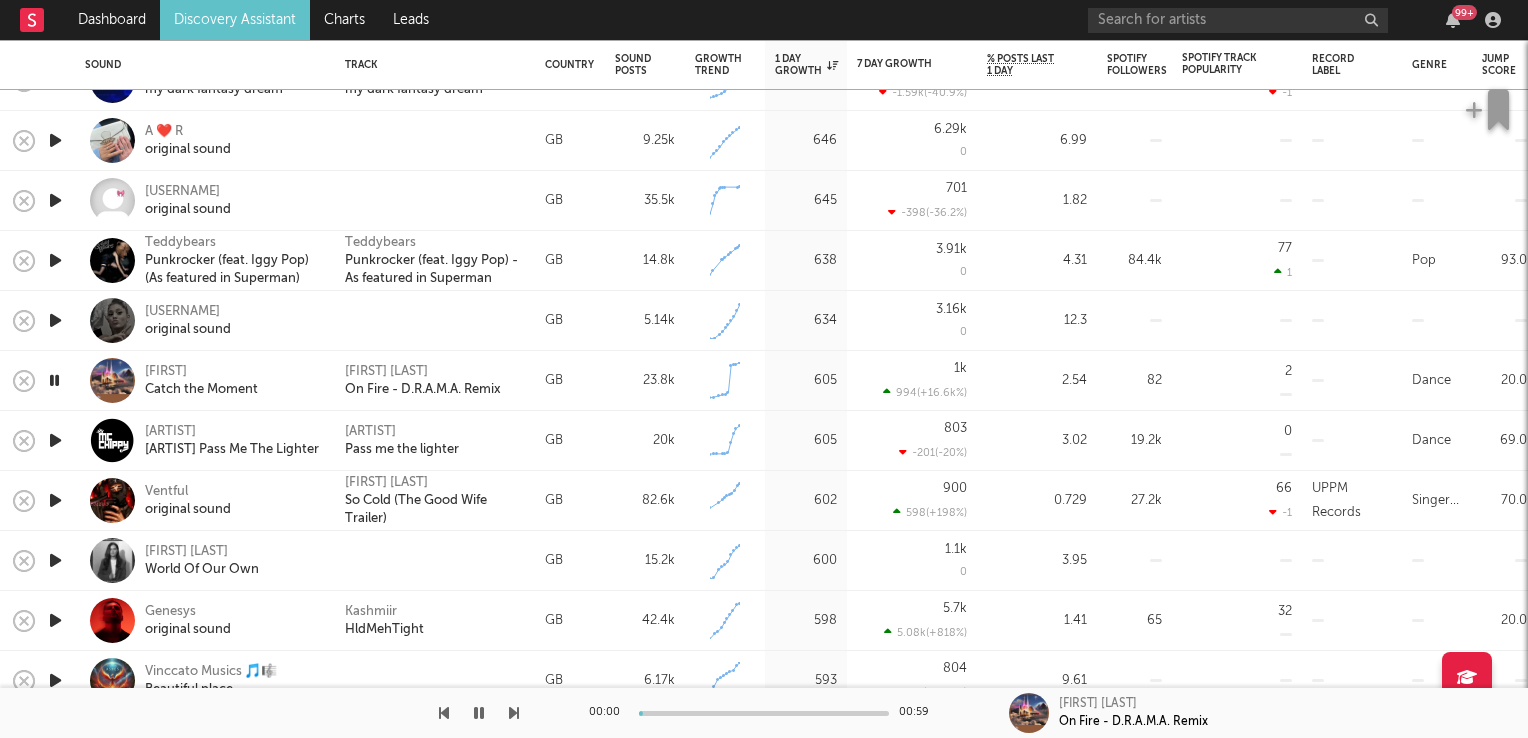 click at bounding box center [54, 380] 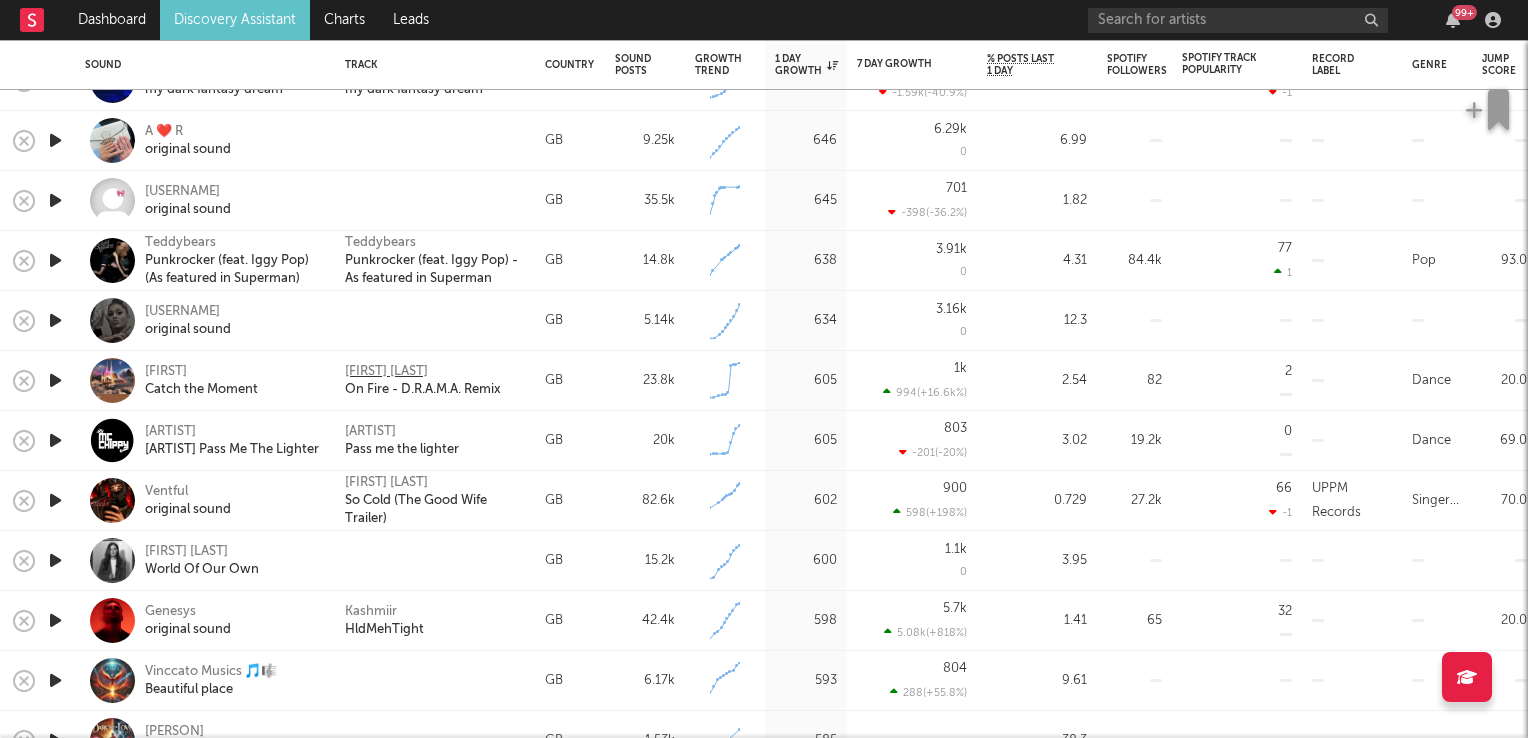 click on "Eric Destler" at bounding box center (386, 372) 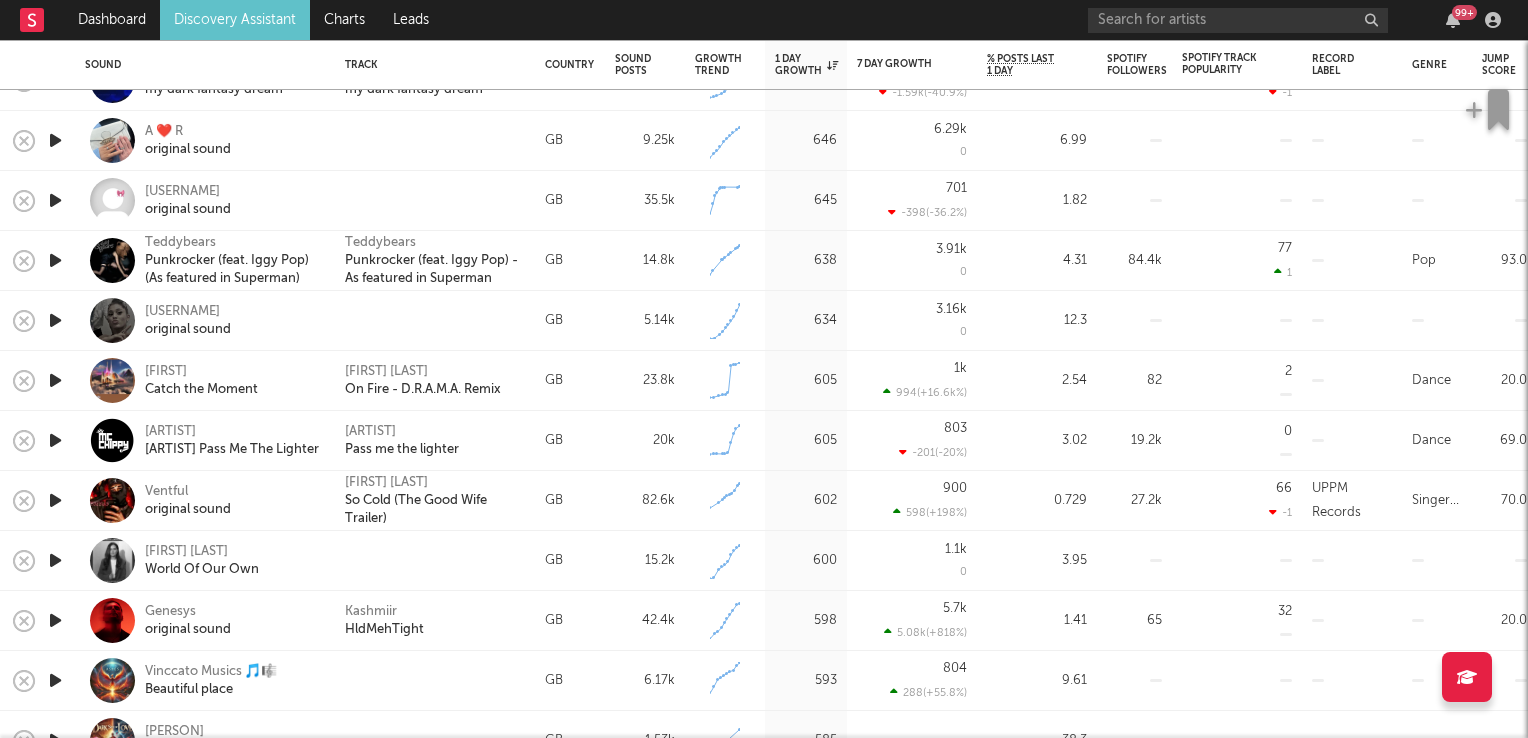 click at bounding box center (55, 560) 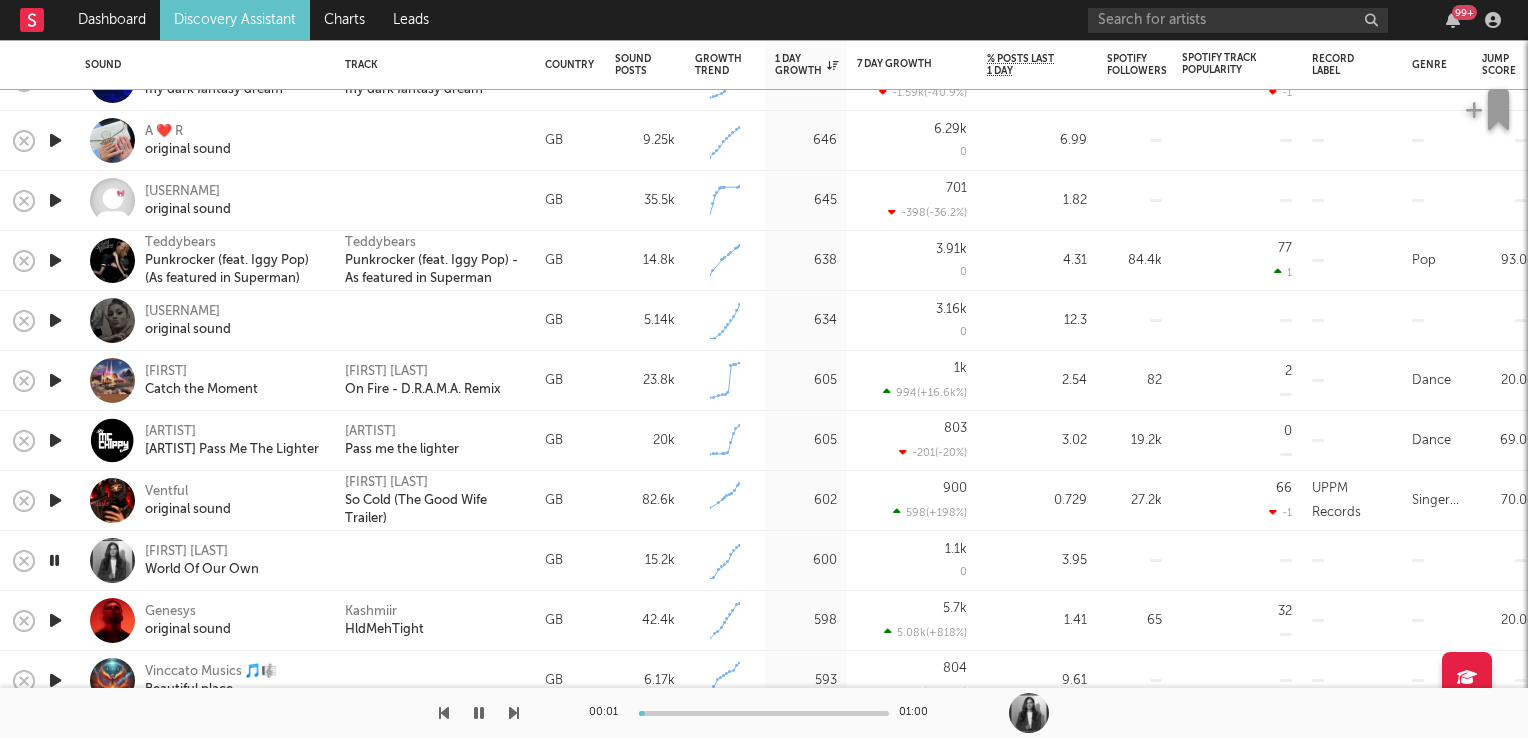 click at bounding box center [54, 560] 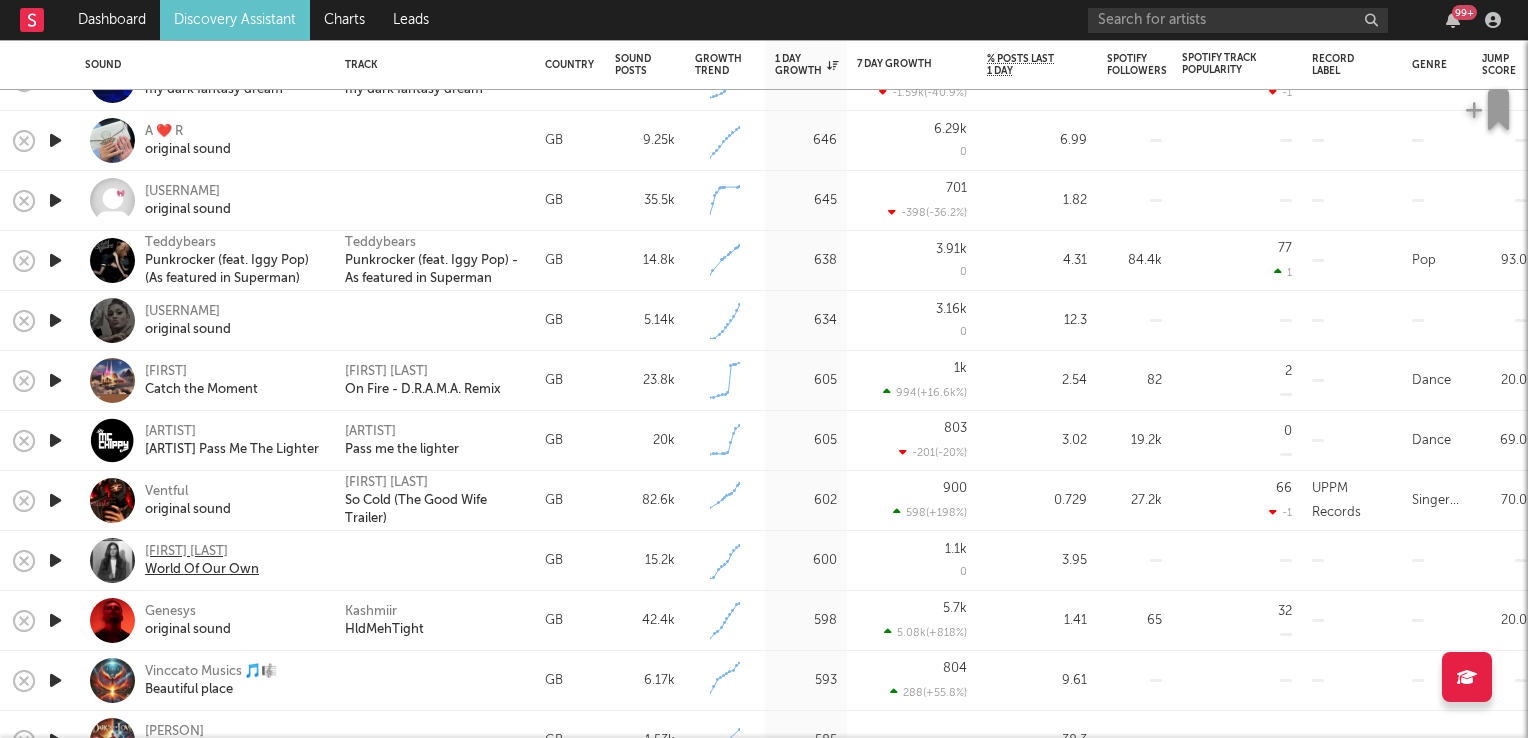 click on "Chelsey Johnson" at bounding box center (202, 552) 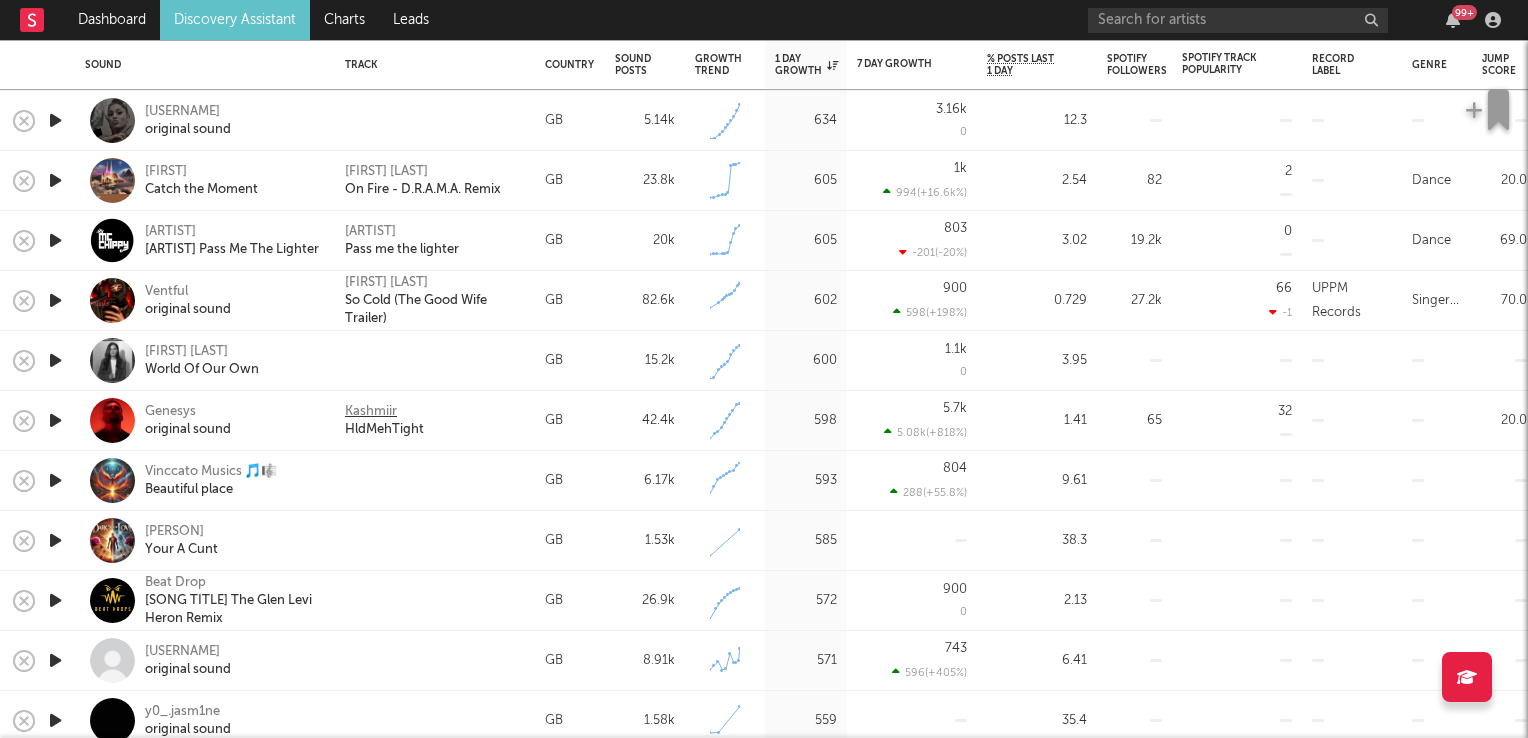 click on "Kashmiir" at bounding box center (371, 412) 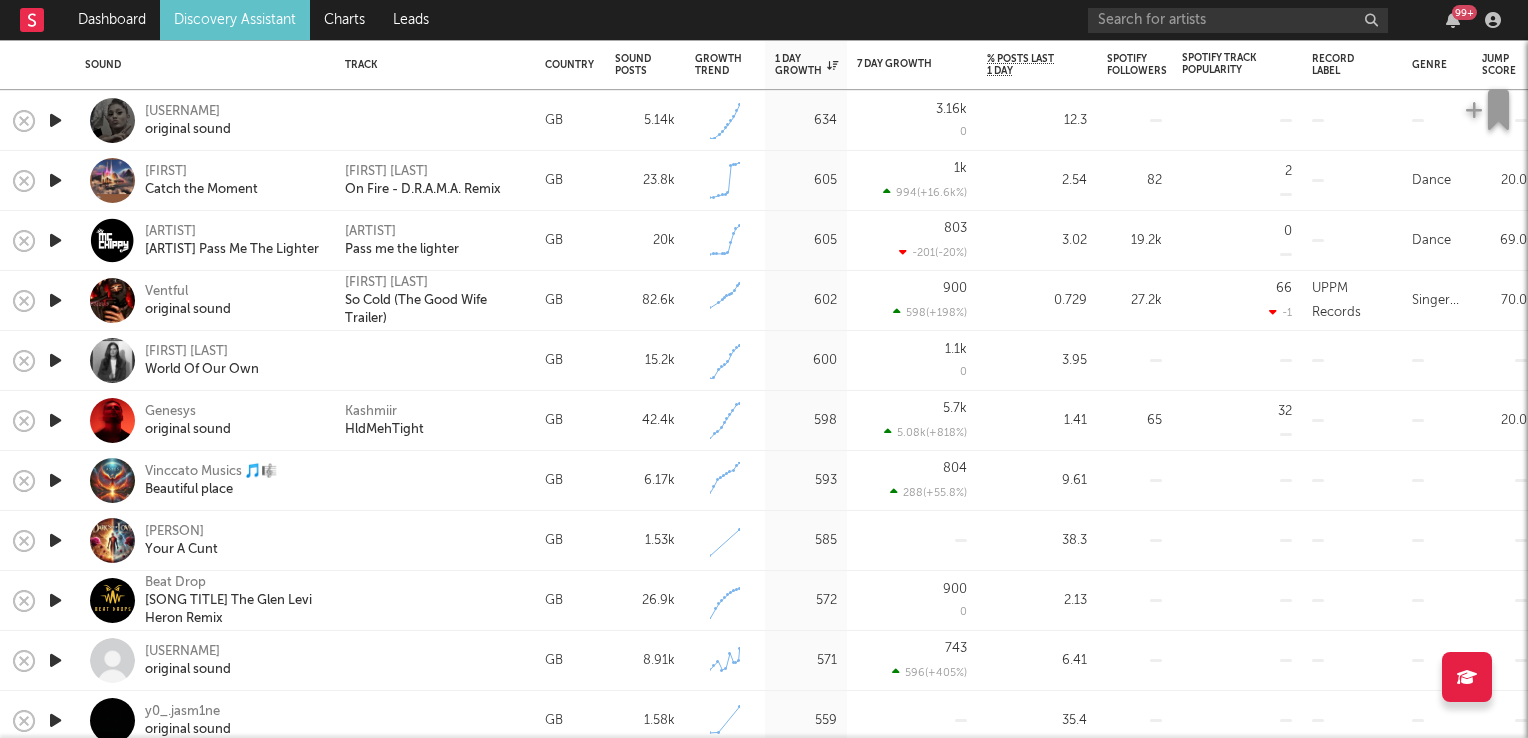 click at bounding box center [55, 540] 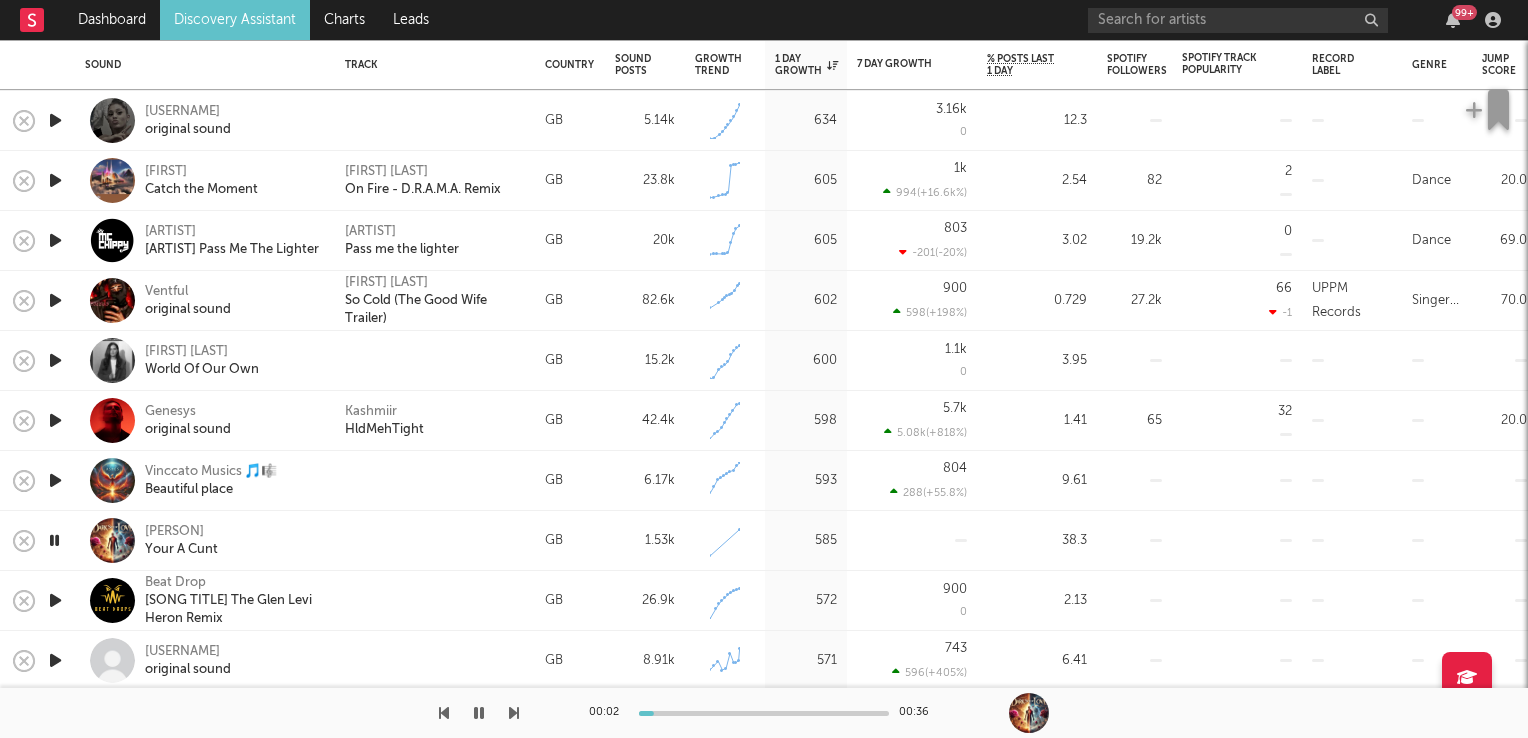 click at bounding box center [54, 540] 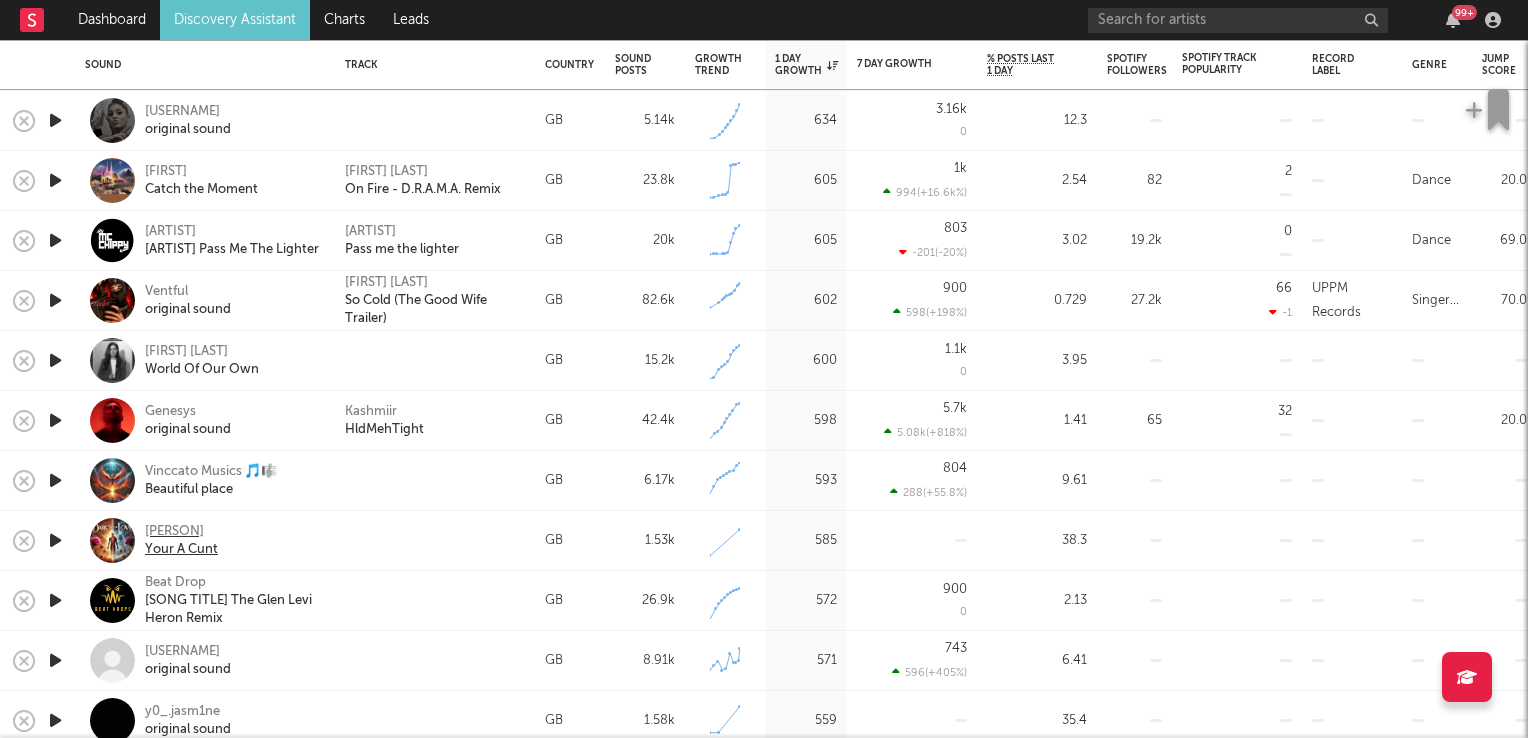 click on "VypR" at bounding box center [181, 532] 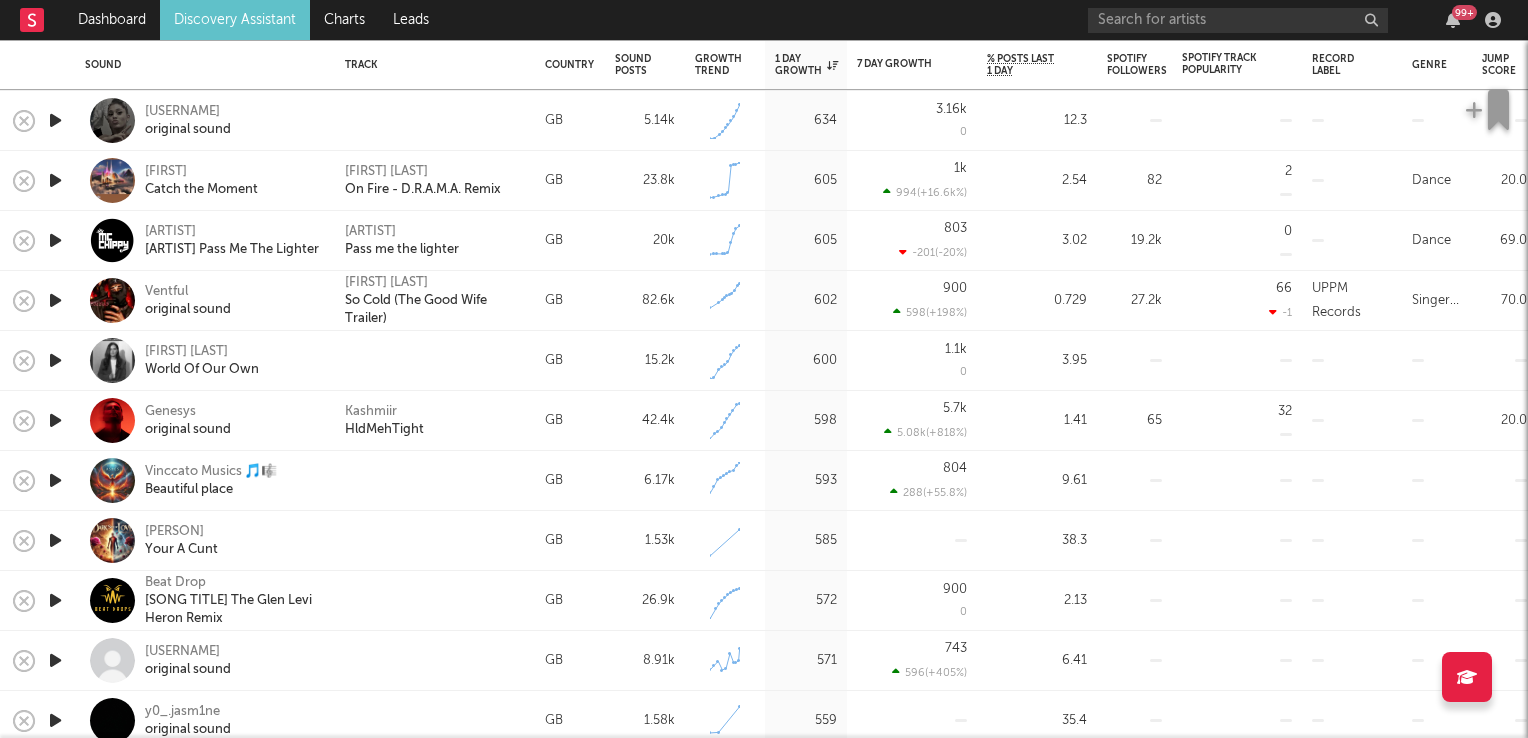 click at bounding box center (55, 480) 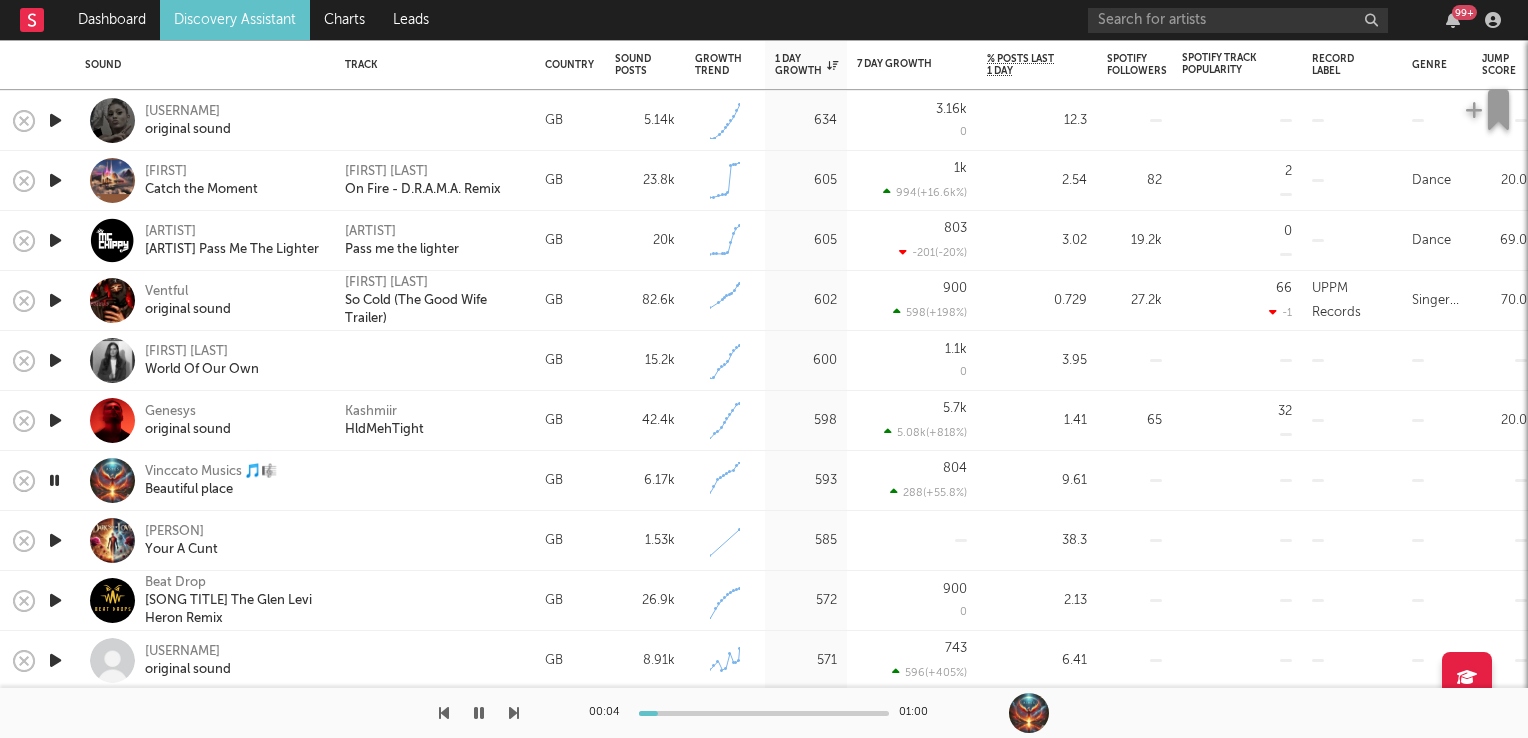 click at bounding box center [54, 480] 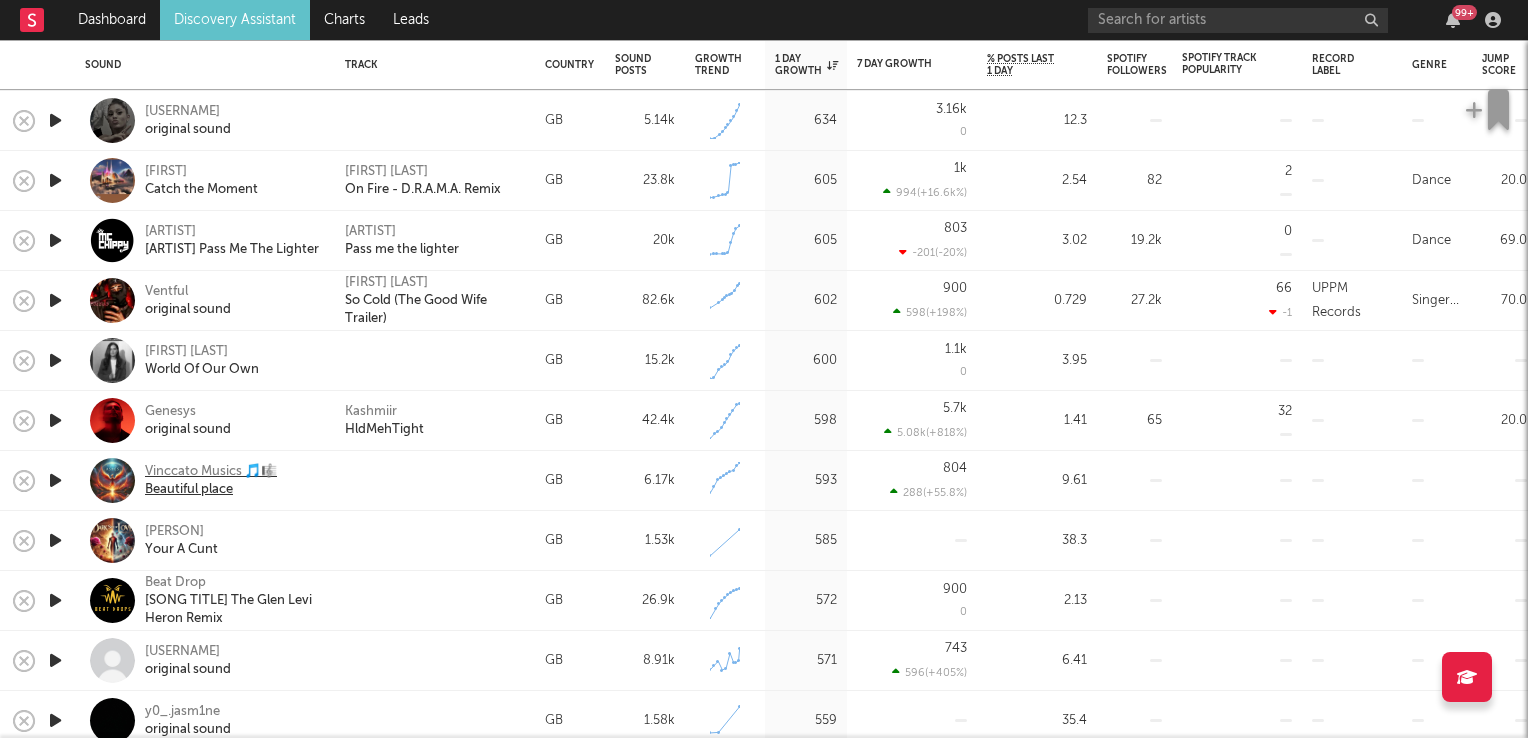 click on "Vinccato Musics 🎵🎼" at bounding box center (211, 472) 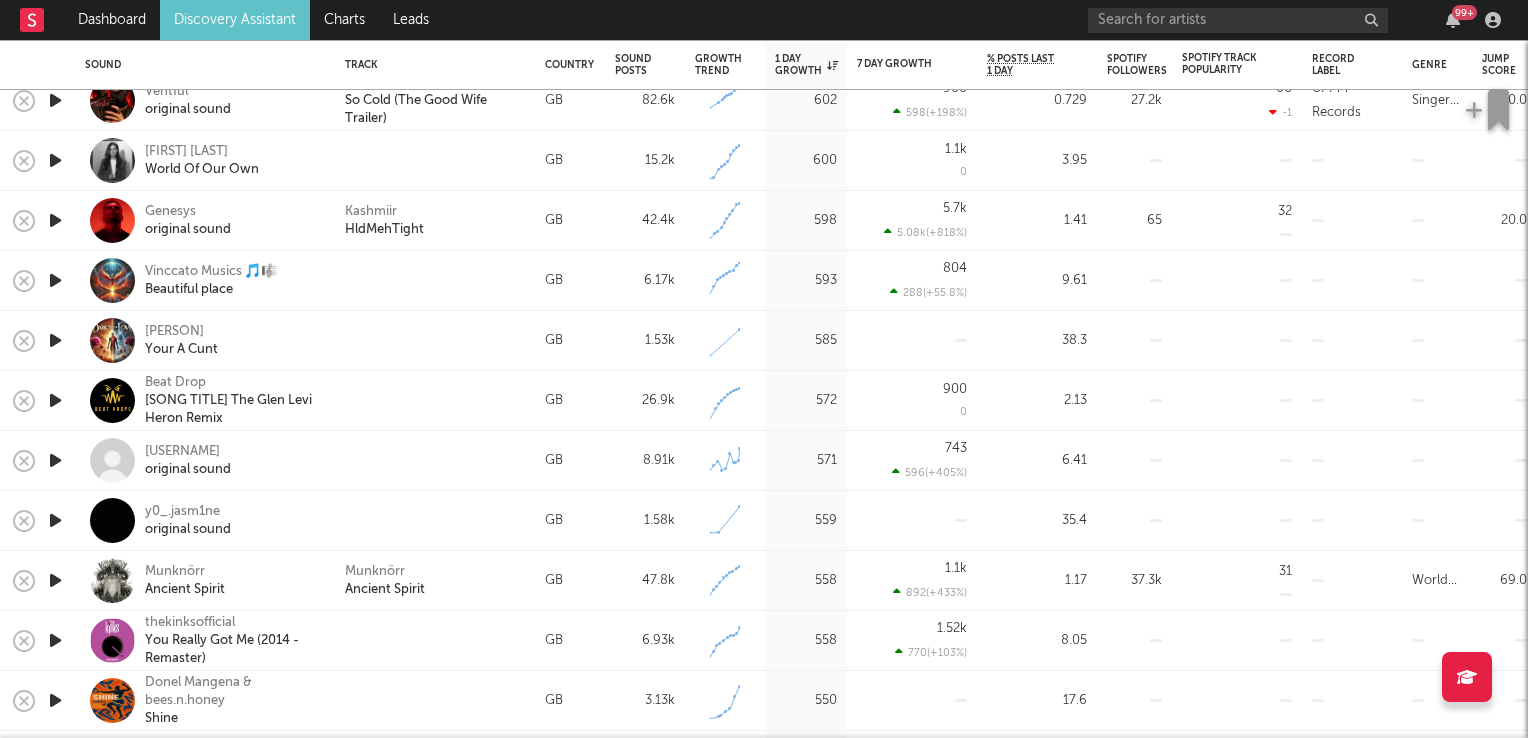 click at bounding box center [55, 580] 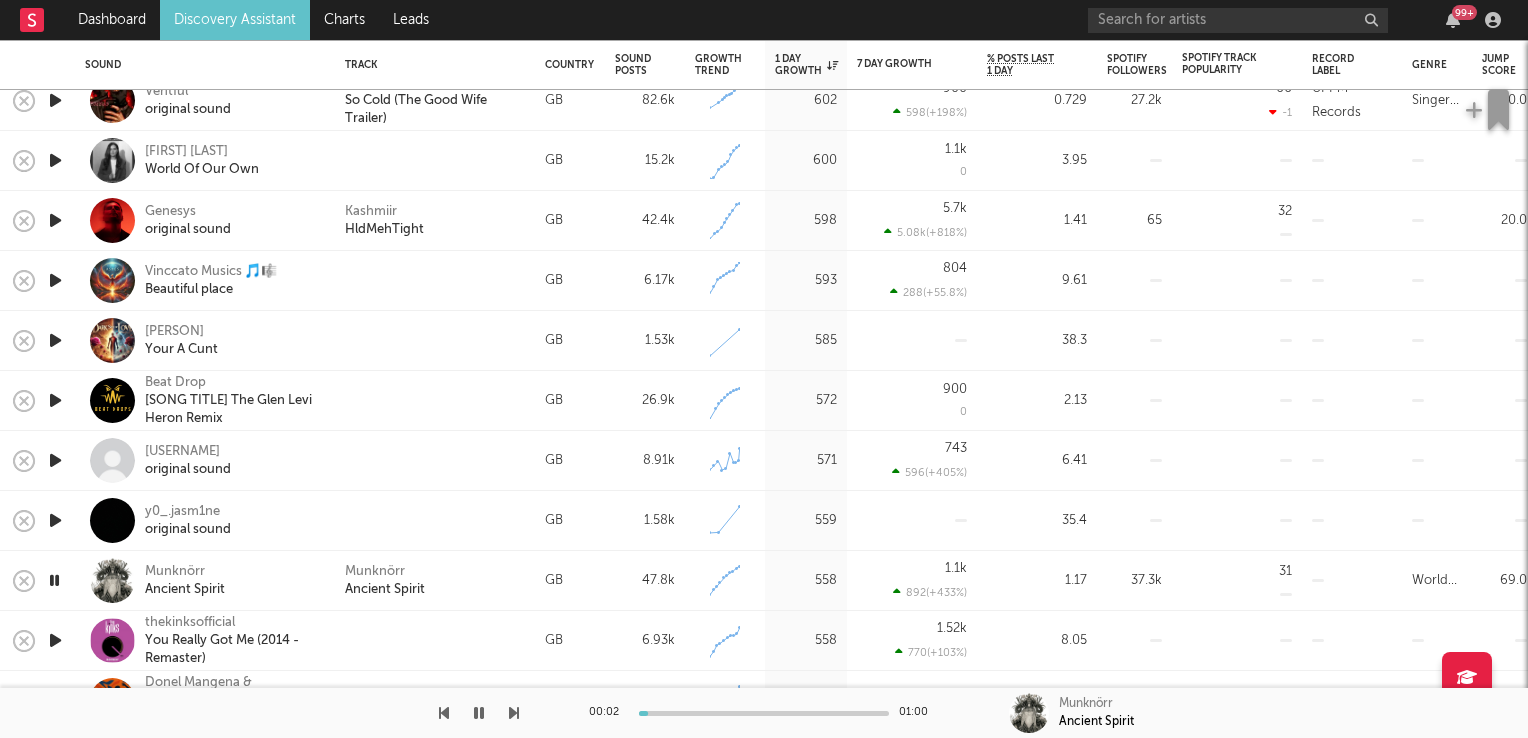 click at bounding box center (54, 580) 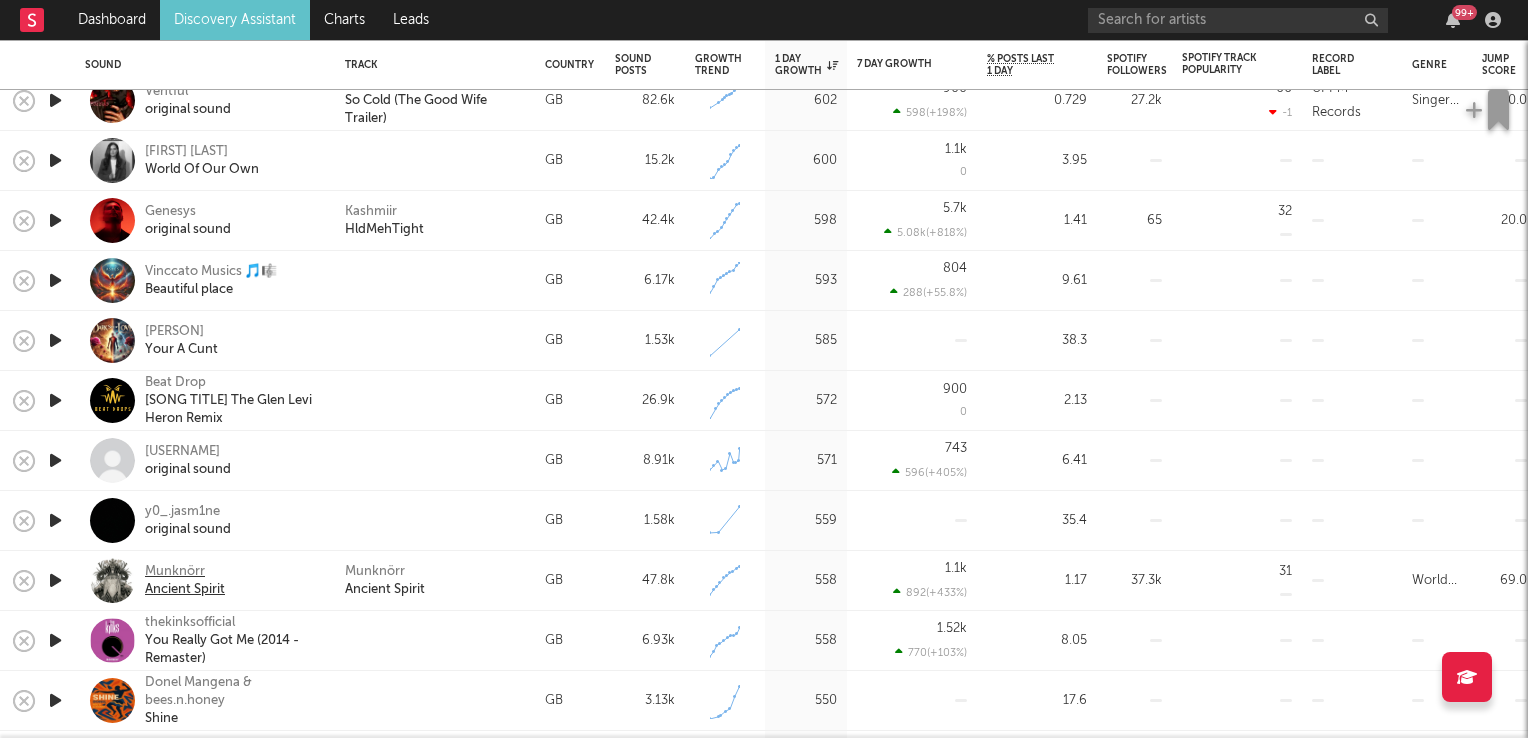 click on "Munknörr" at bounding box center (185, 572) 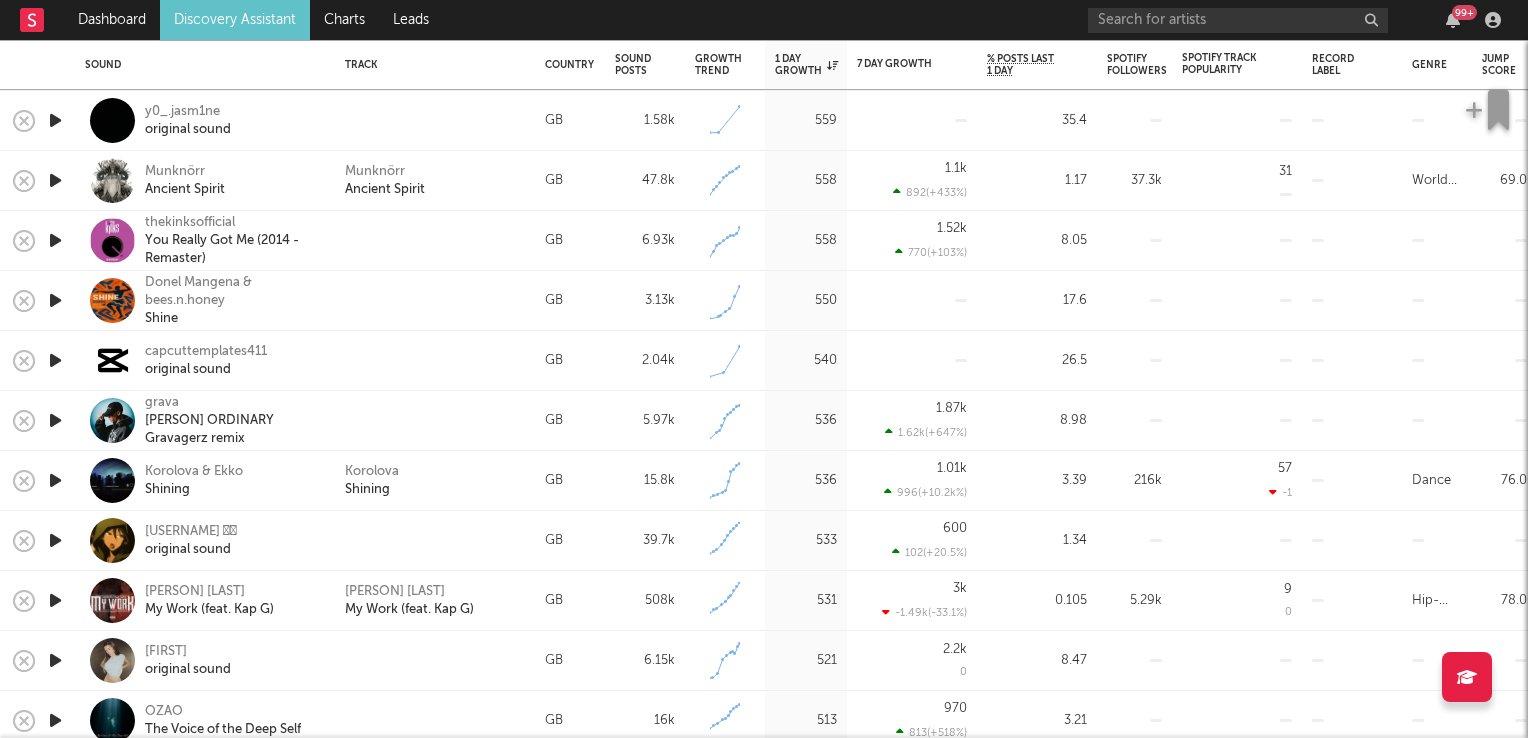 click at bounding box center (55, 480) 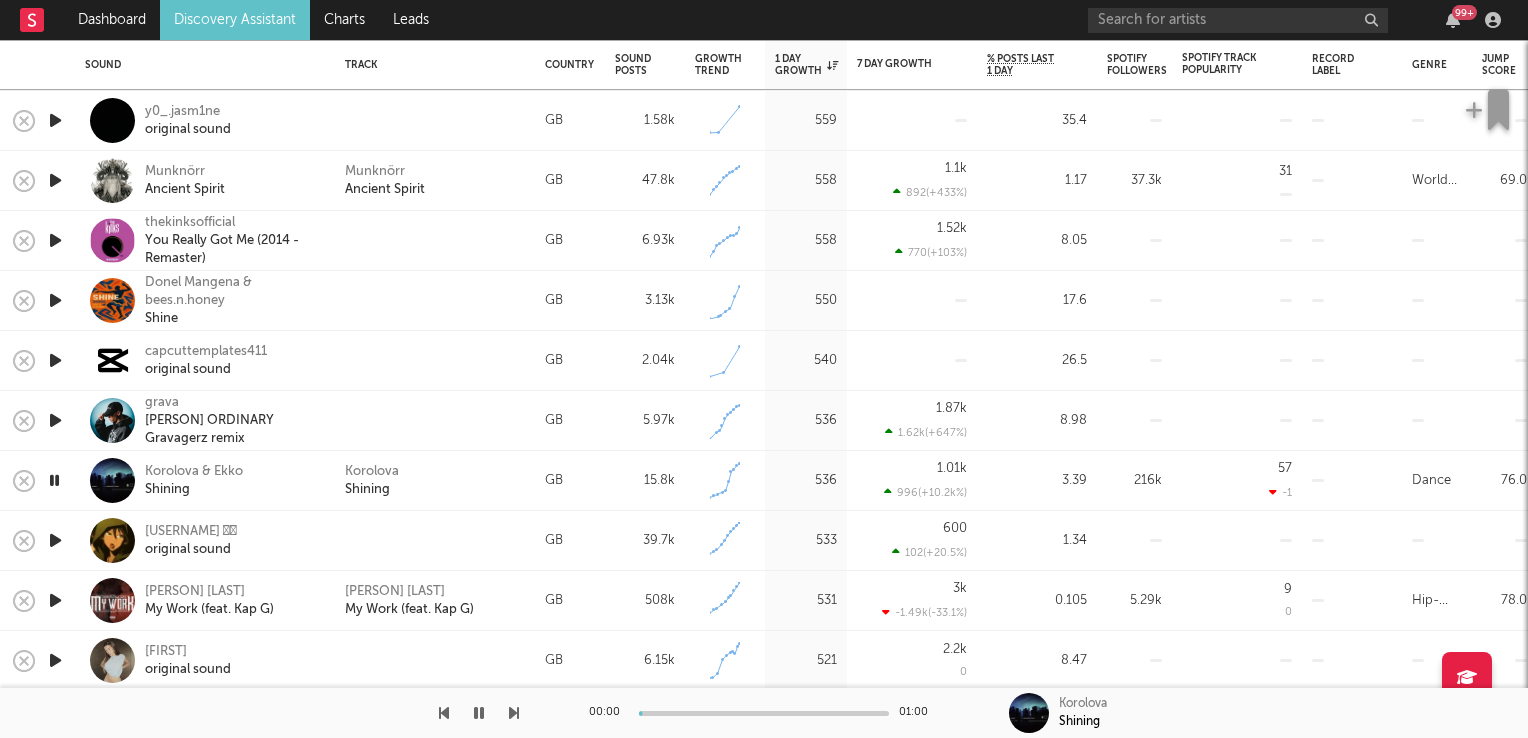 click at bounding box center (54, 480) 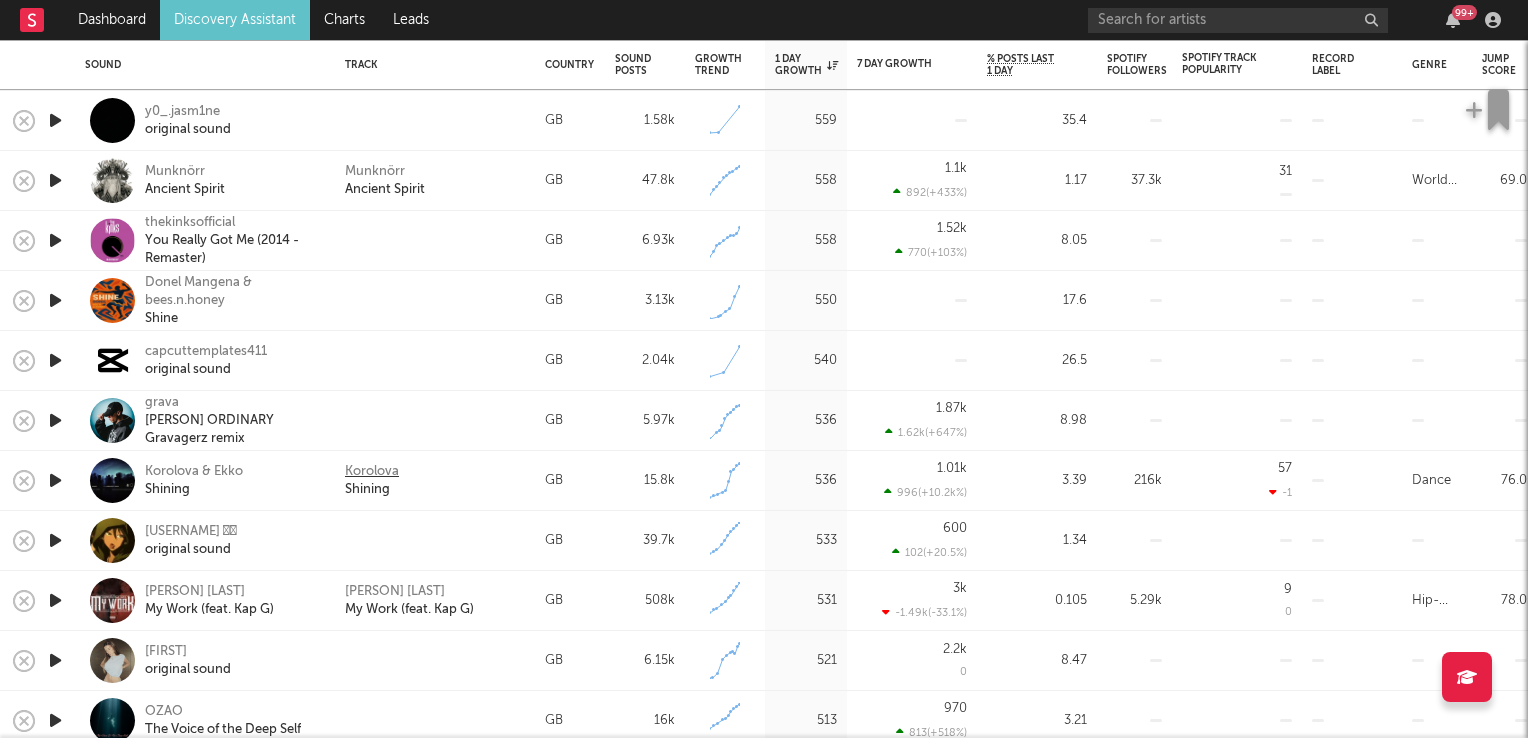 click on "Korolova" at bounding box center (372, 472) 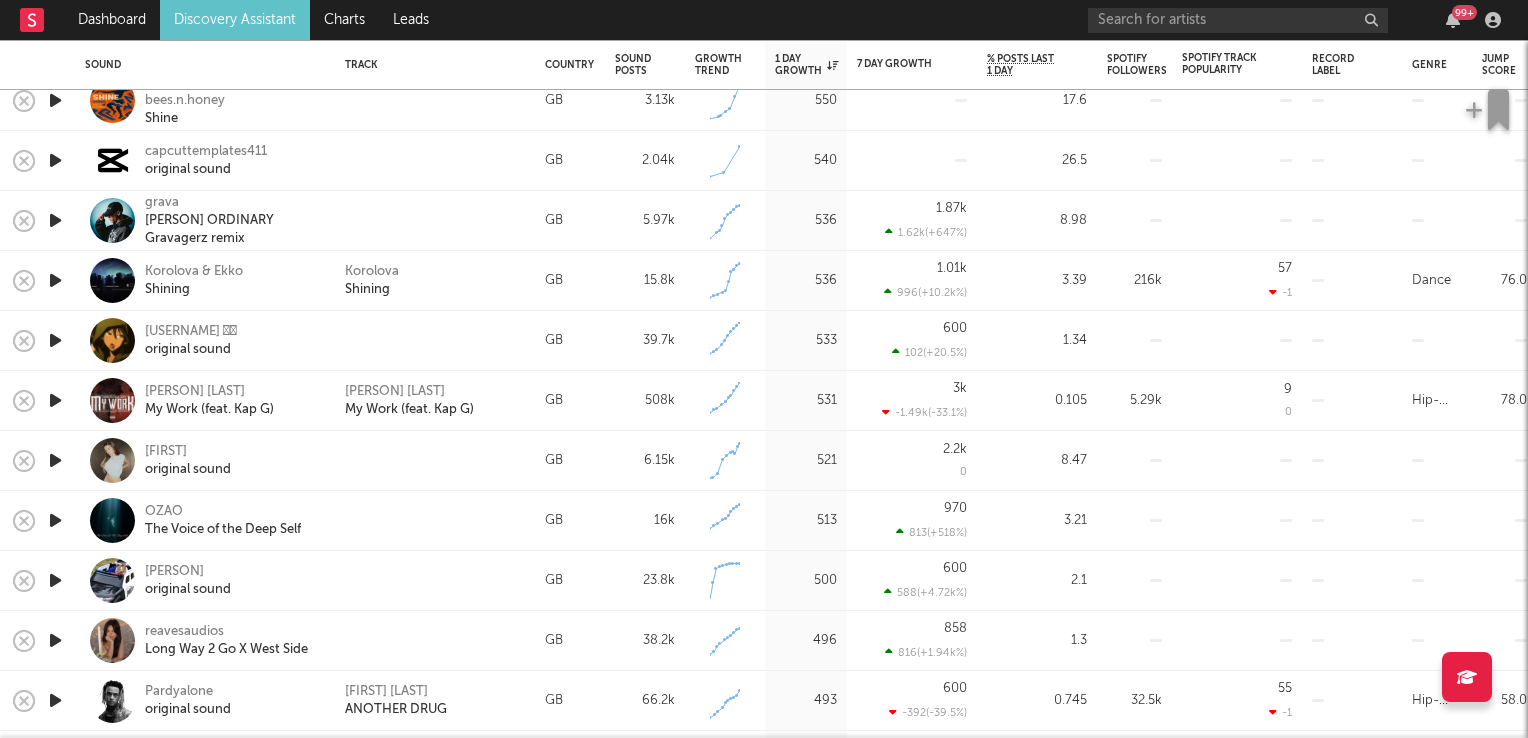 click at bounding box center (55, 520) 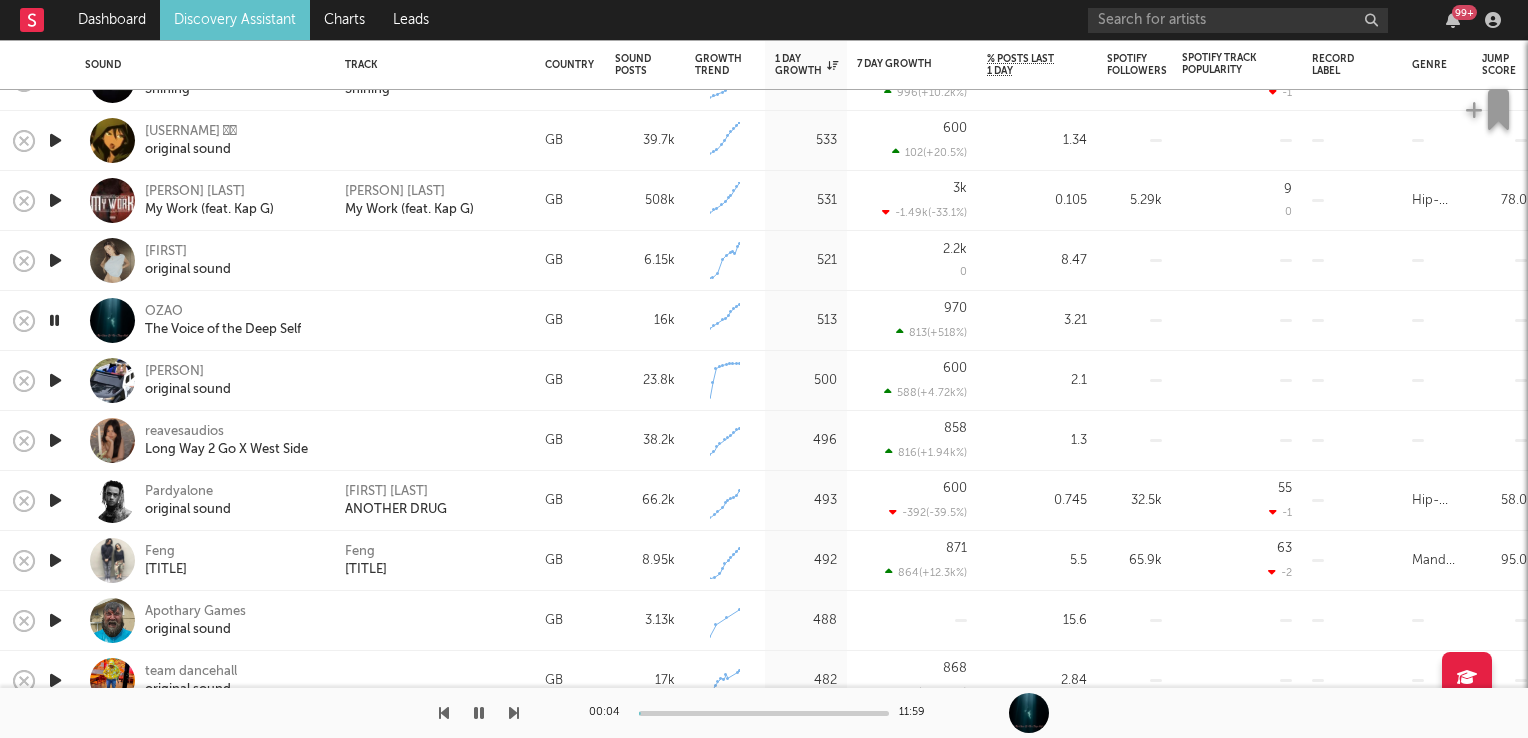 click at bounding box center [55, 500] 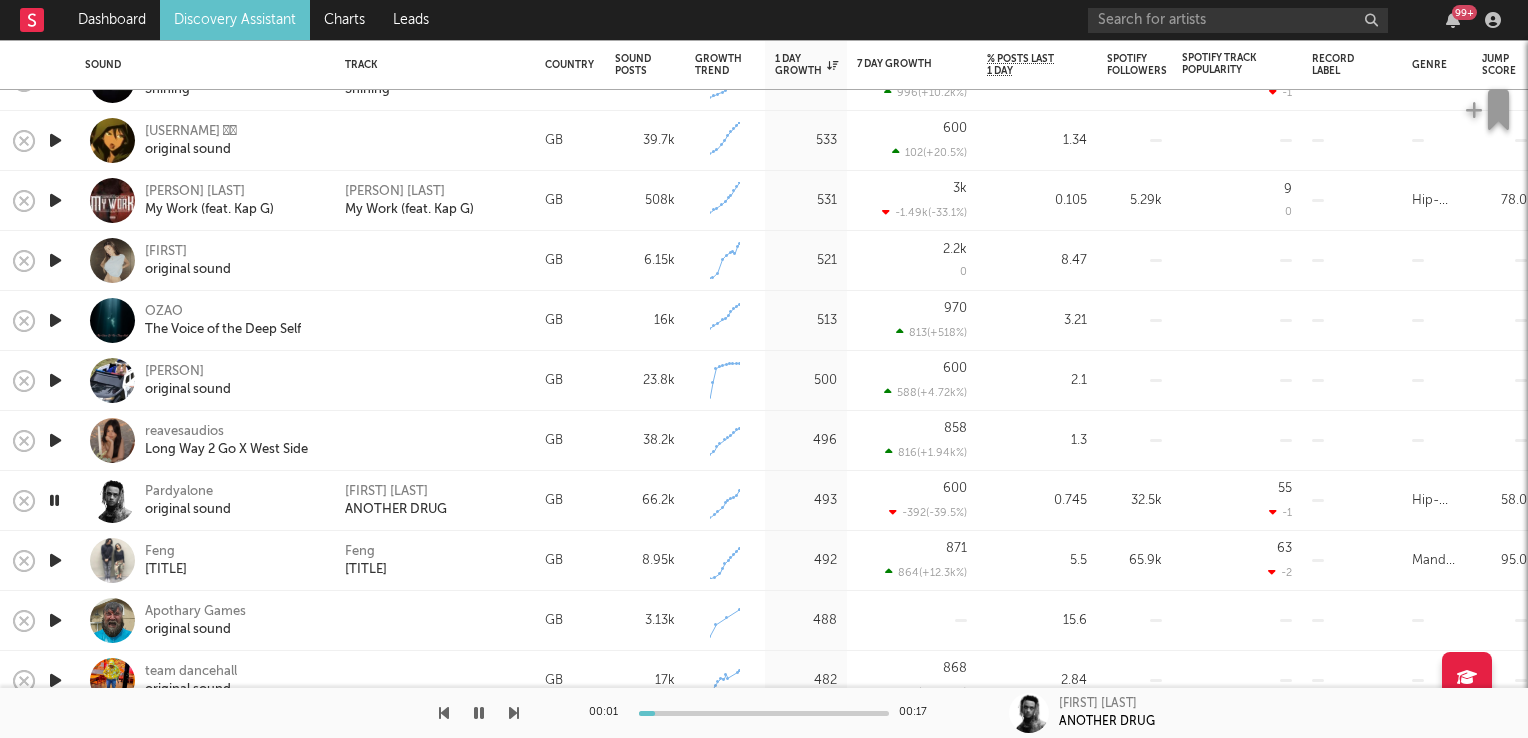 click at bounding box center [54, 500] 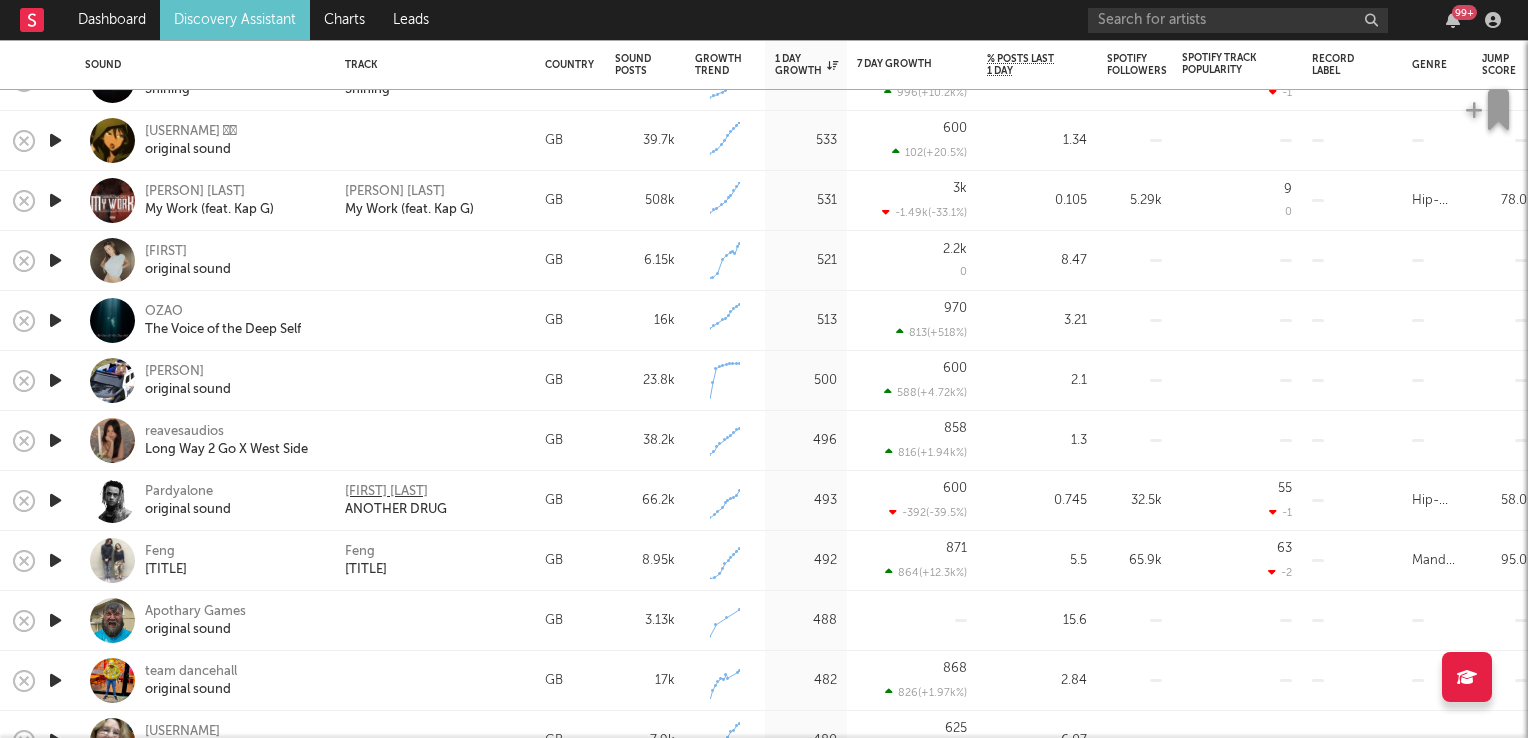 click on "Henny Hermes" at bounding box center (386, 492) 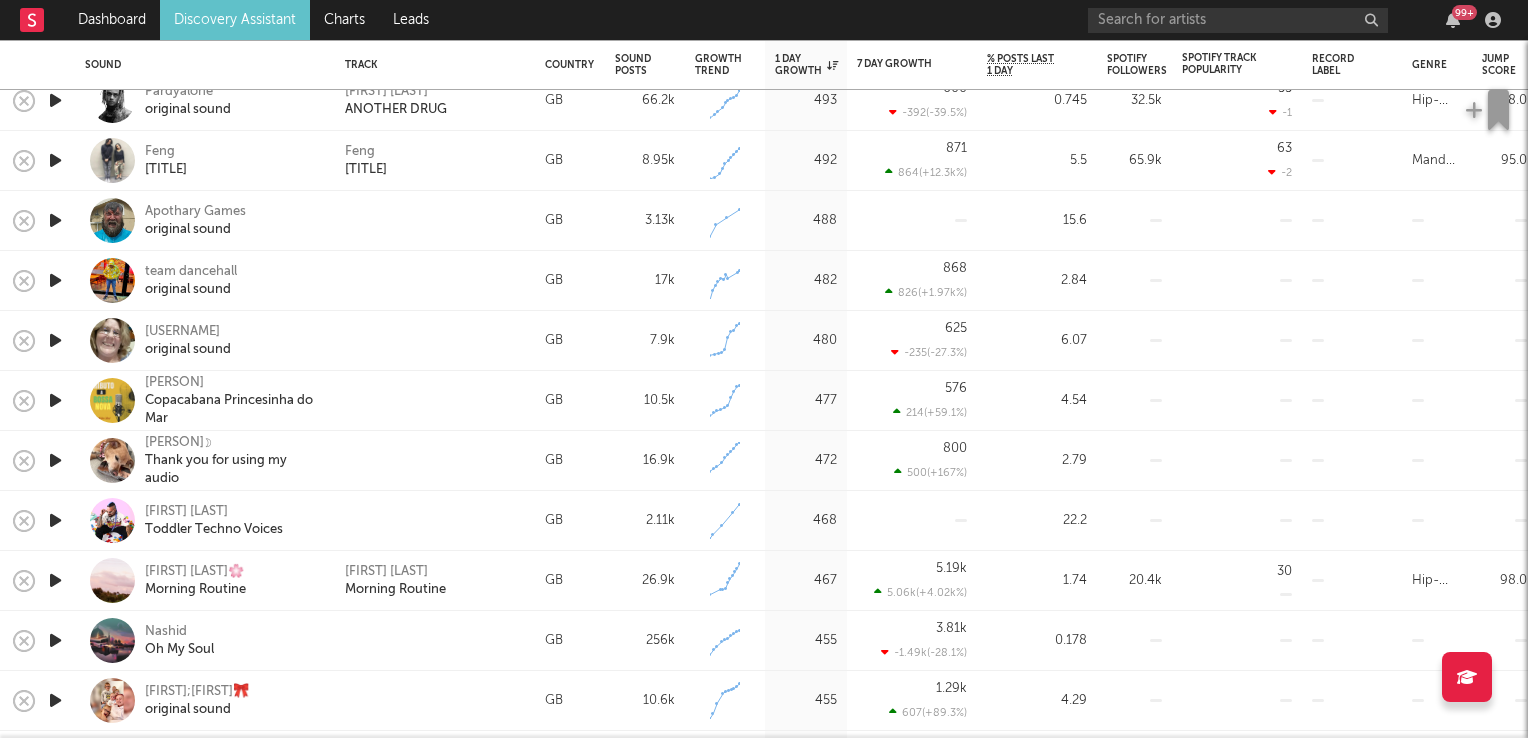 click at bounding box center (55, 400) 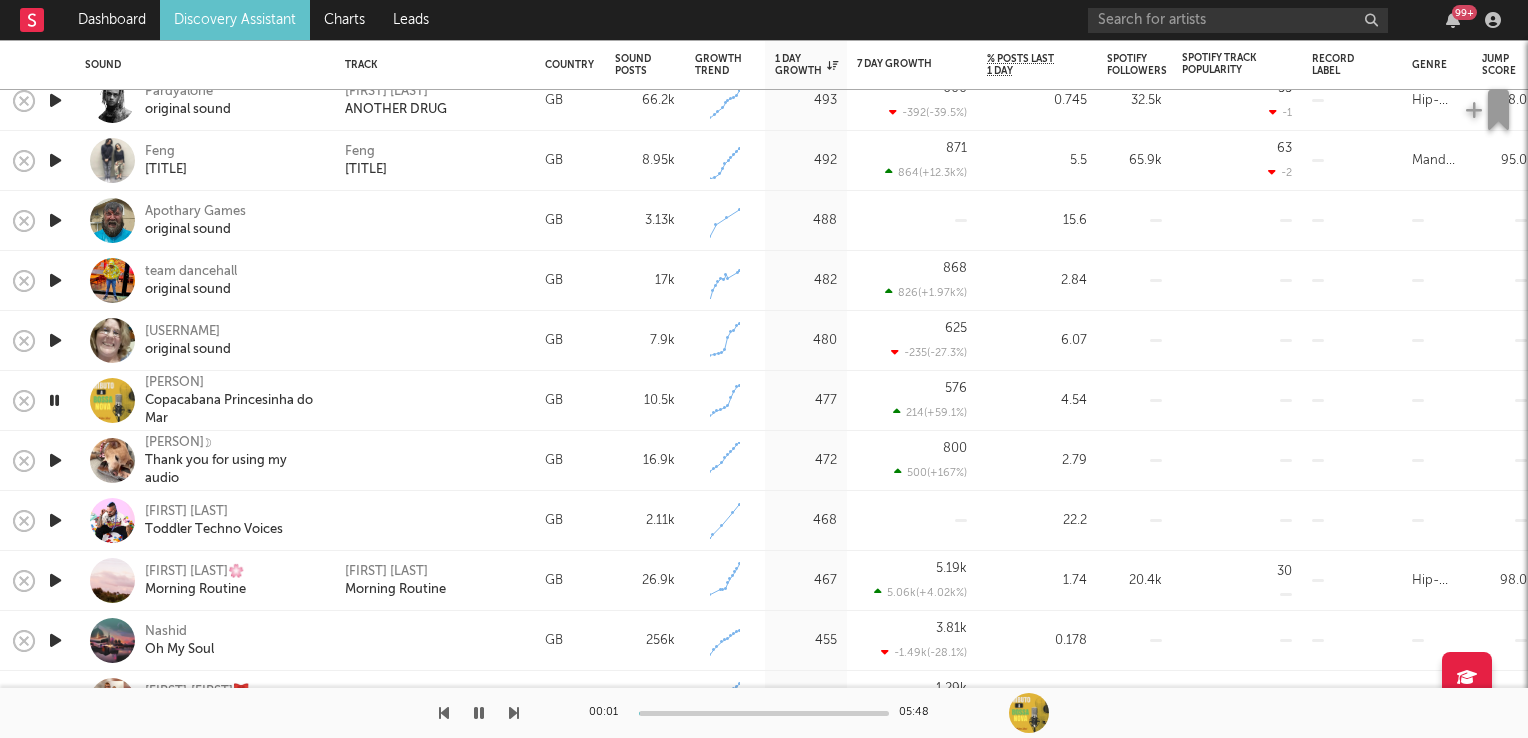 click at bounding box center (54, 400) 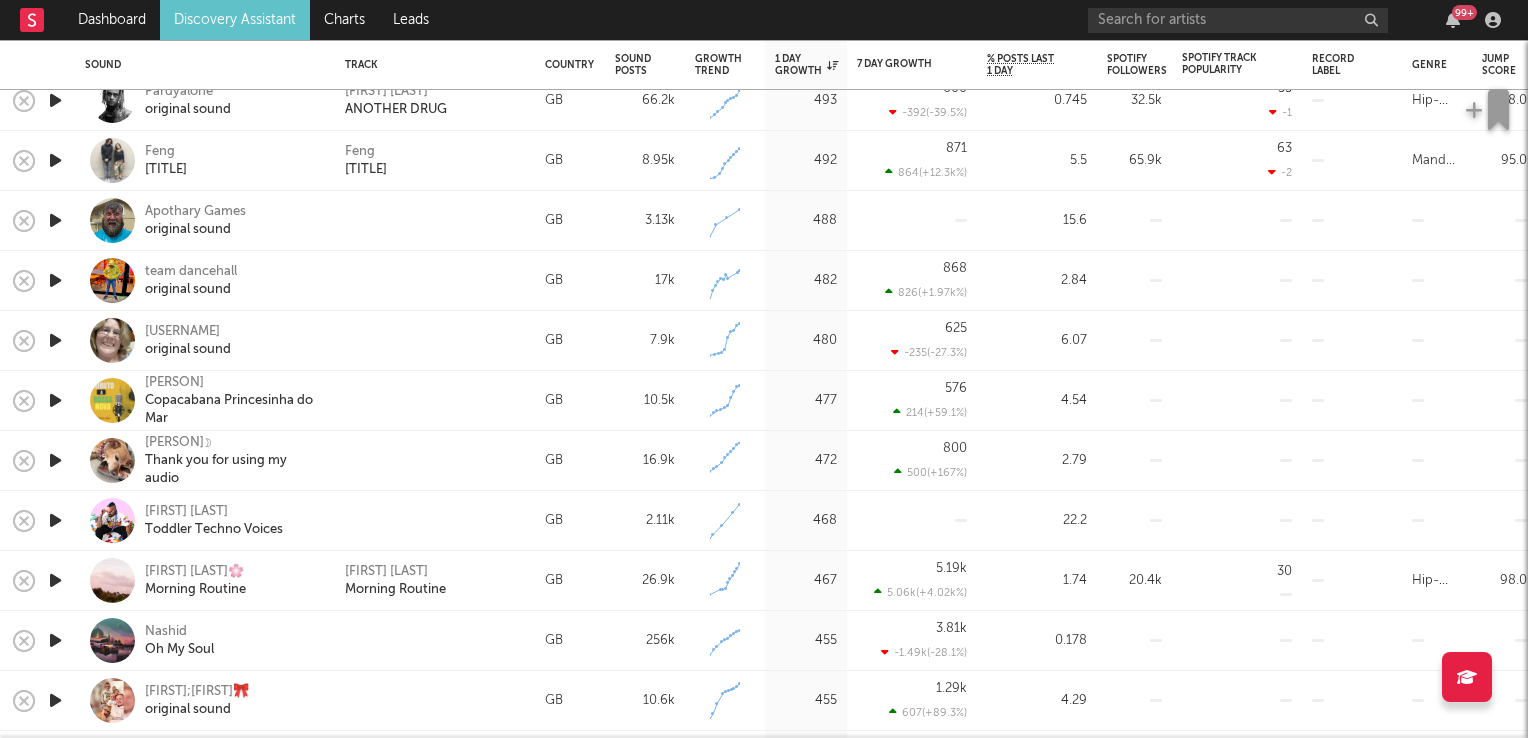 click at bounding box center [55, 520] 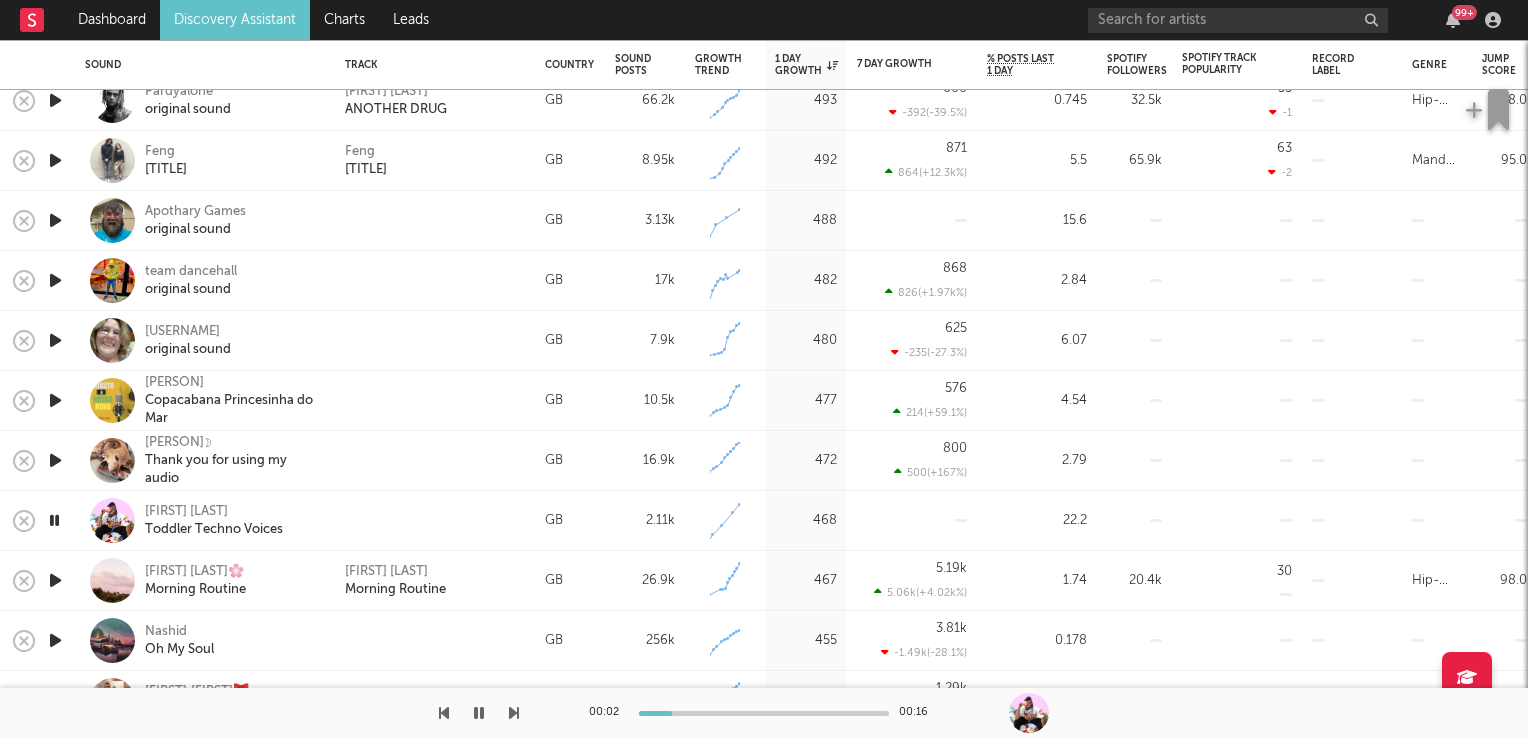 click at bounding box center (54, 520) 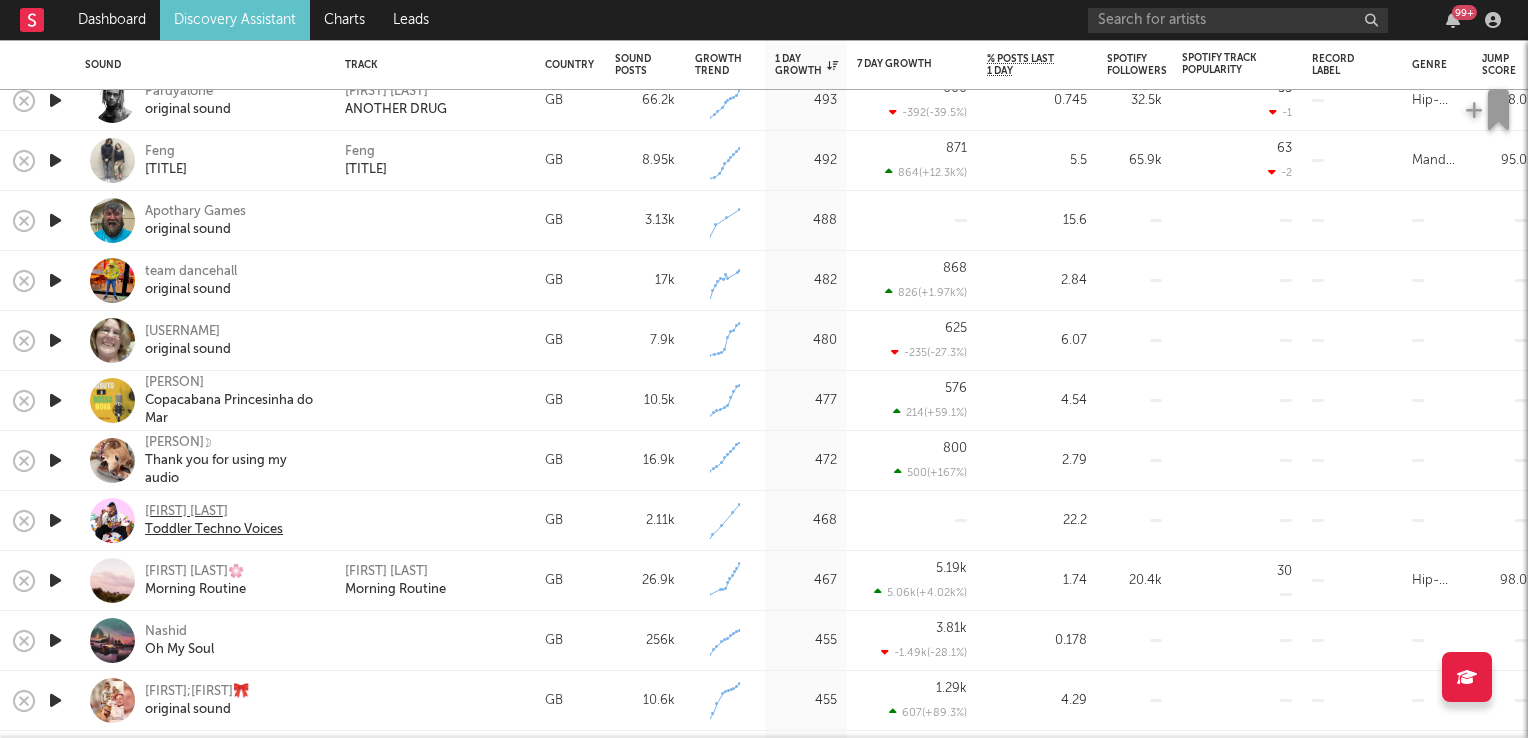 click on "Lenny Pearce" at bounding box center (214, 512) 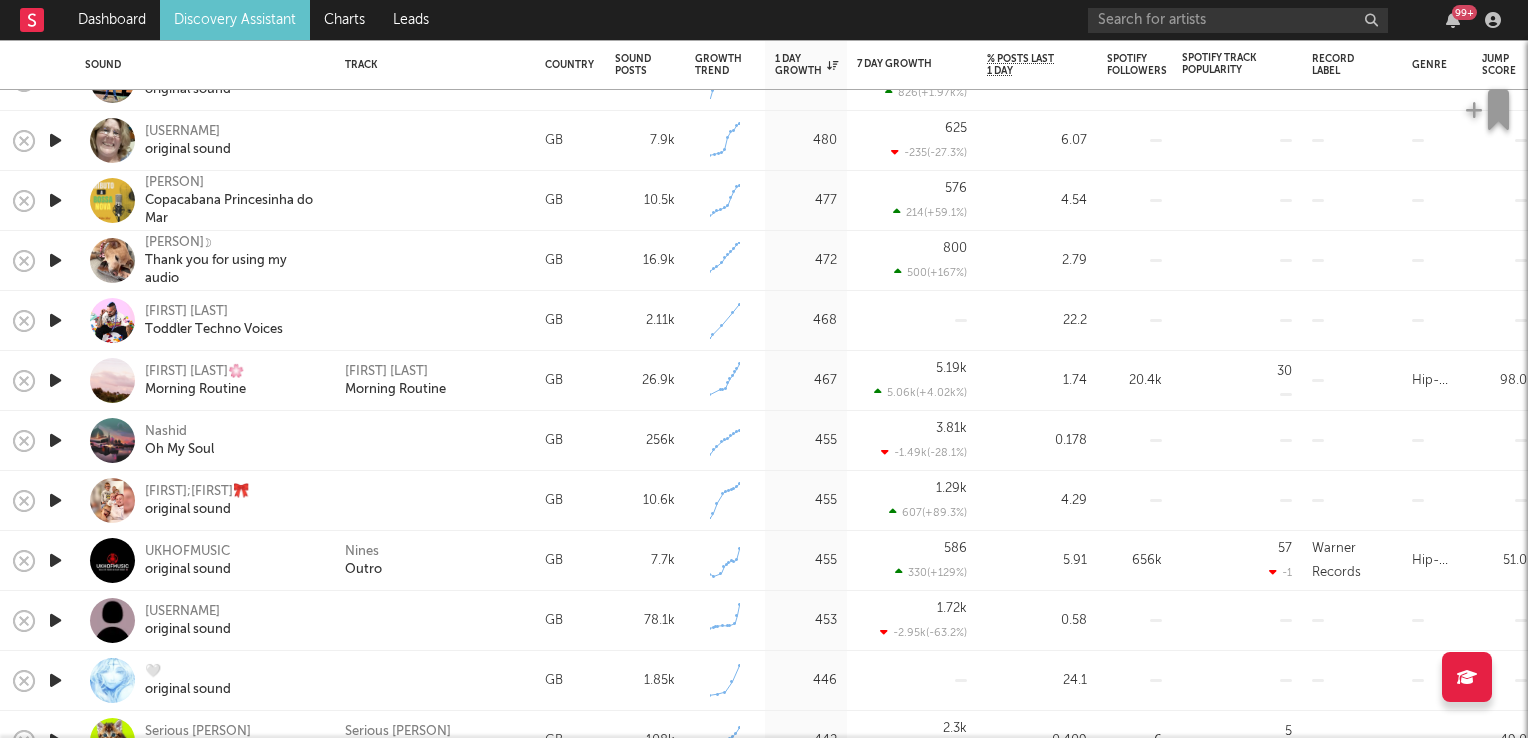 click at bounding box center (55, 560) 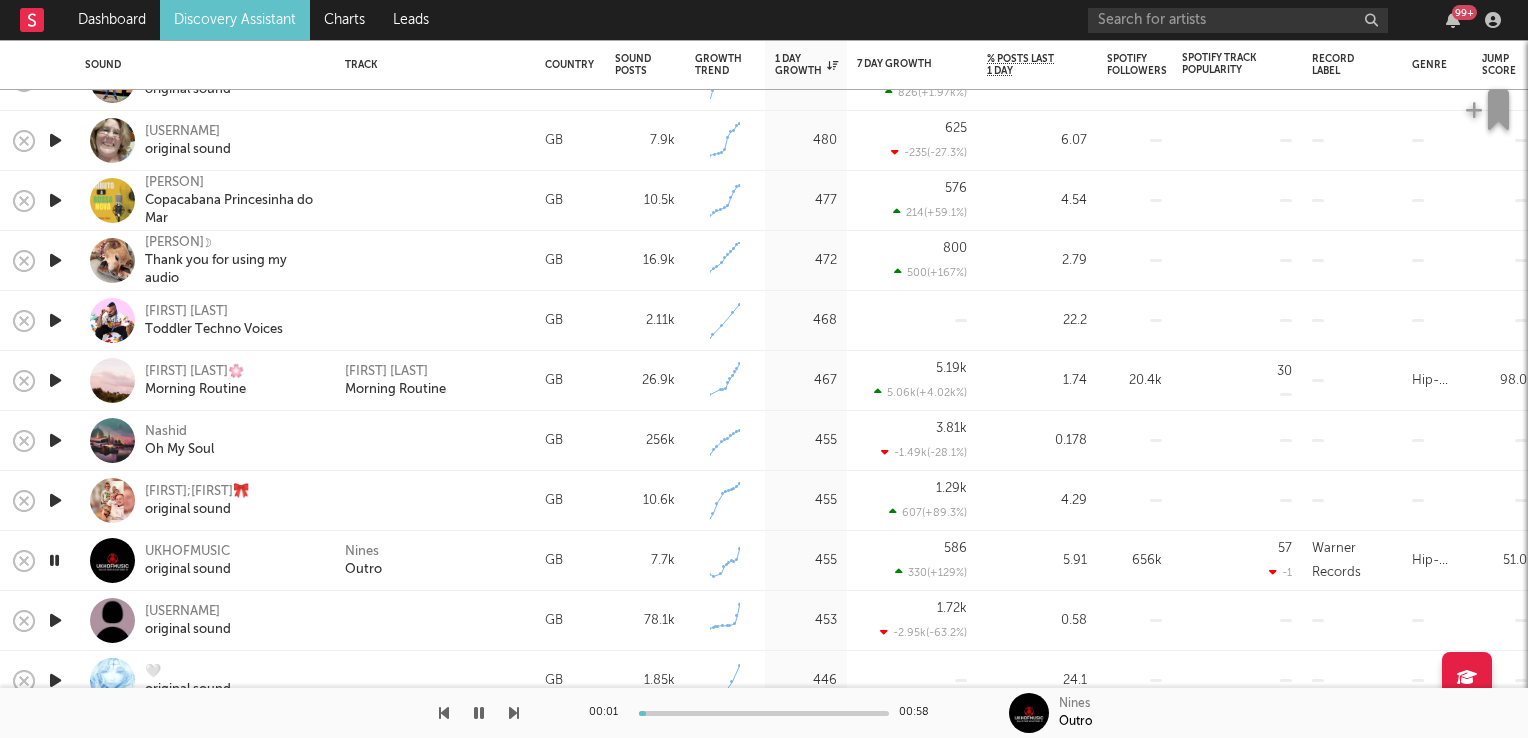 click at bounding box center (54, 560) 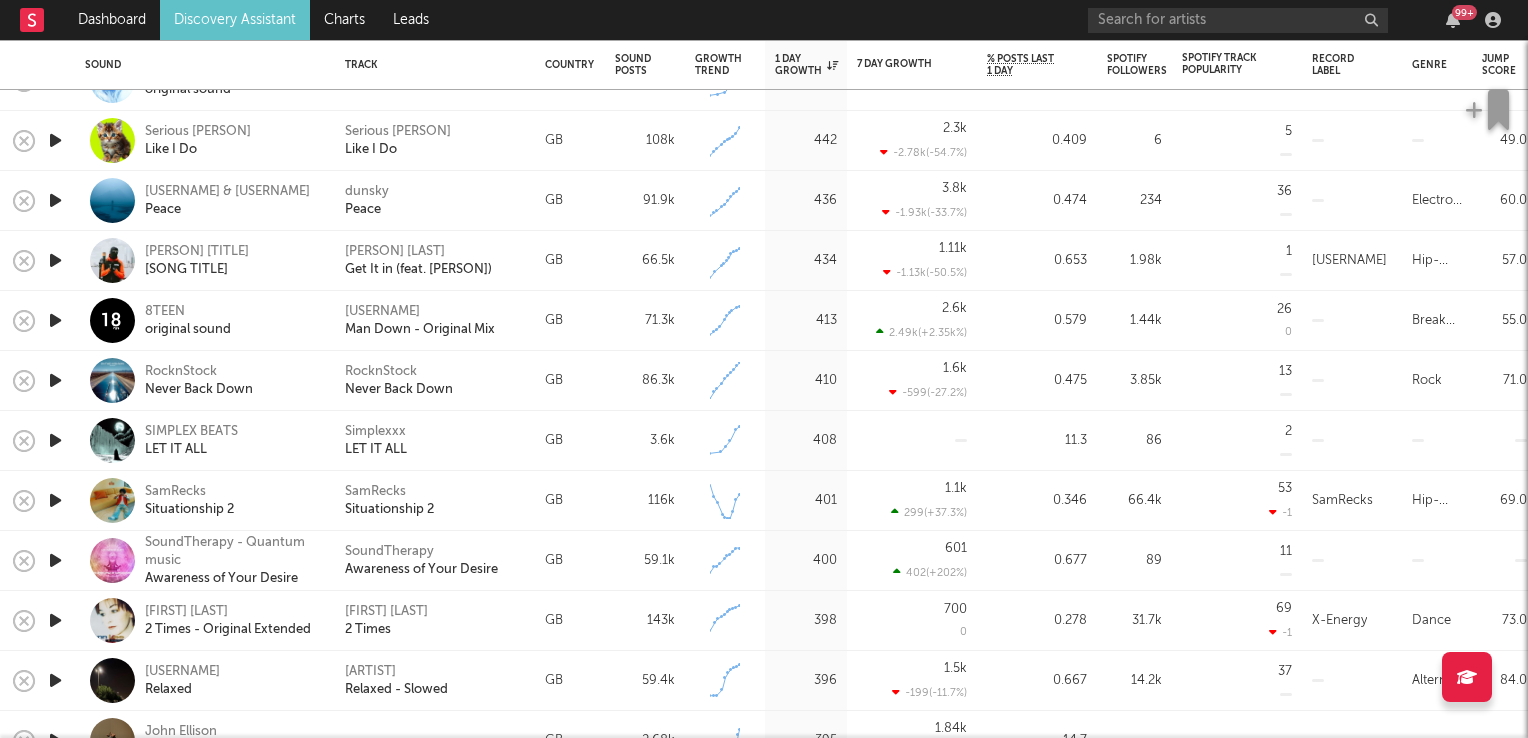 click at bounding box center [55, 440] 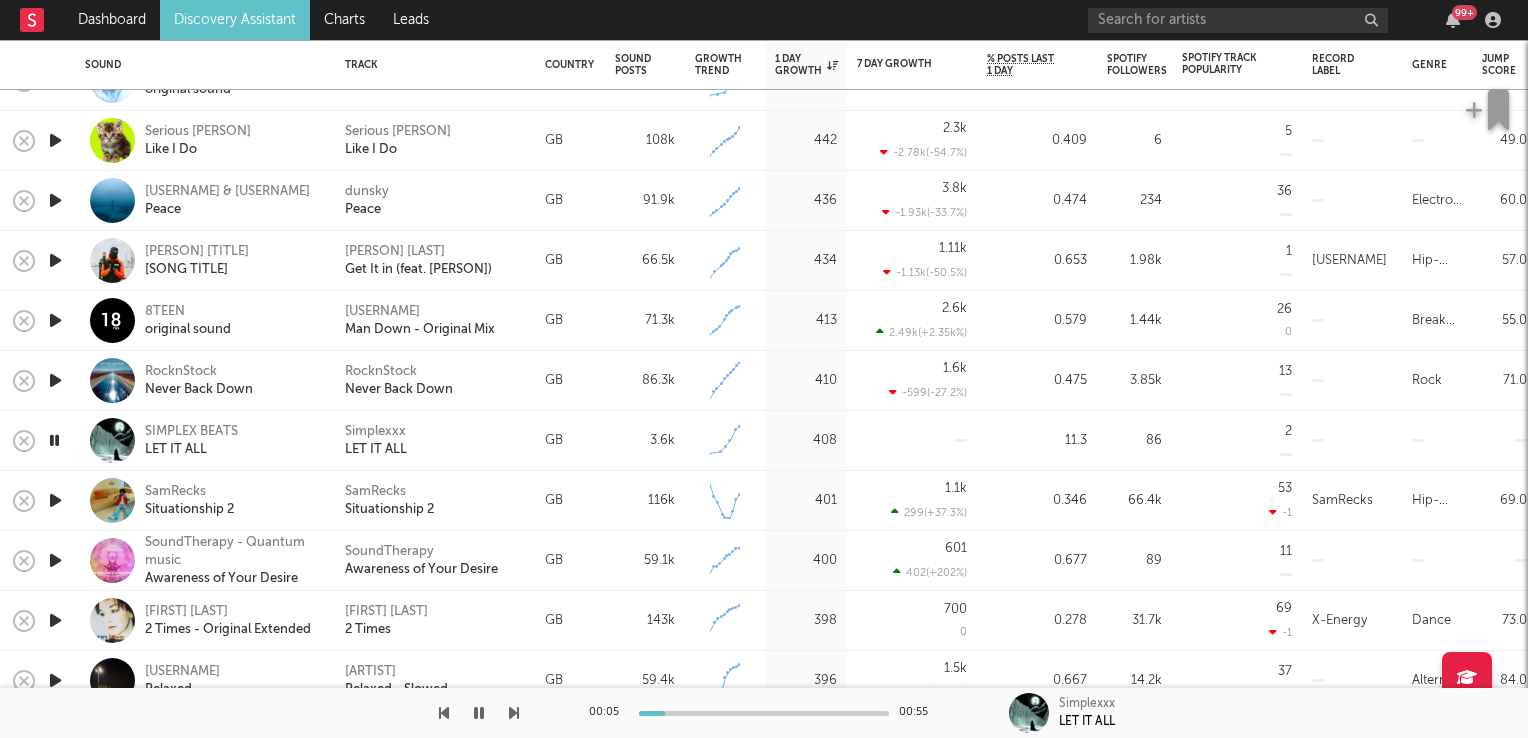 click at bounding box center (54, 440) 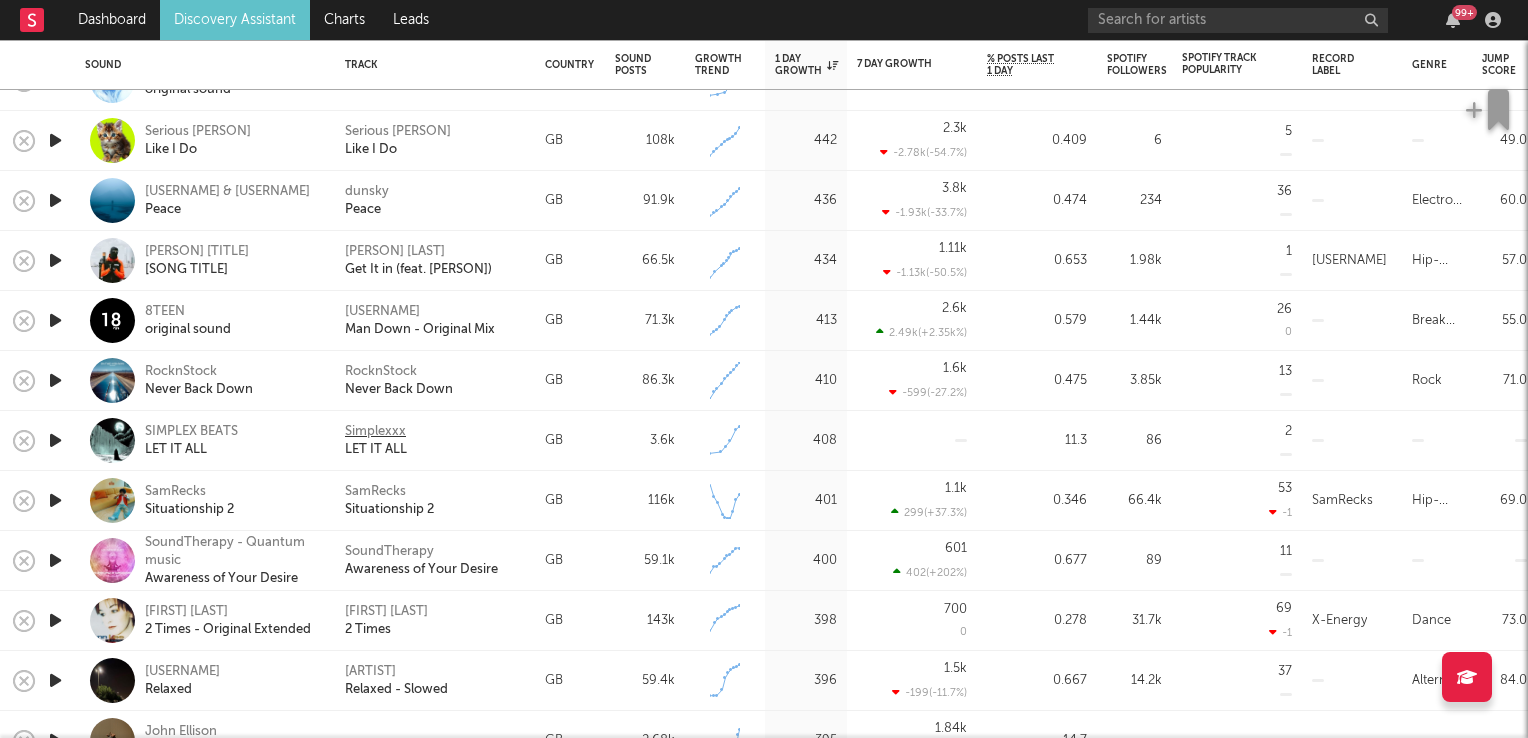 click on "Simplexxx" at bounding box center (375, 432) 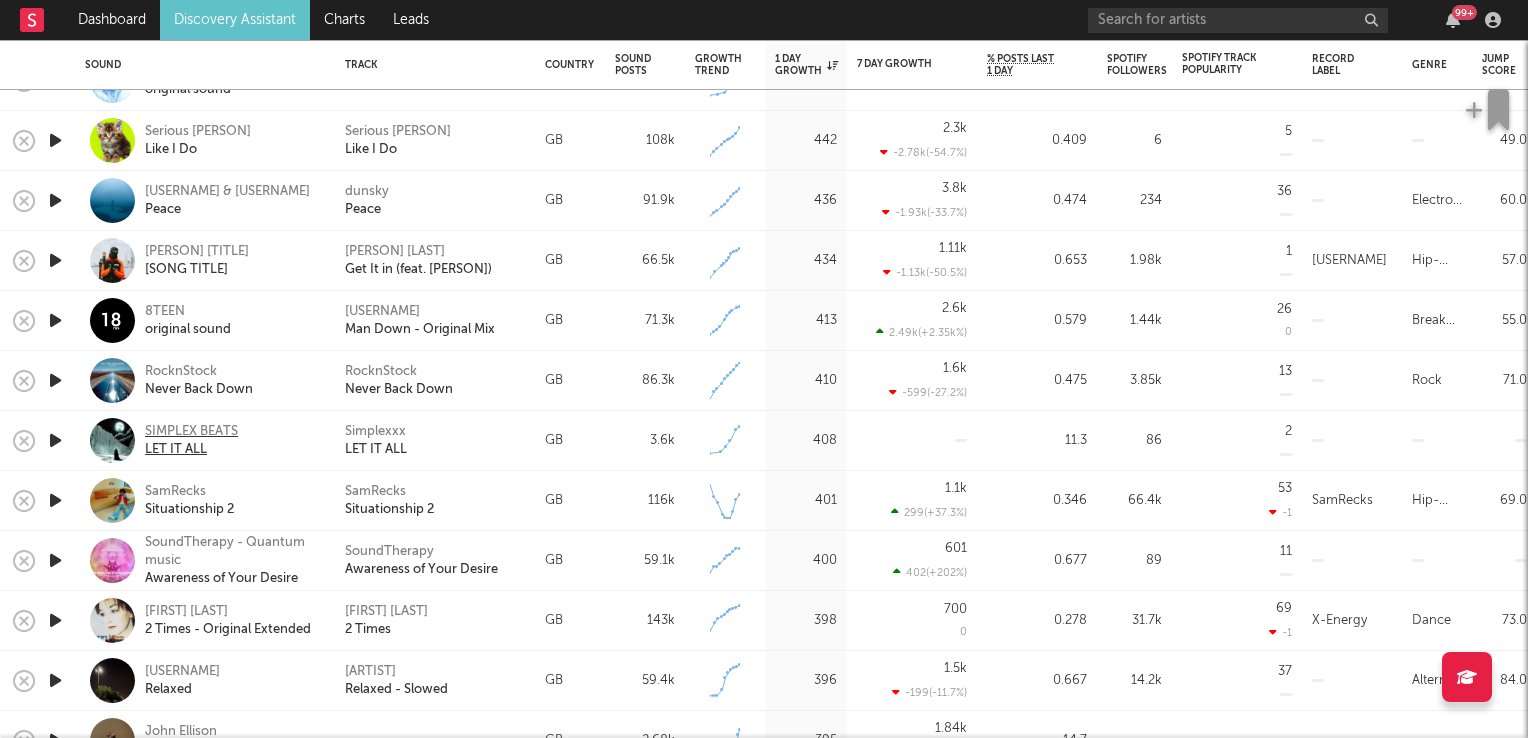 click on "SIMPLEX BEATS" at bounding box center [191, 432] 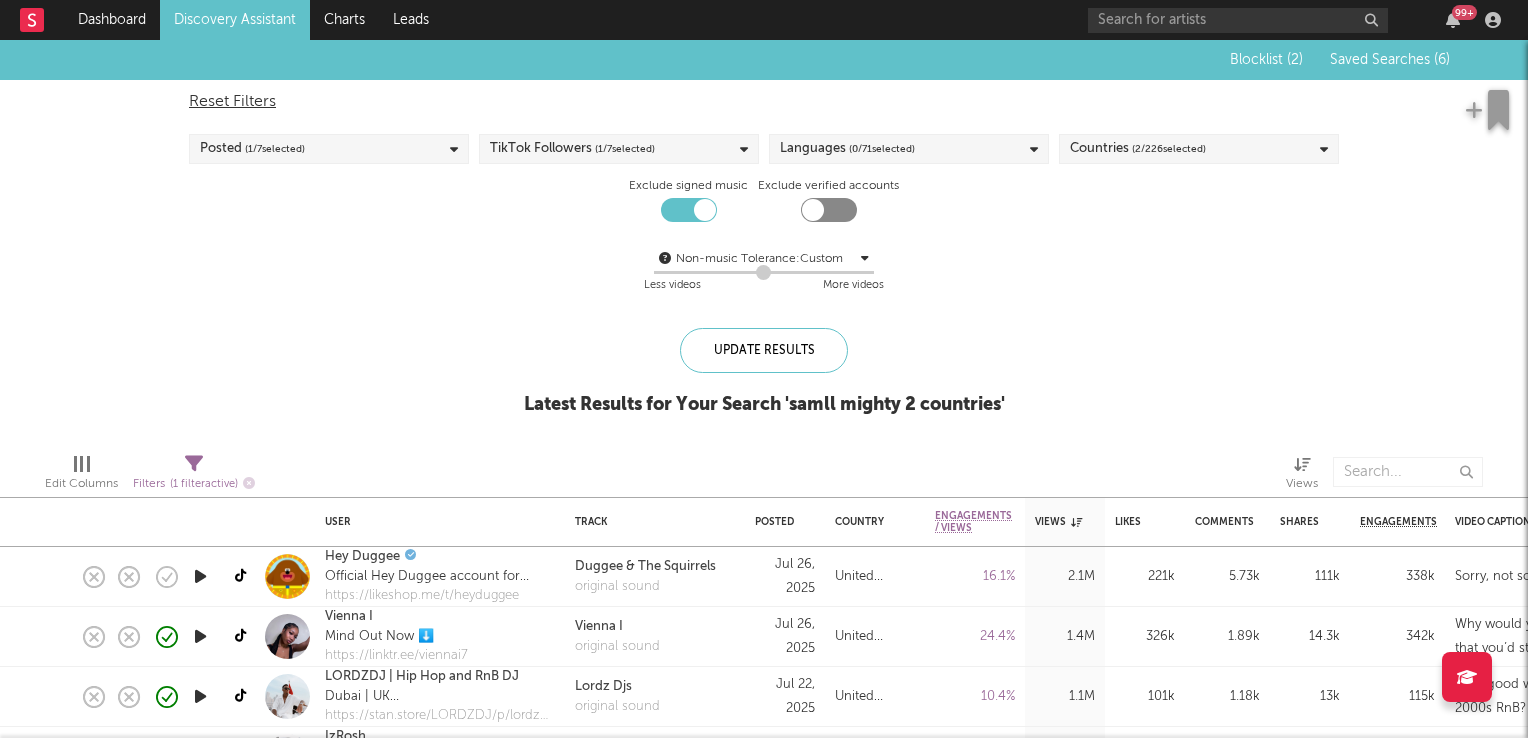 scroll, scrollTop: 0, scrollLeft: 0, axis: both 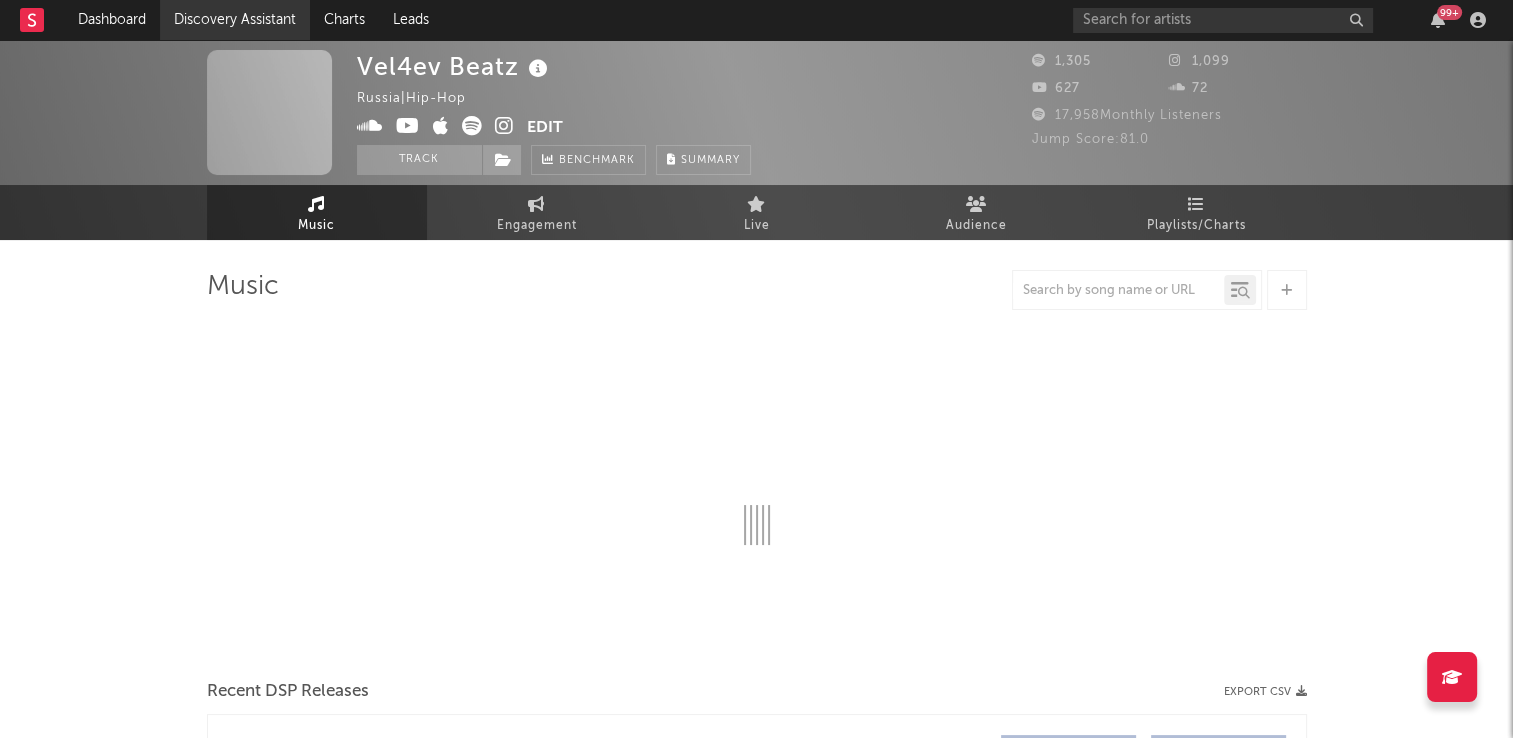 select on "1w" 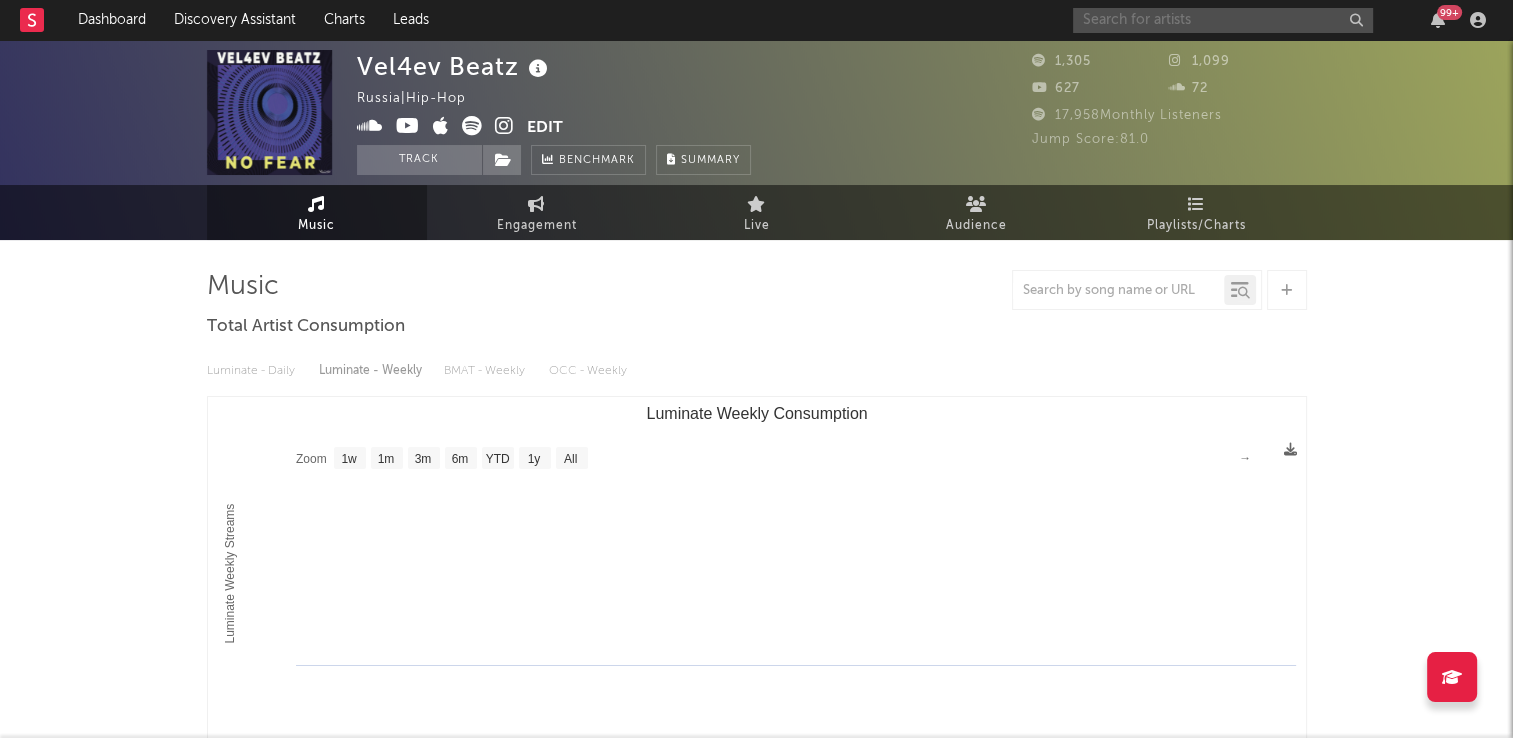 click at bounding box center (1223, 20) 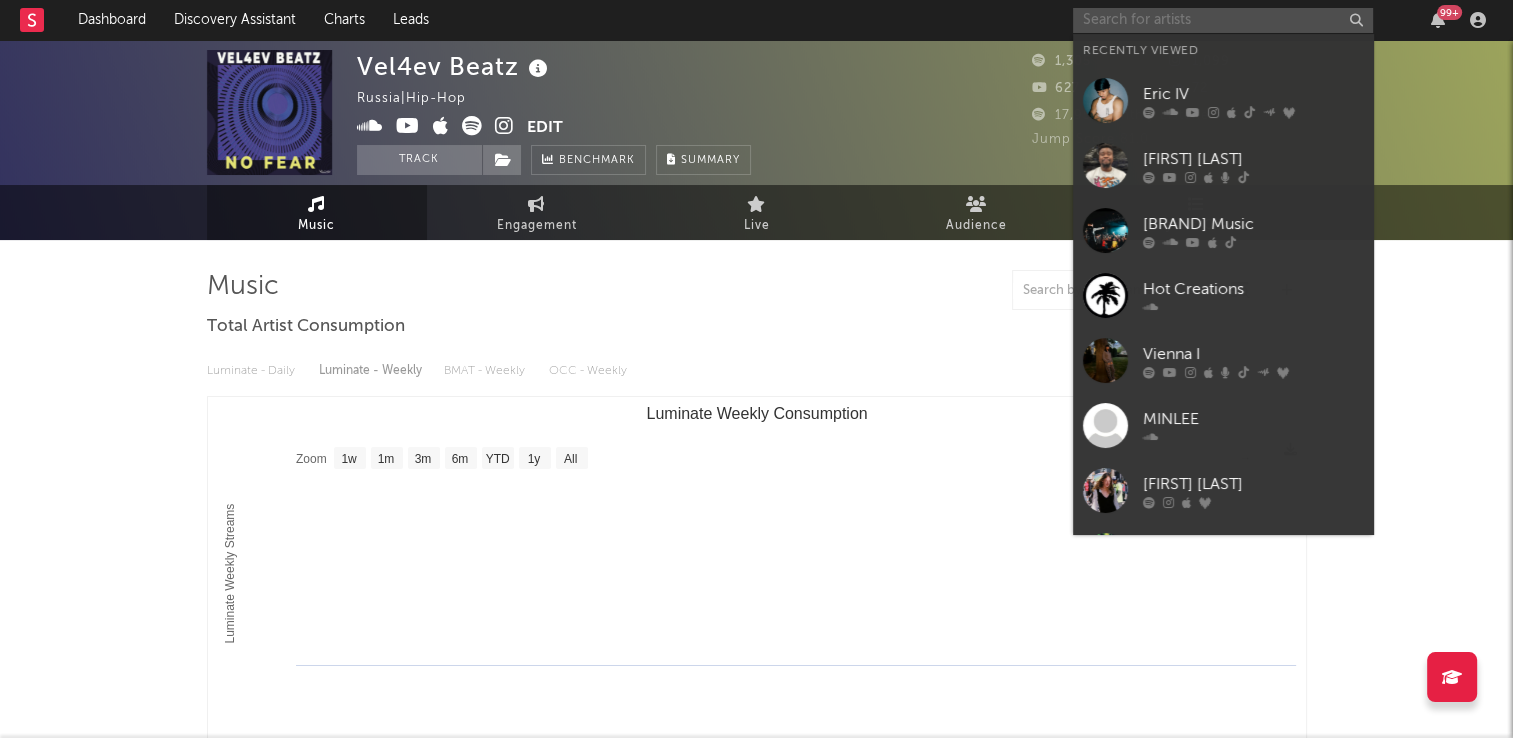 paste on "Slim Shady" 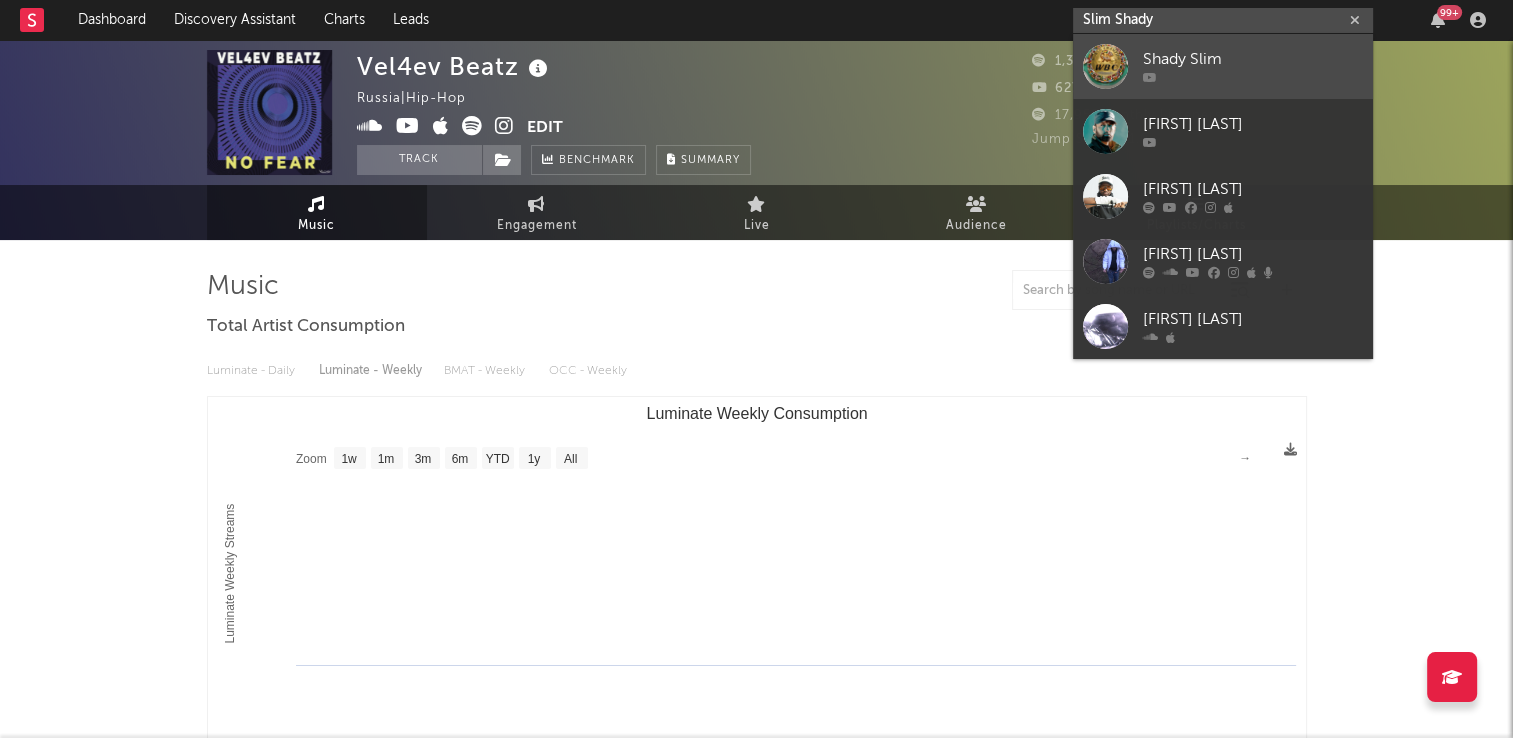 type on "Slim Shady" 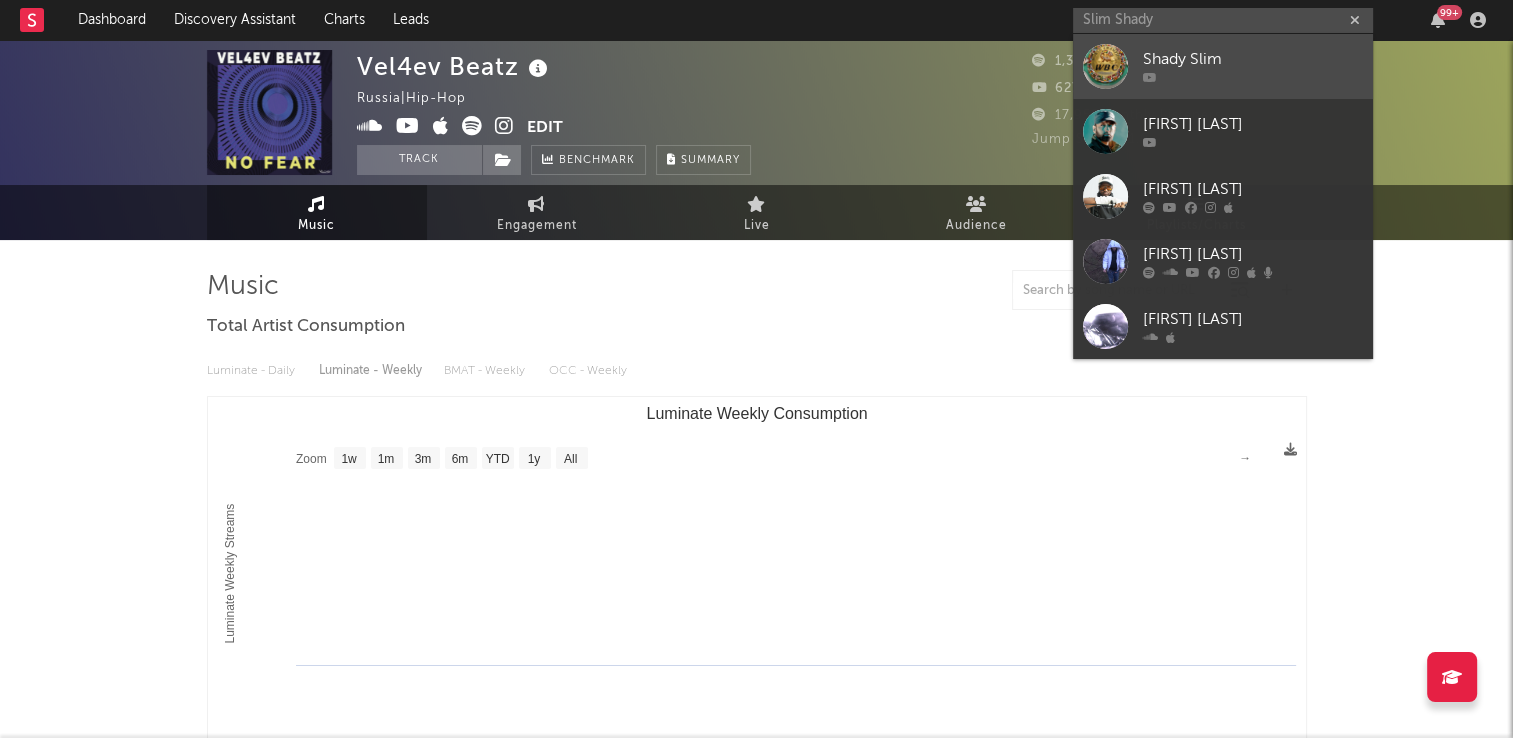 click on "Shady Slim" at bounding box center (1253, 60) 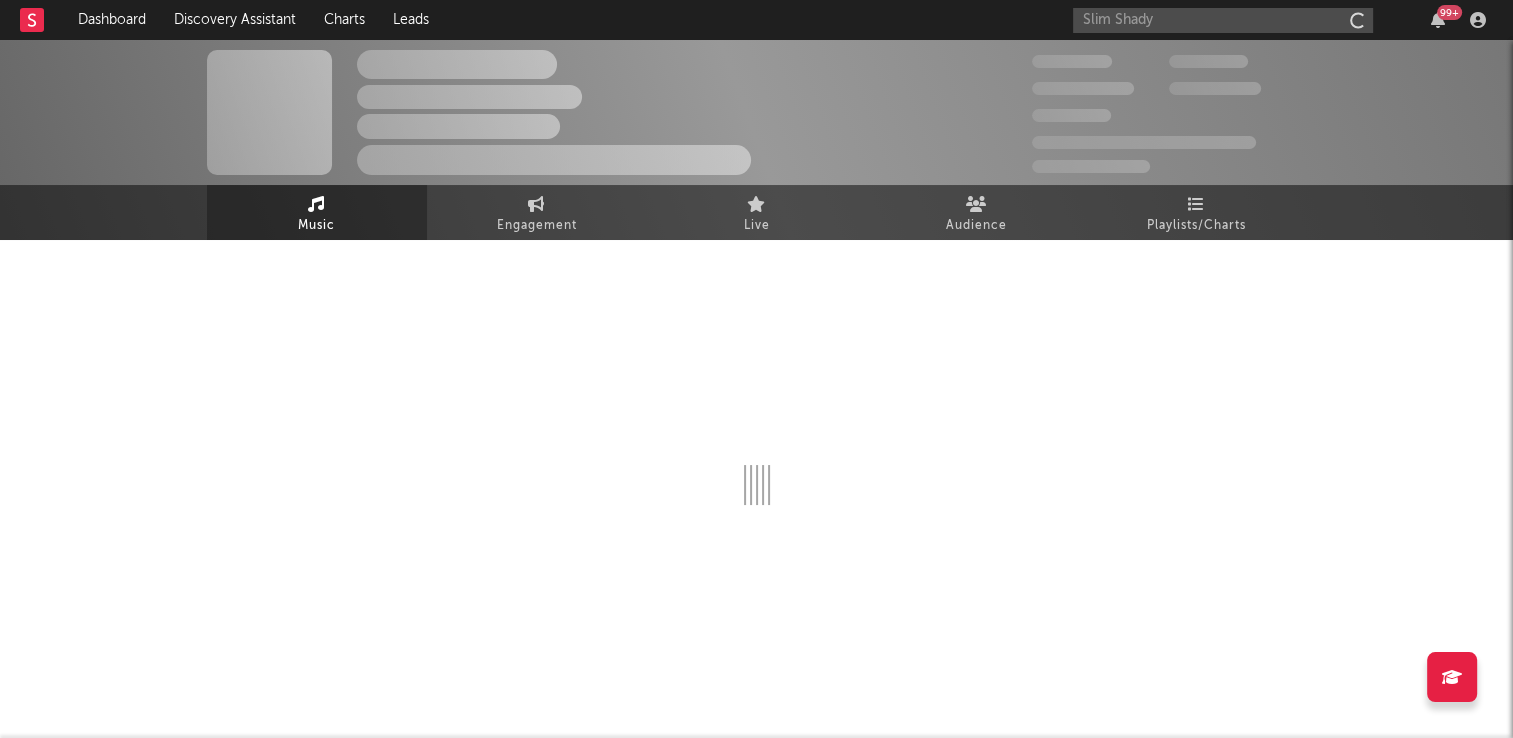 type 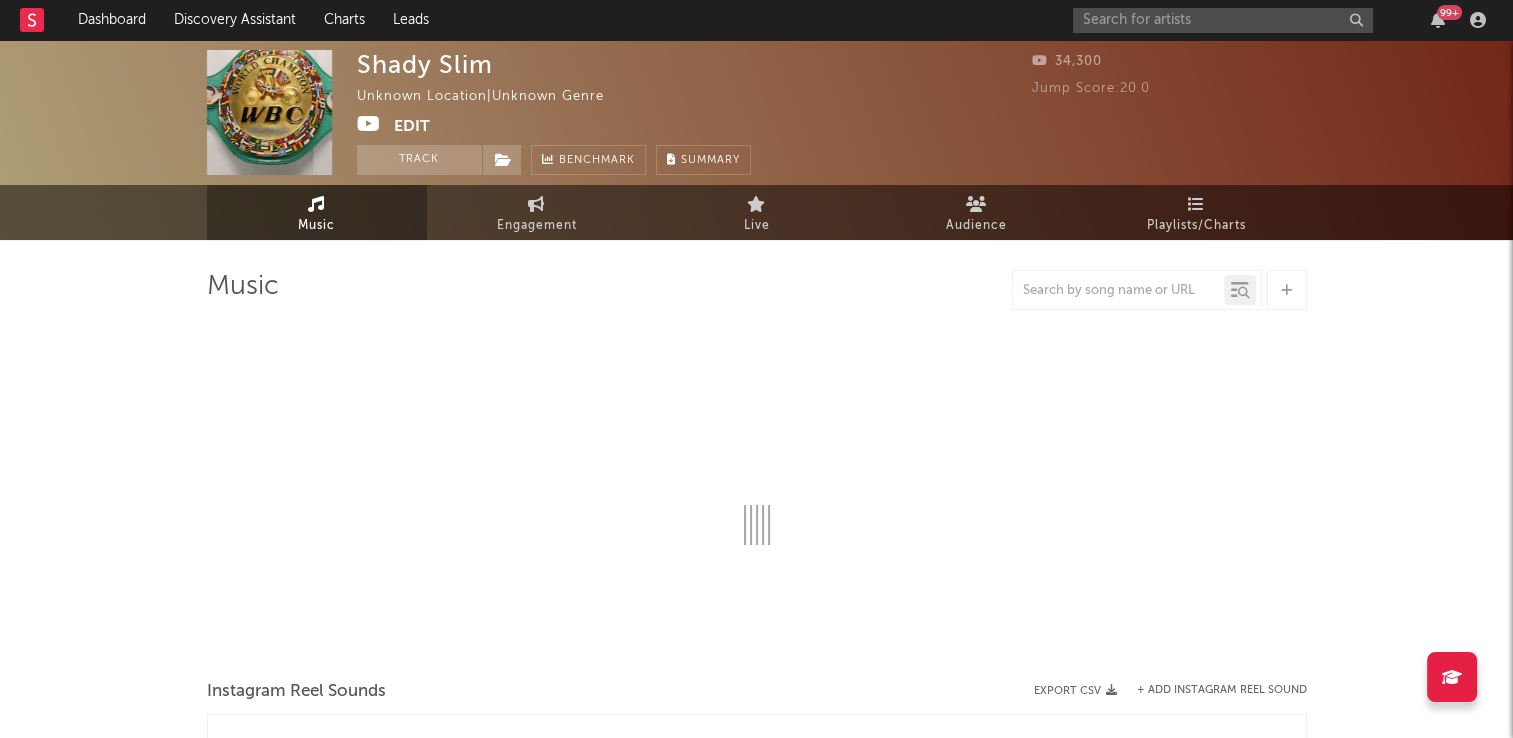 select on "1w" 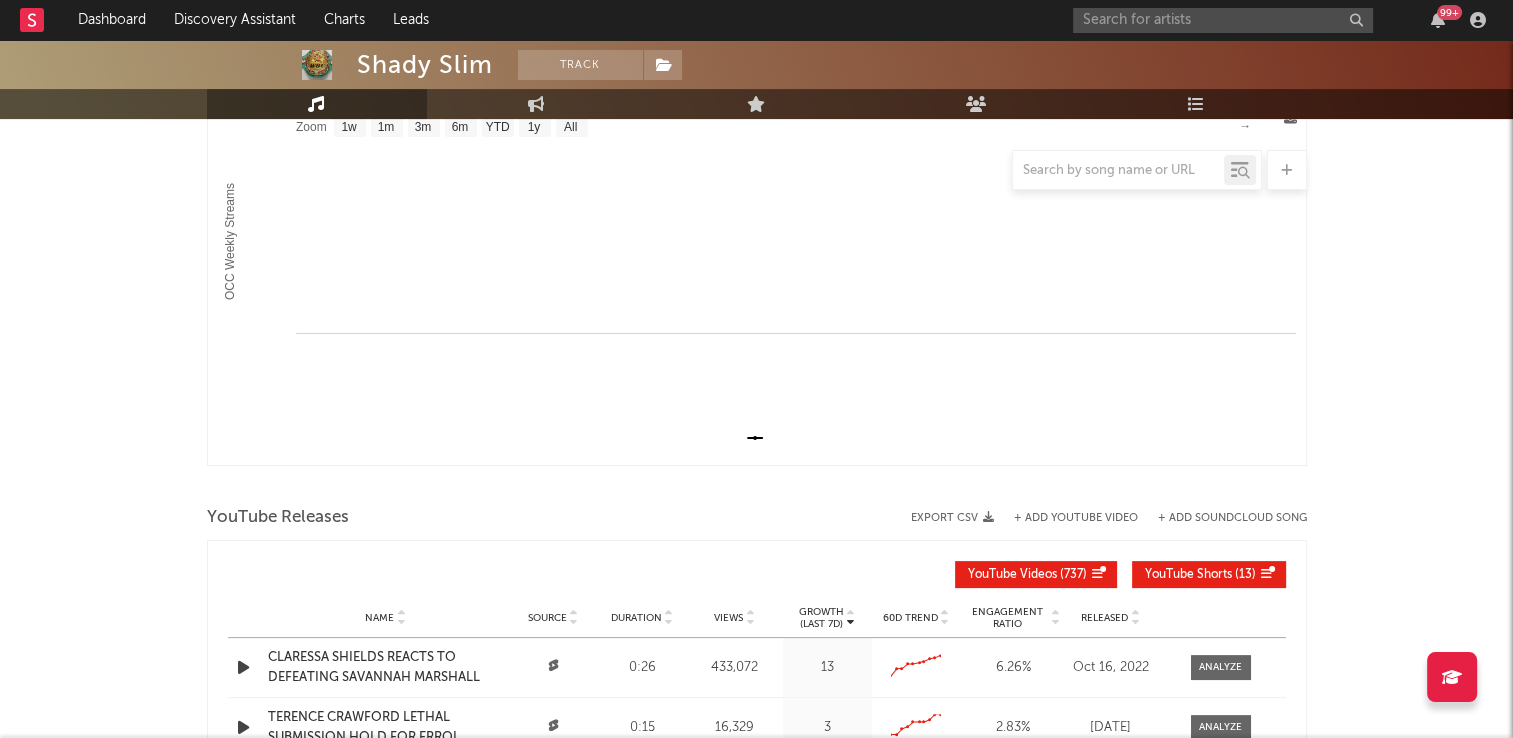scroll, scrollTop: 0, scrollLeft: 0, axis: both 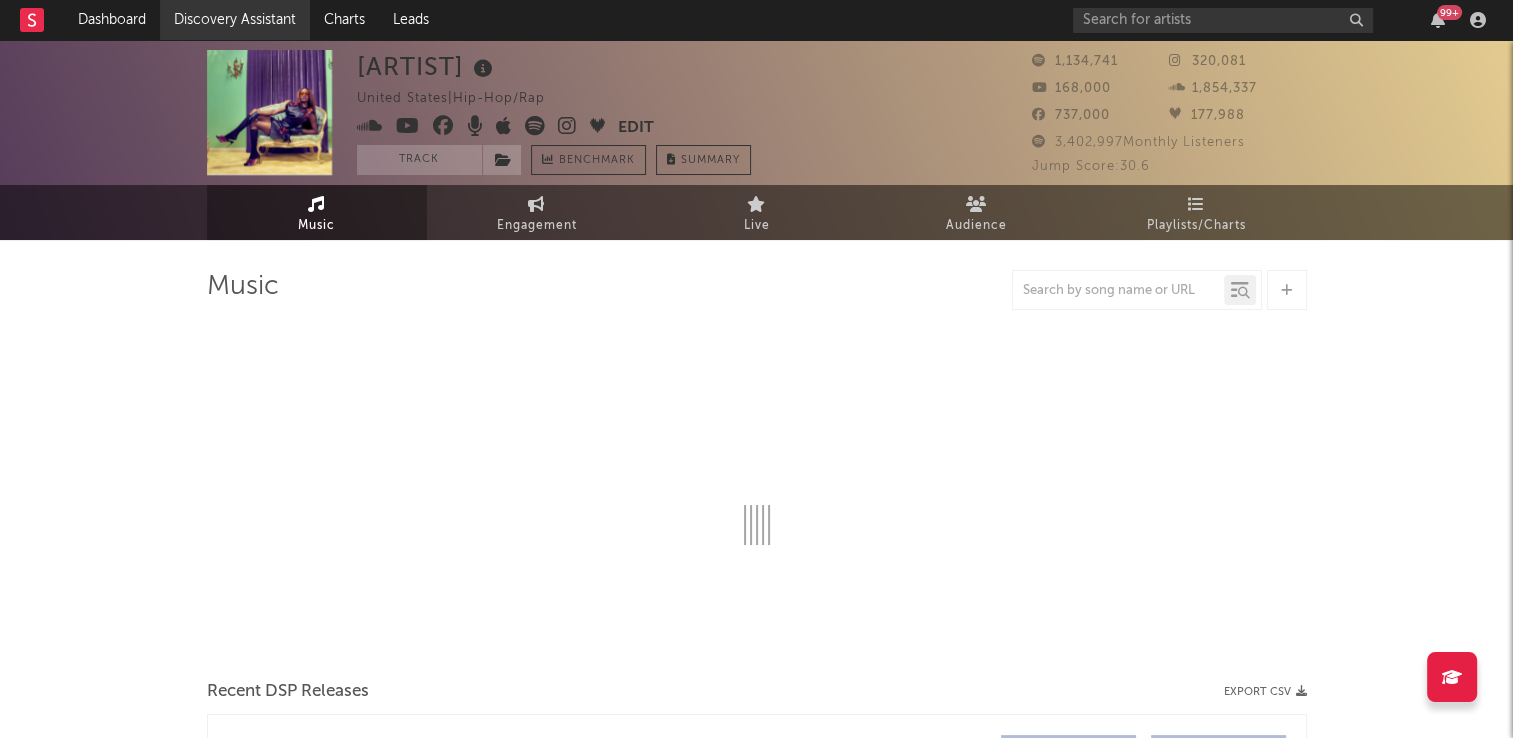 select on "6m" 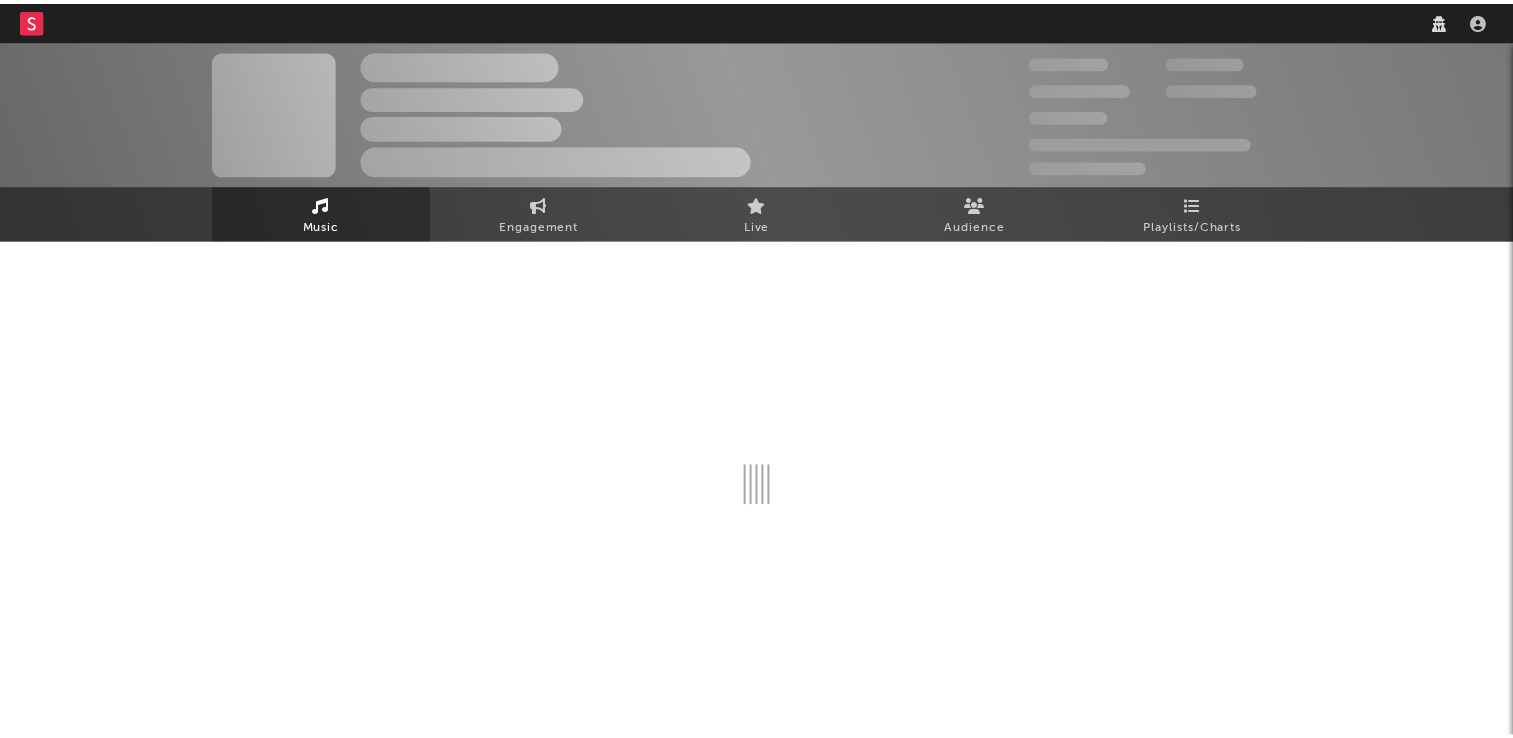 scroll, scrollTop: 0, scrollLeft: 0, axis: both 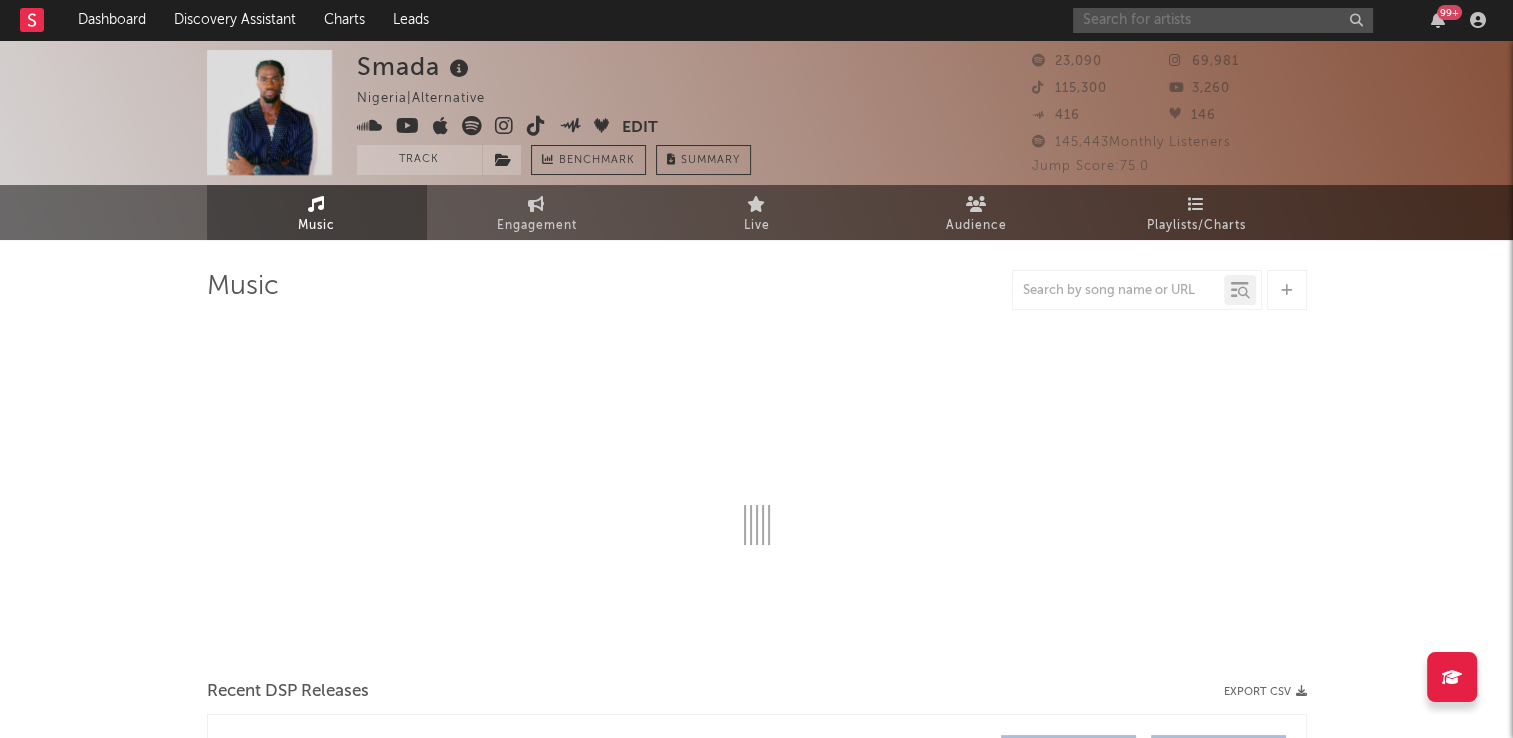 click at bounding box center [1223, 20] 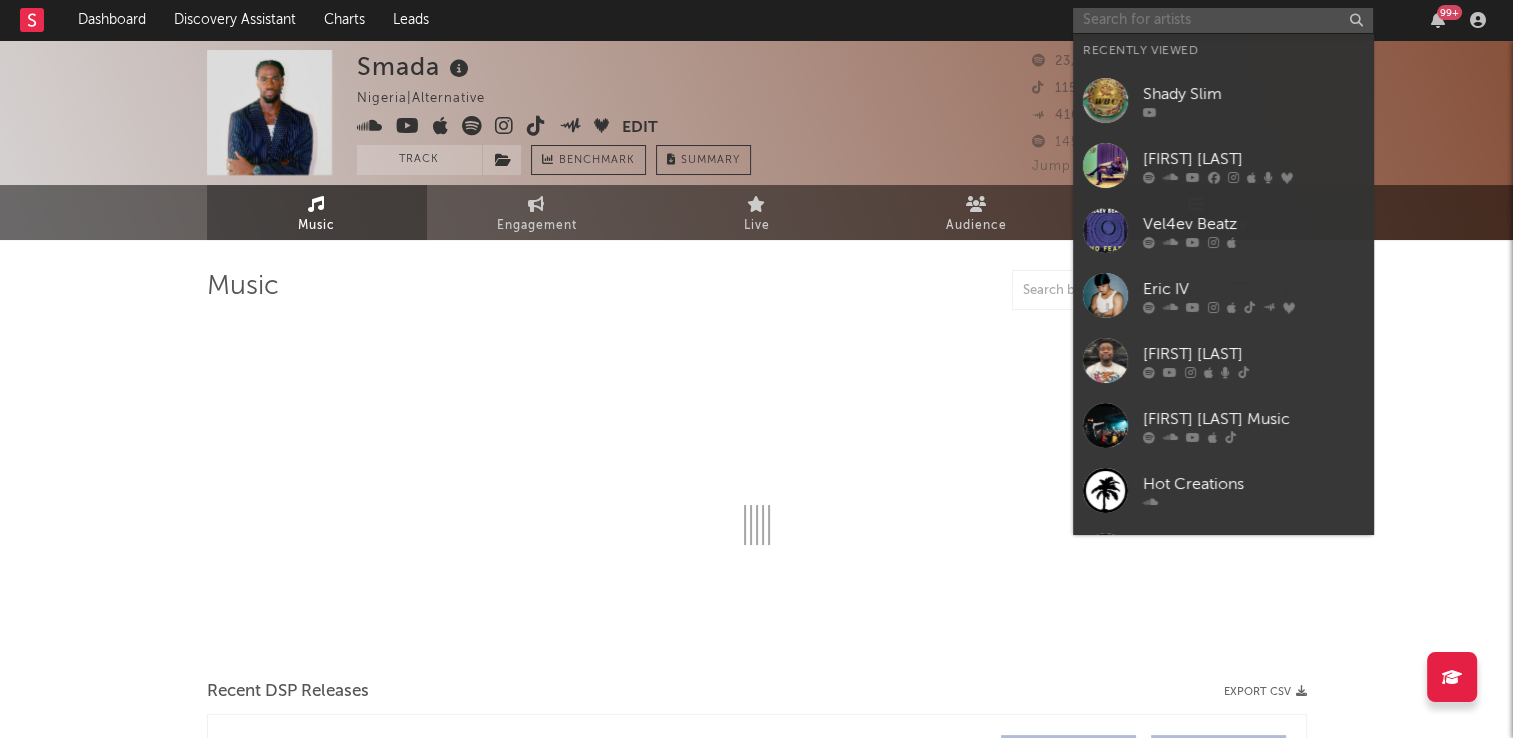 select on "6m" 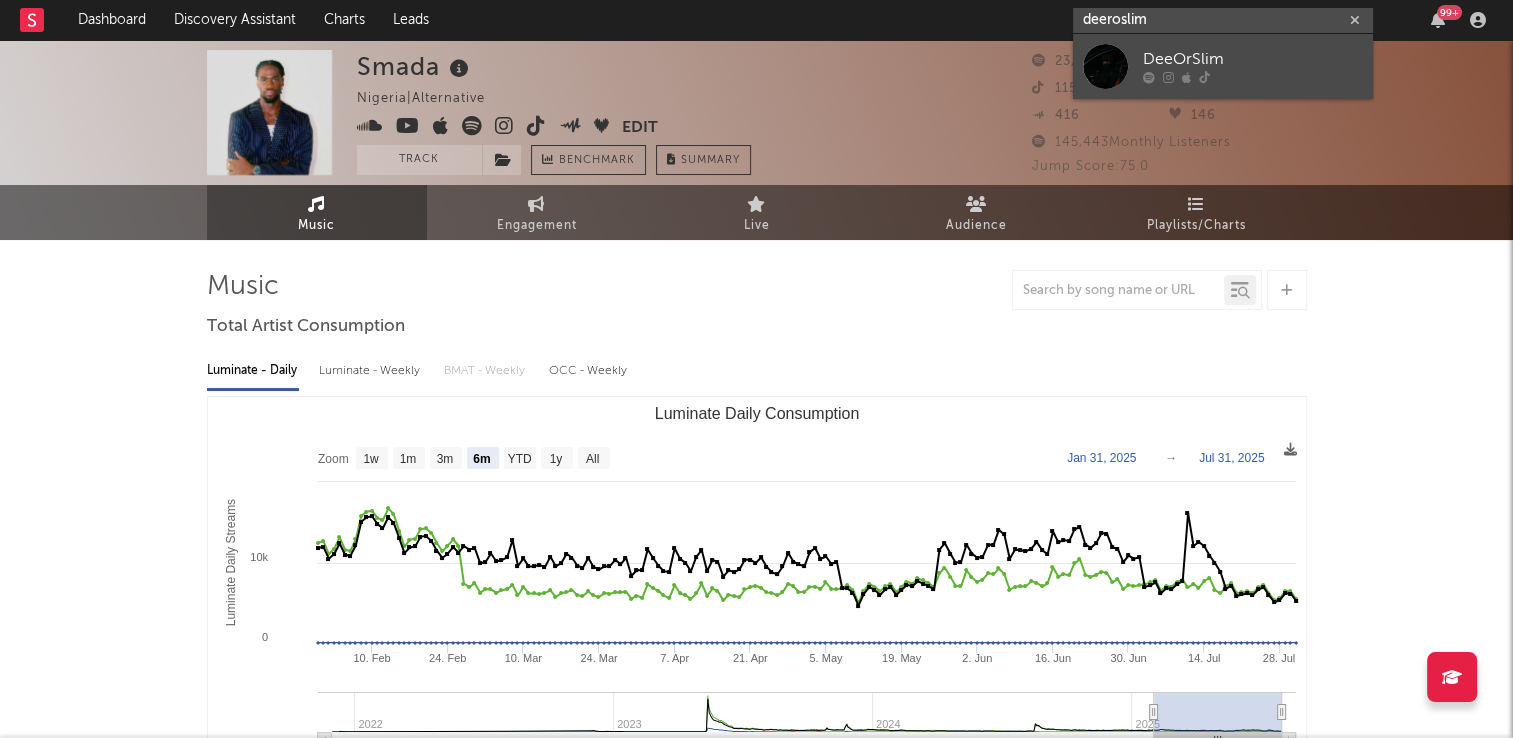 type on "deeroslim" 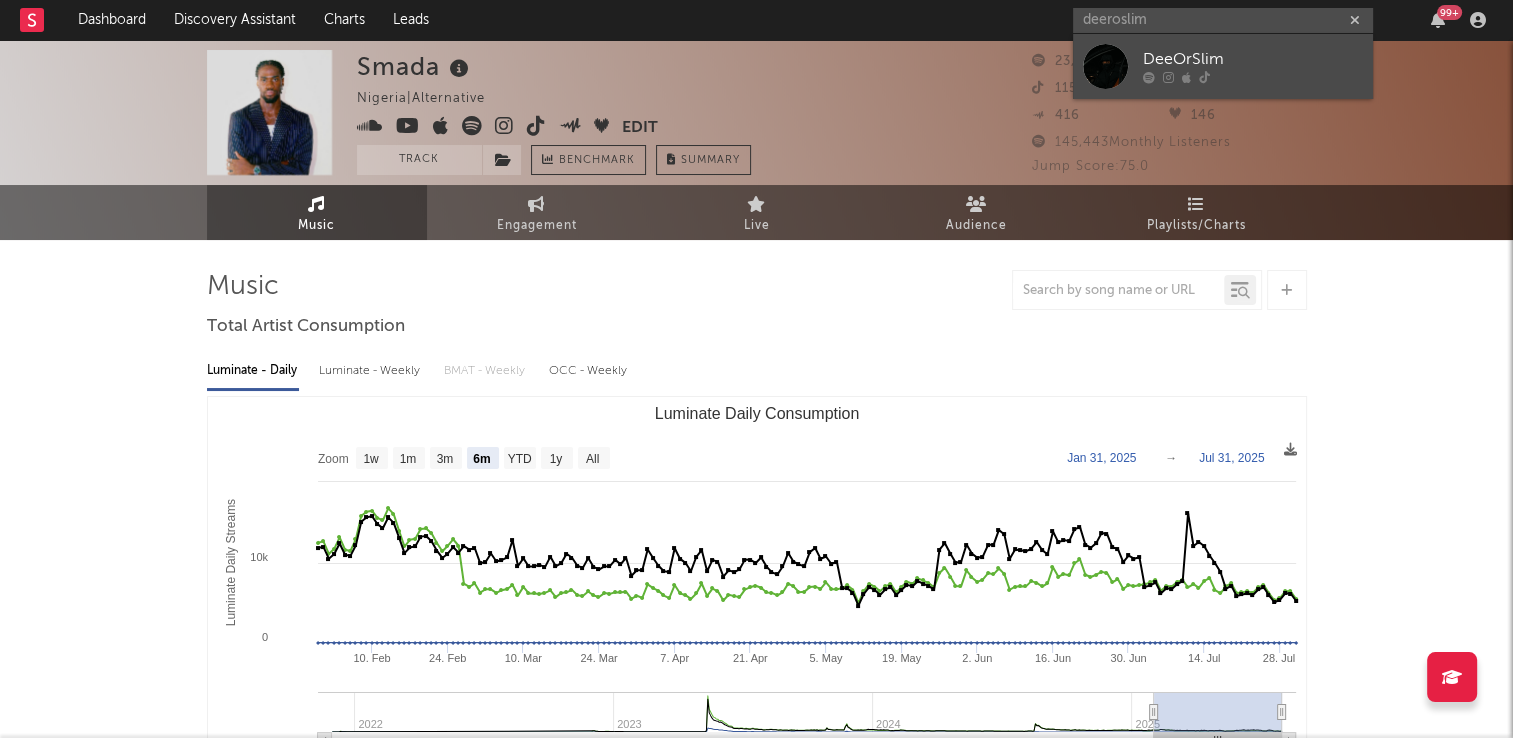 click on "DeeOrSlim" at bounding box center (1253, 60) 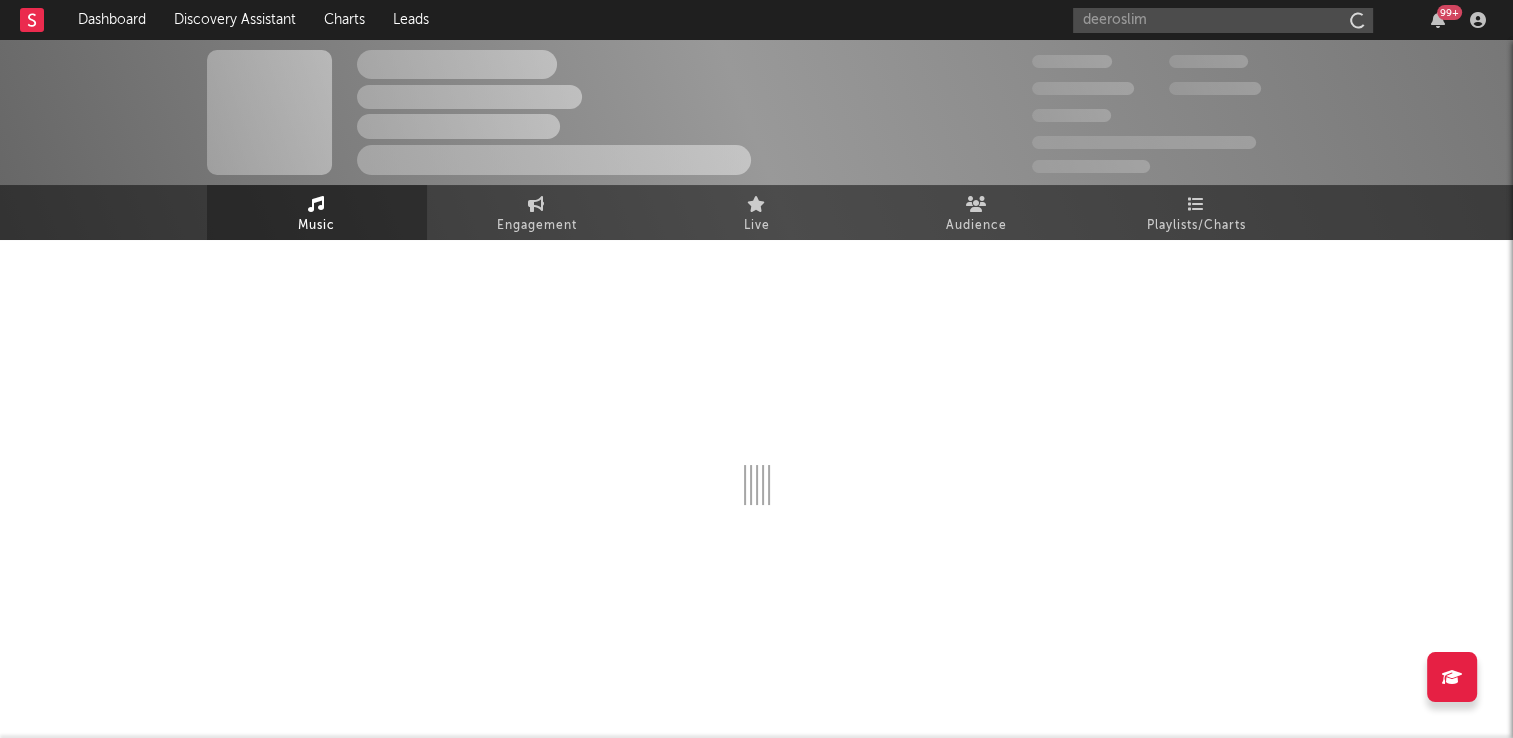 type 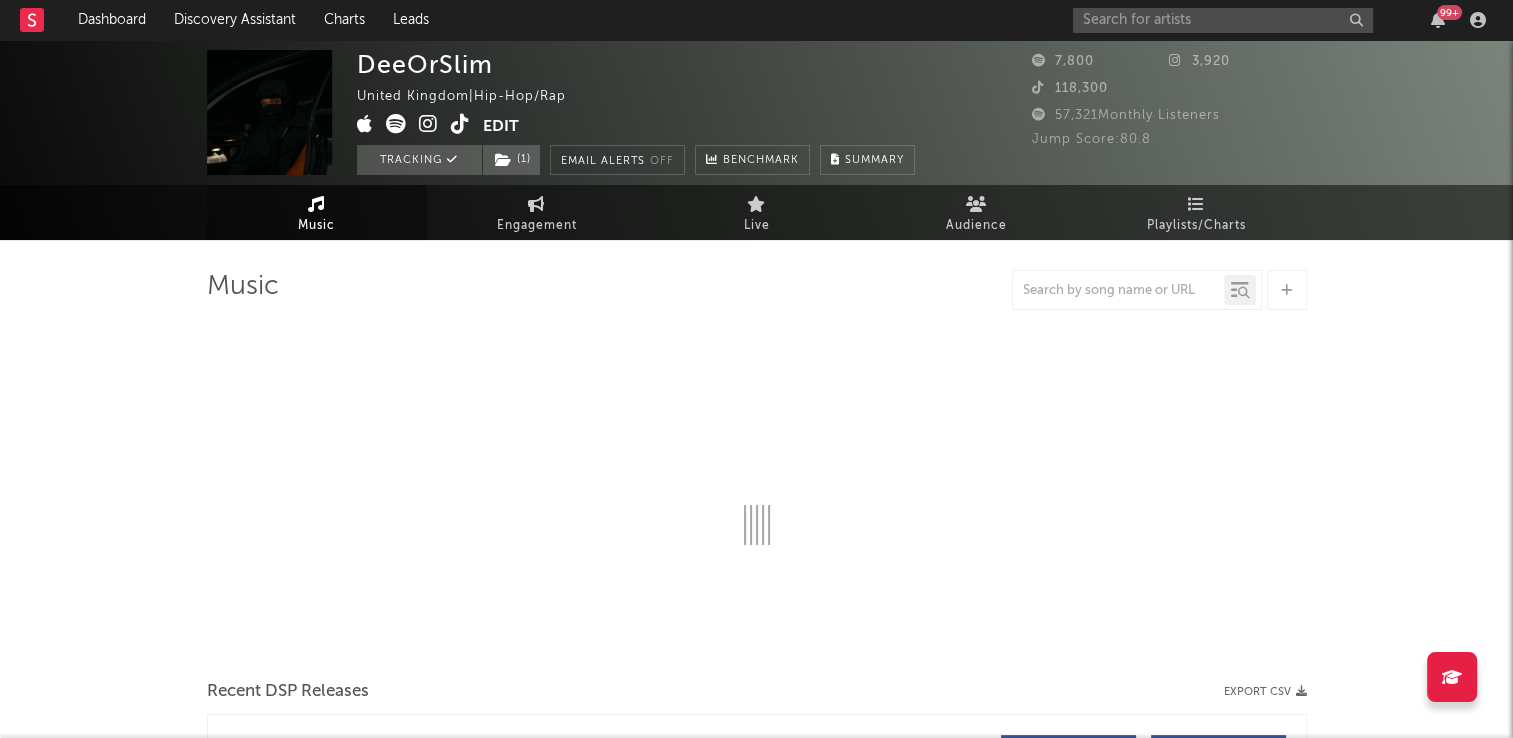 select on "6m" 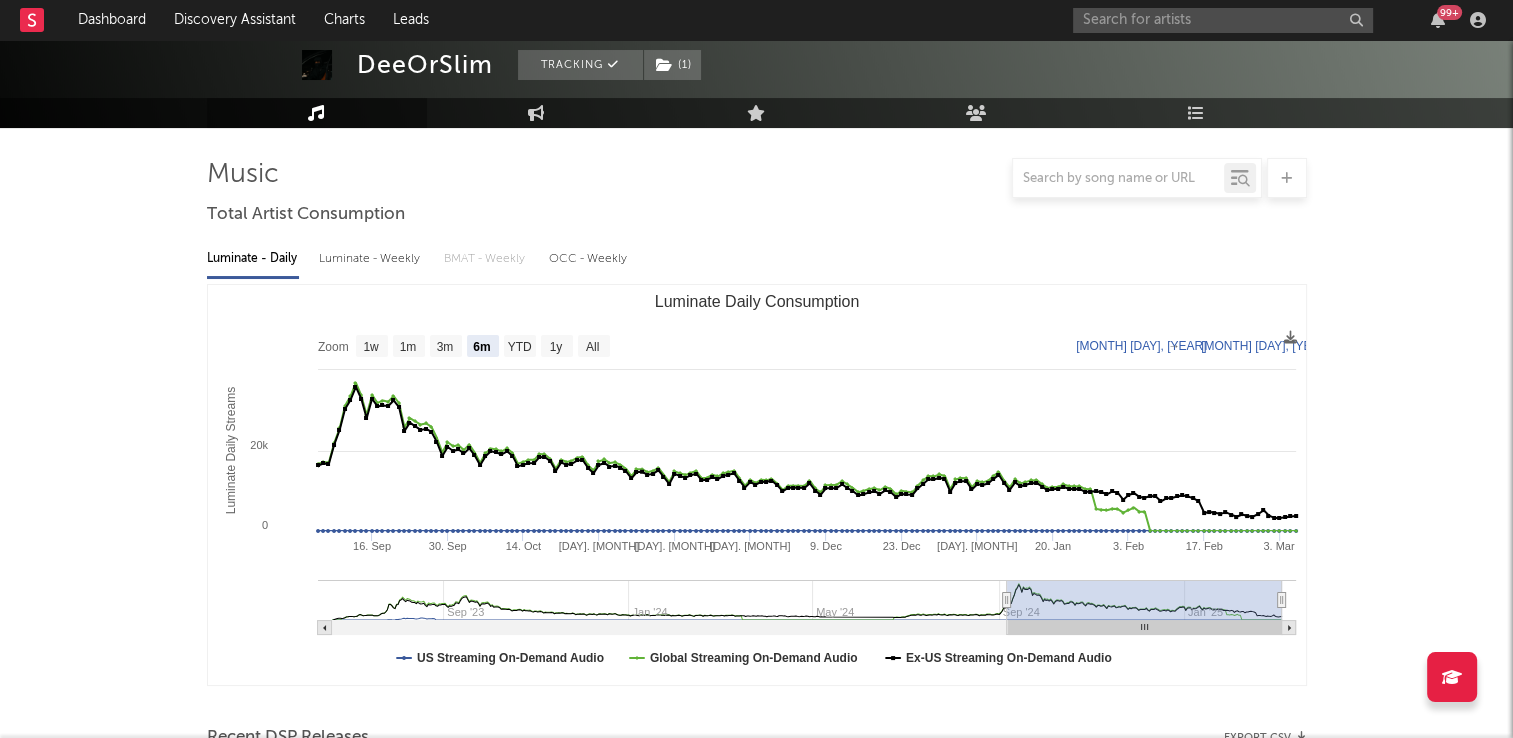scroll, scrollTop: 0, scrollLeft: 0, axis: both 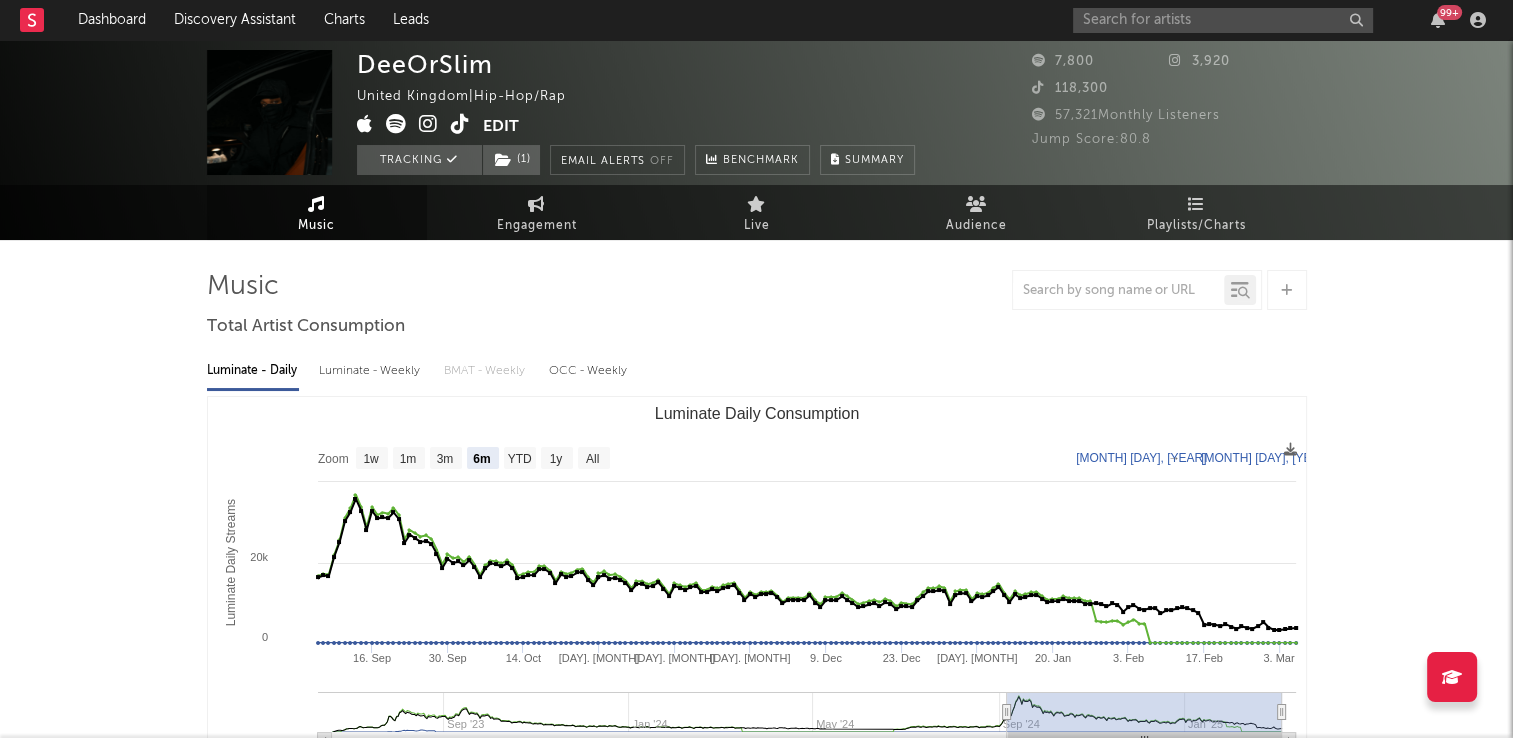 click on "Music" at bounding box center [317, 212] 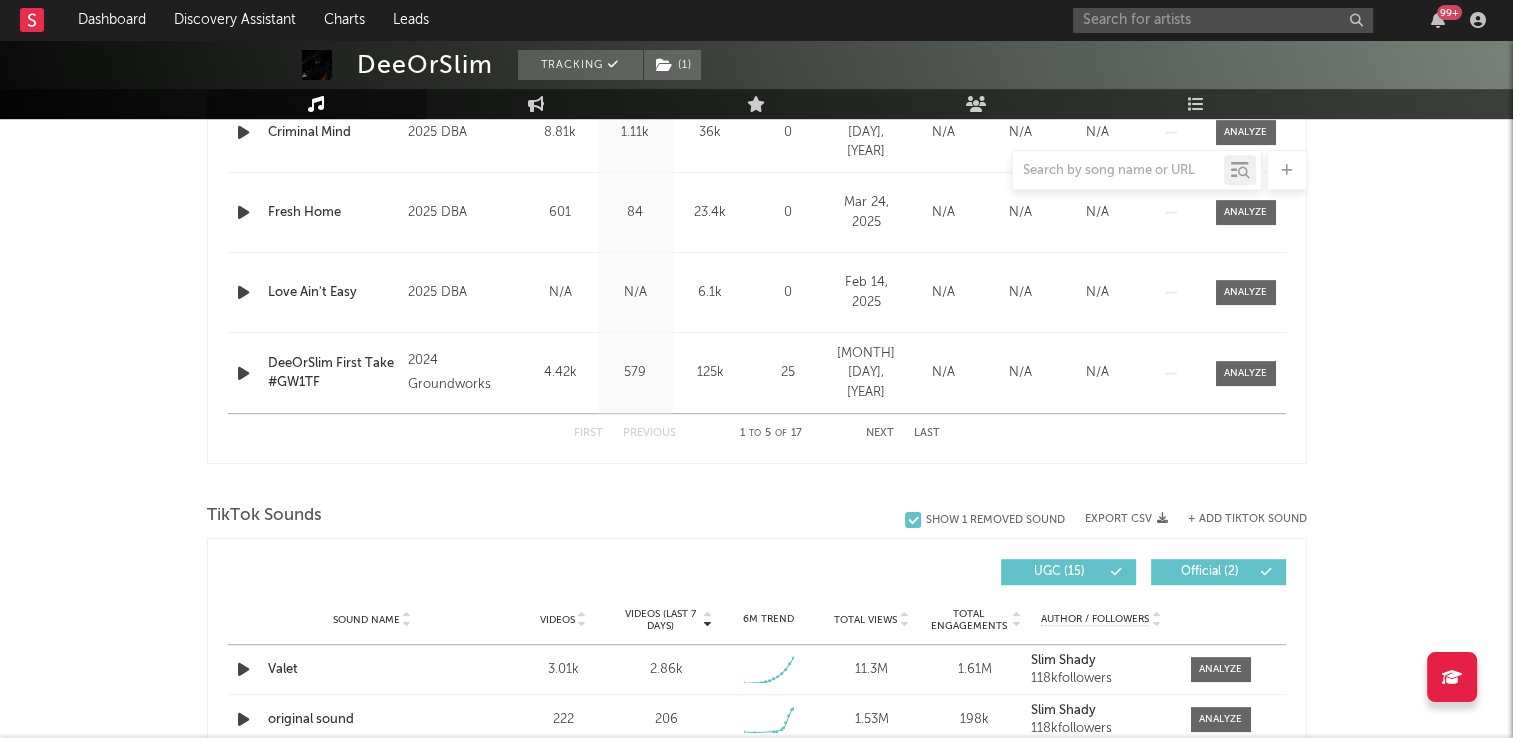 scroll, scrollTop: 900, scrollLeft: 0, axis: vertical 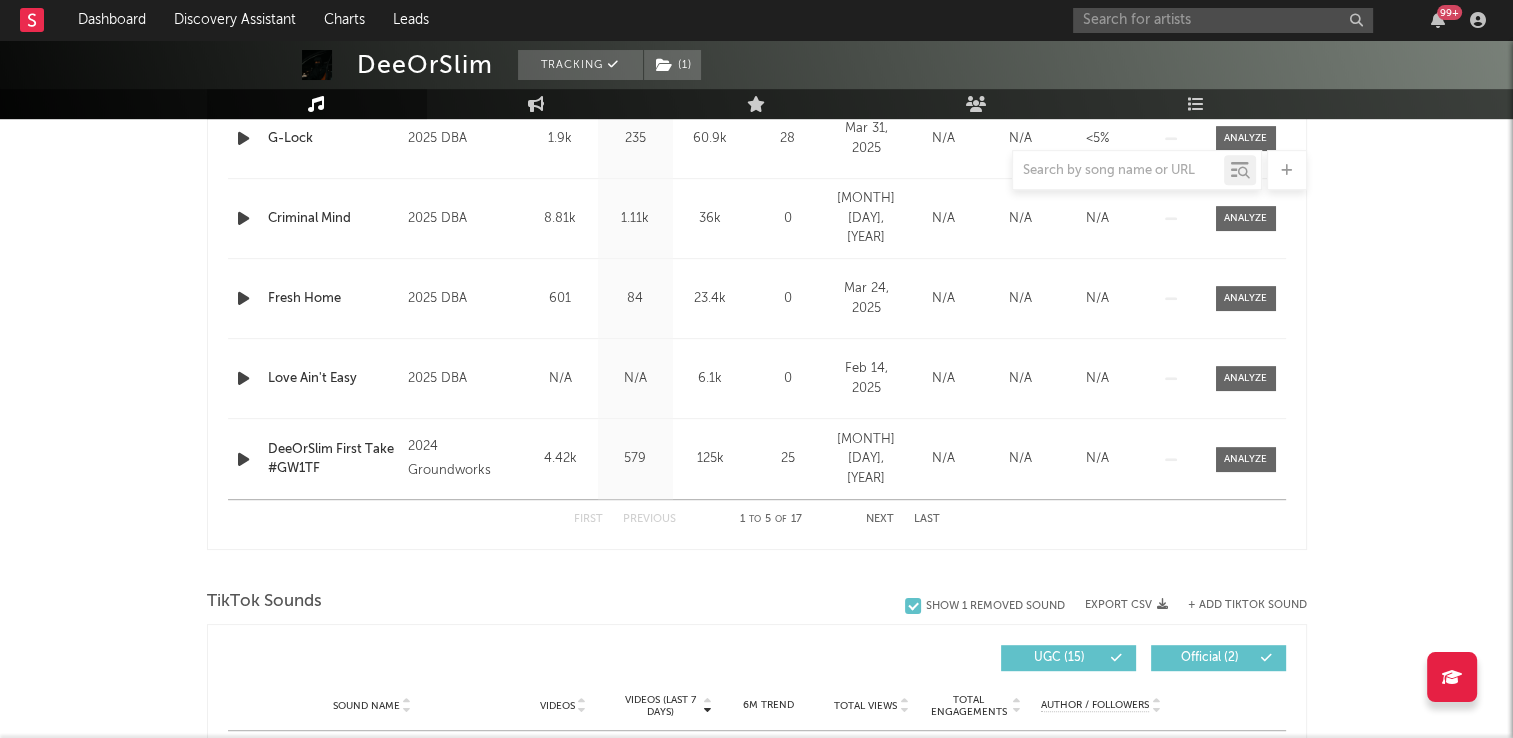 click on "First Previous 1   to   5   of   17 Next Last" at bounding box center (757, 519) 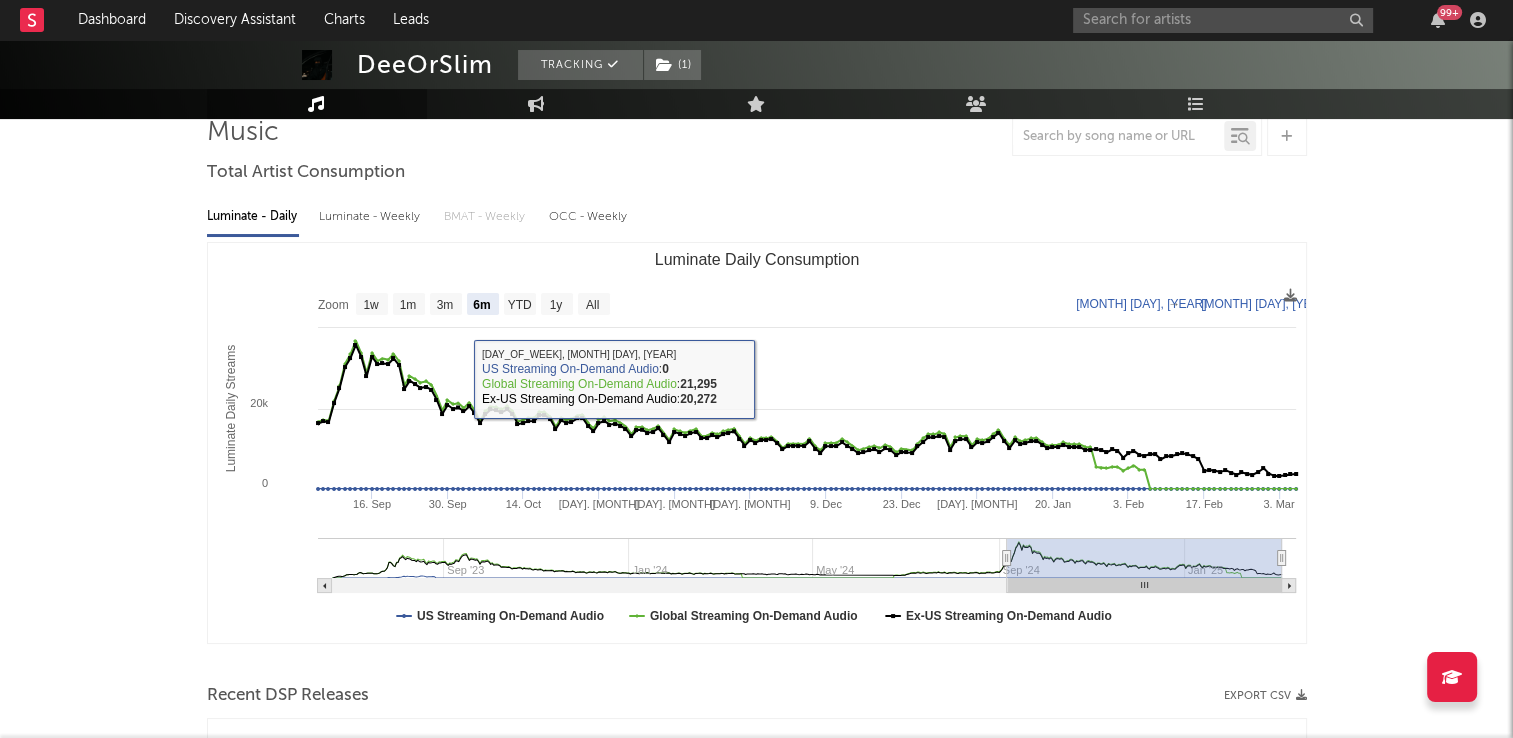 scroll, scrollTop: 0, scrollLeft: 0, axis: both 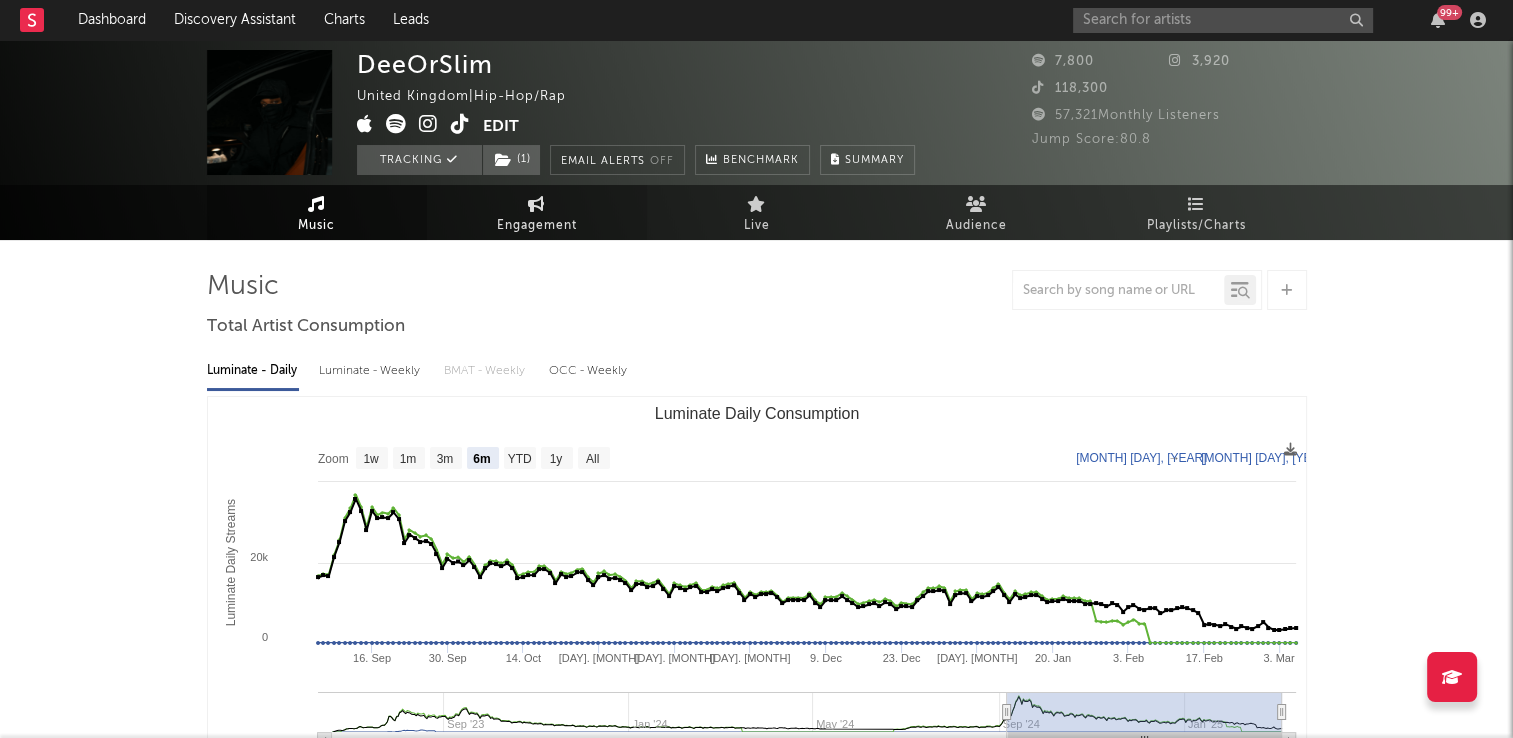 drag, startPoint x: 529, startPoint y: 208, endPoint x: 524, endPoint y: 220, distance: 13 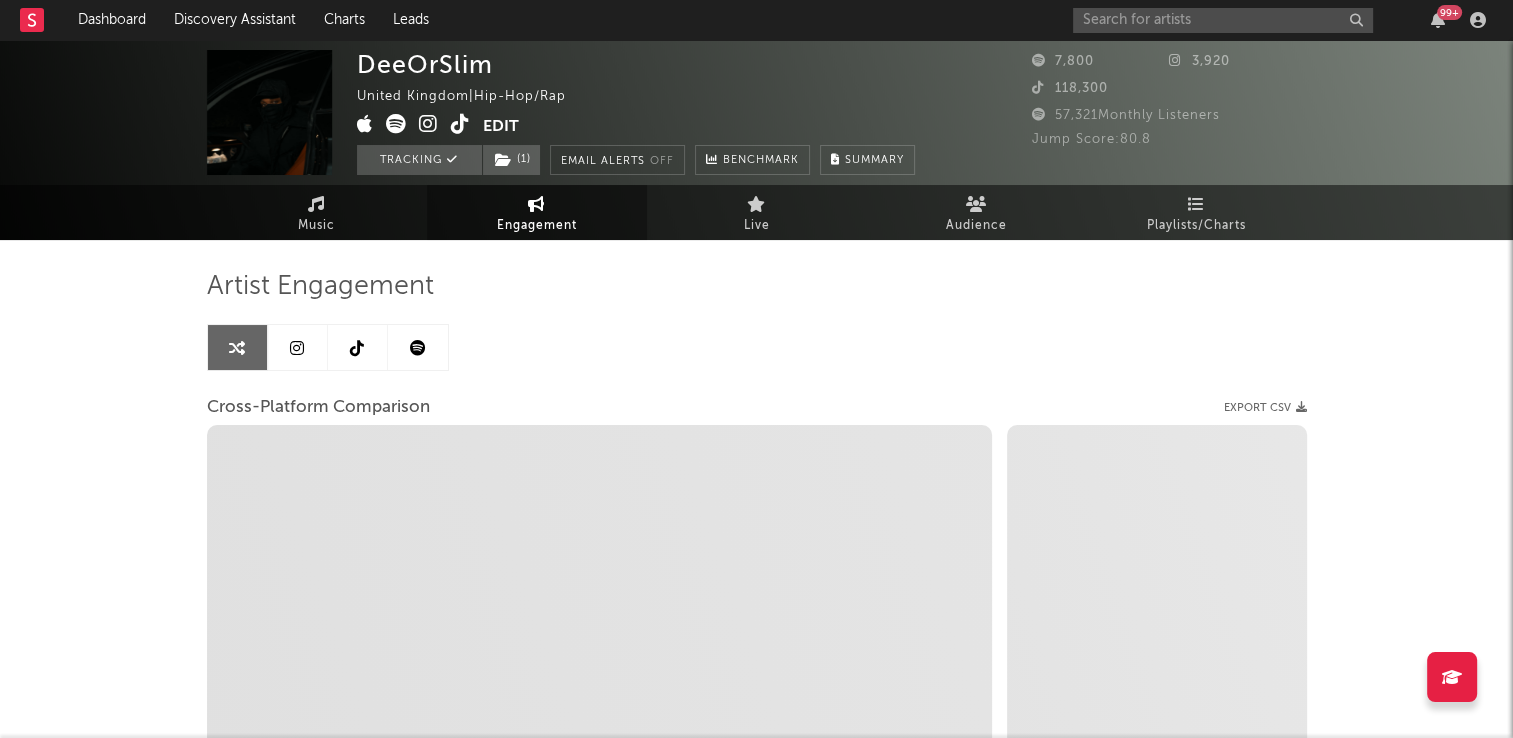 click at bounding box center [358, 347] 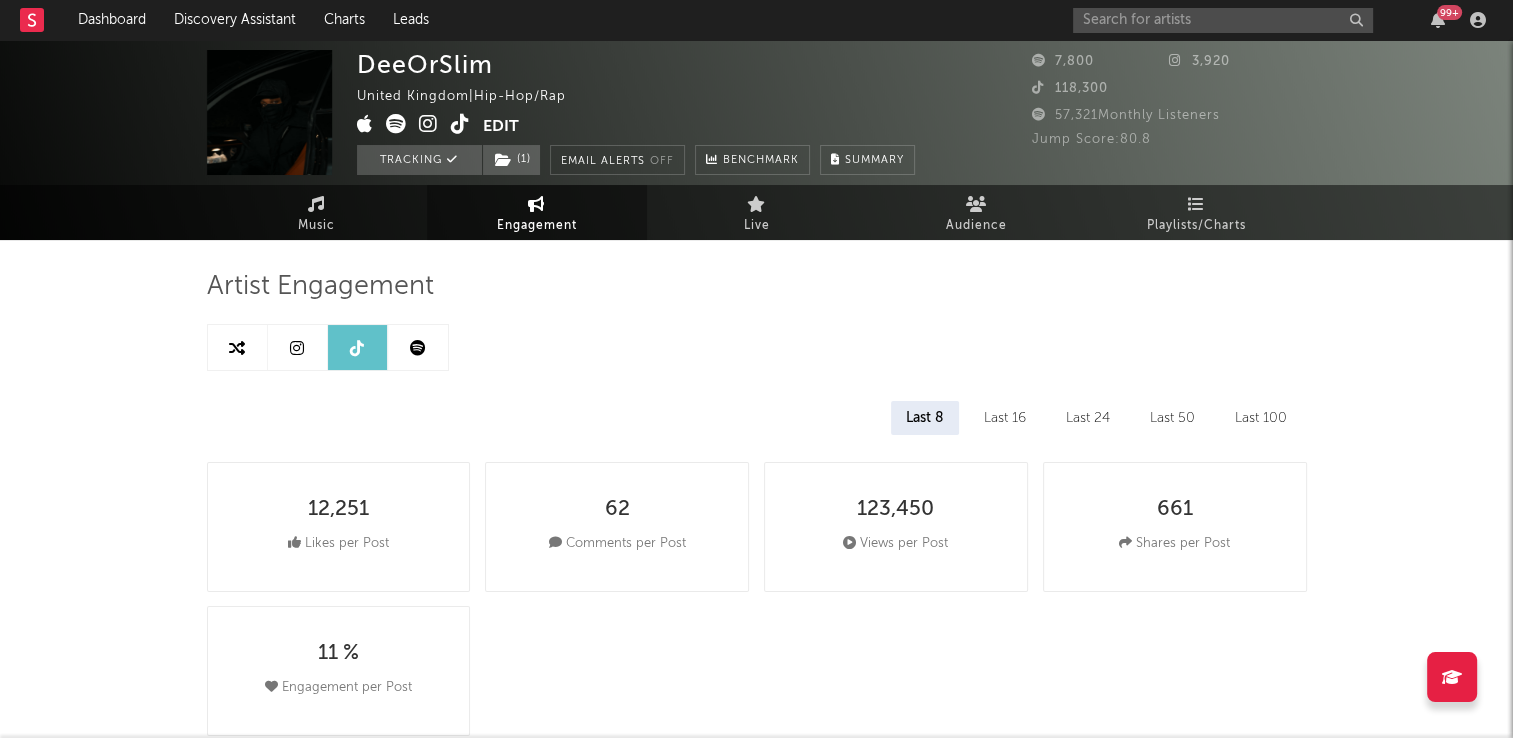 select on "6m" 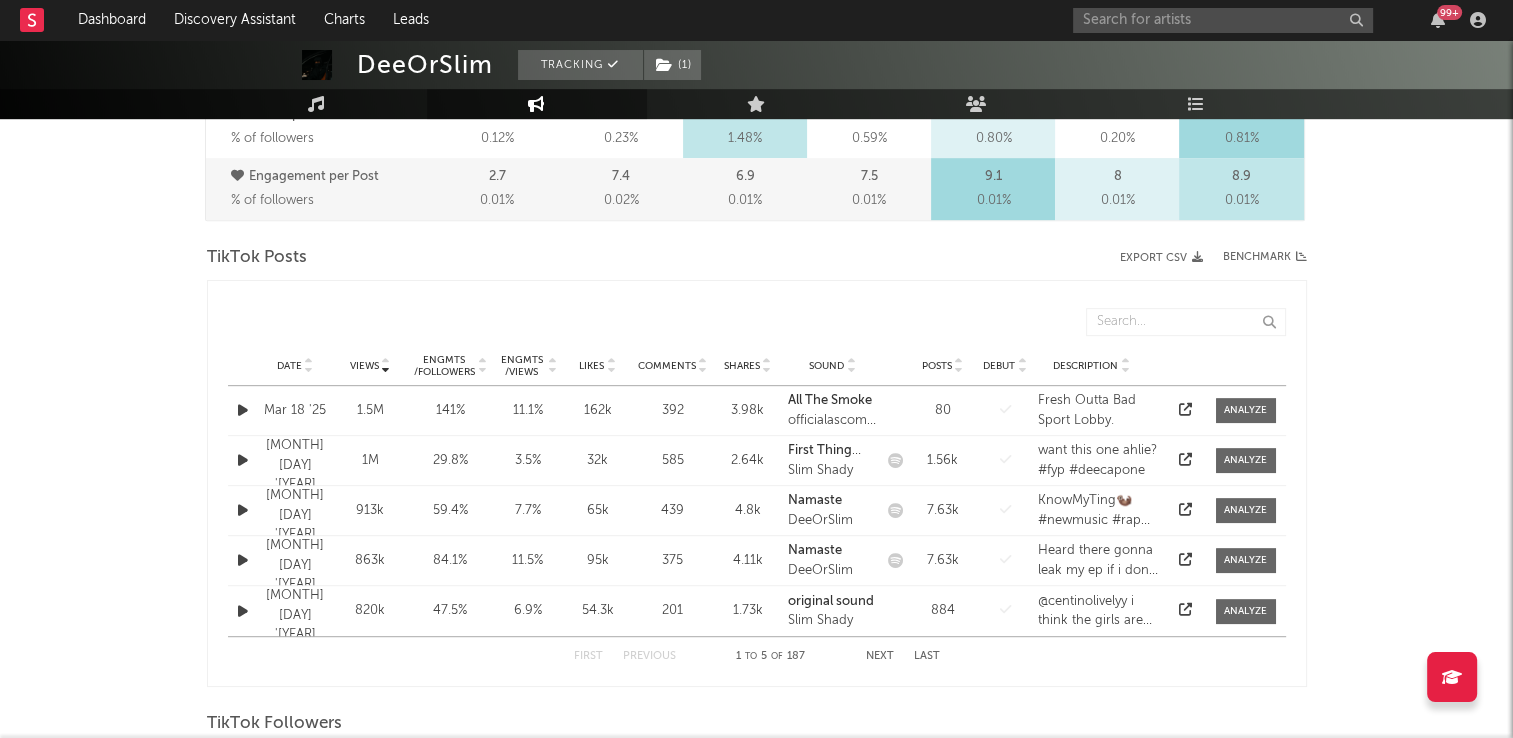 scroll, scrollTop: 900, scrollLeft: 0, axis: vertical 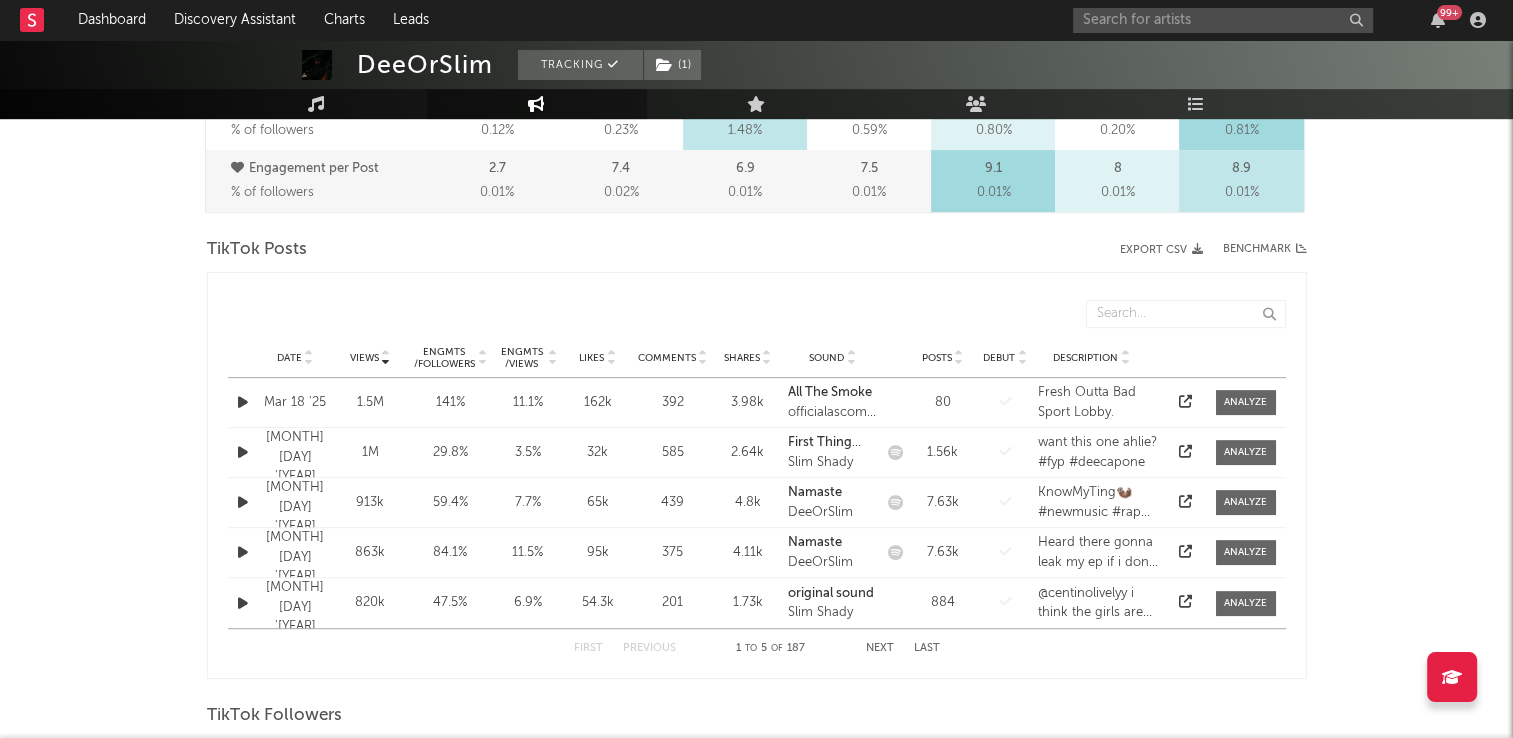 click at bounding box center (309, 354) 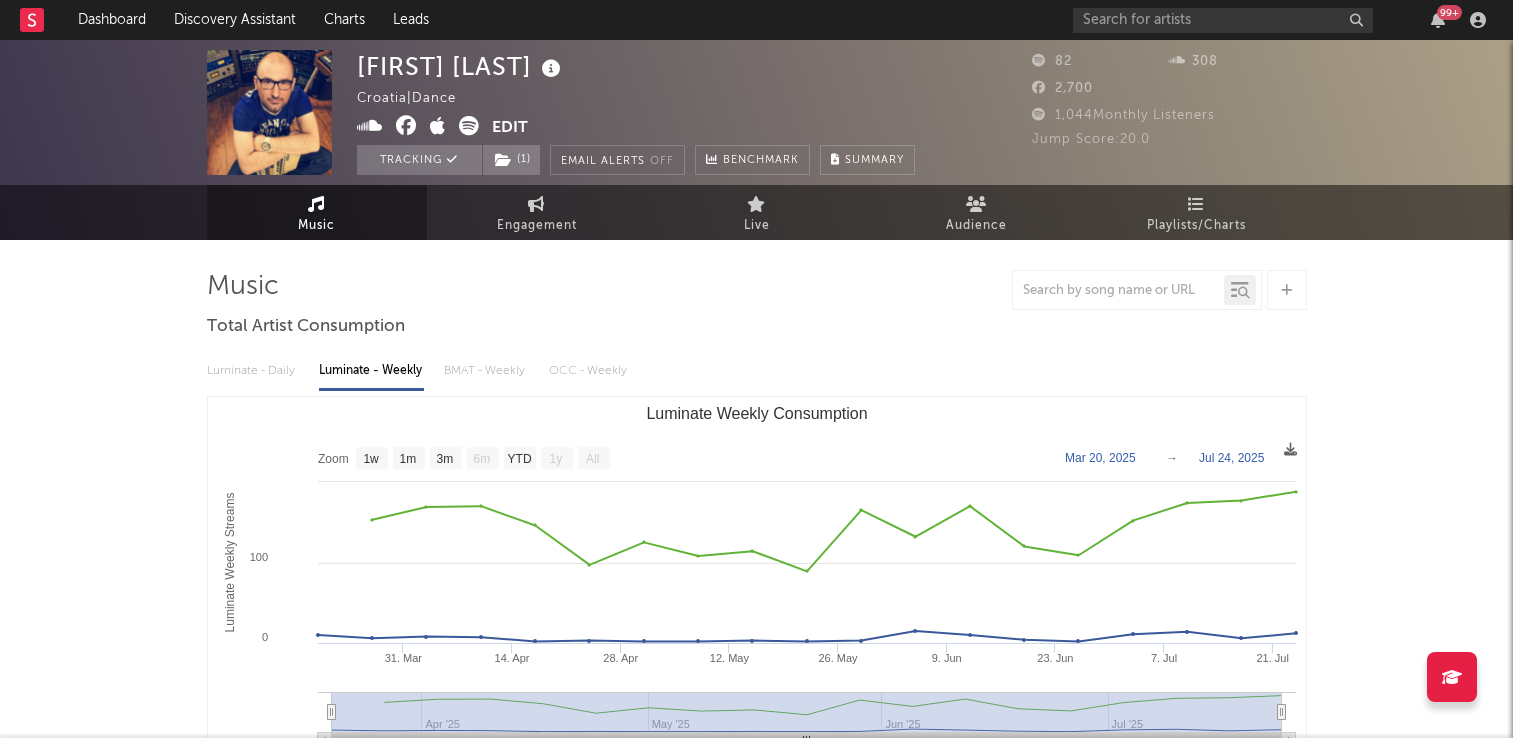 select on "1w" 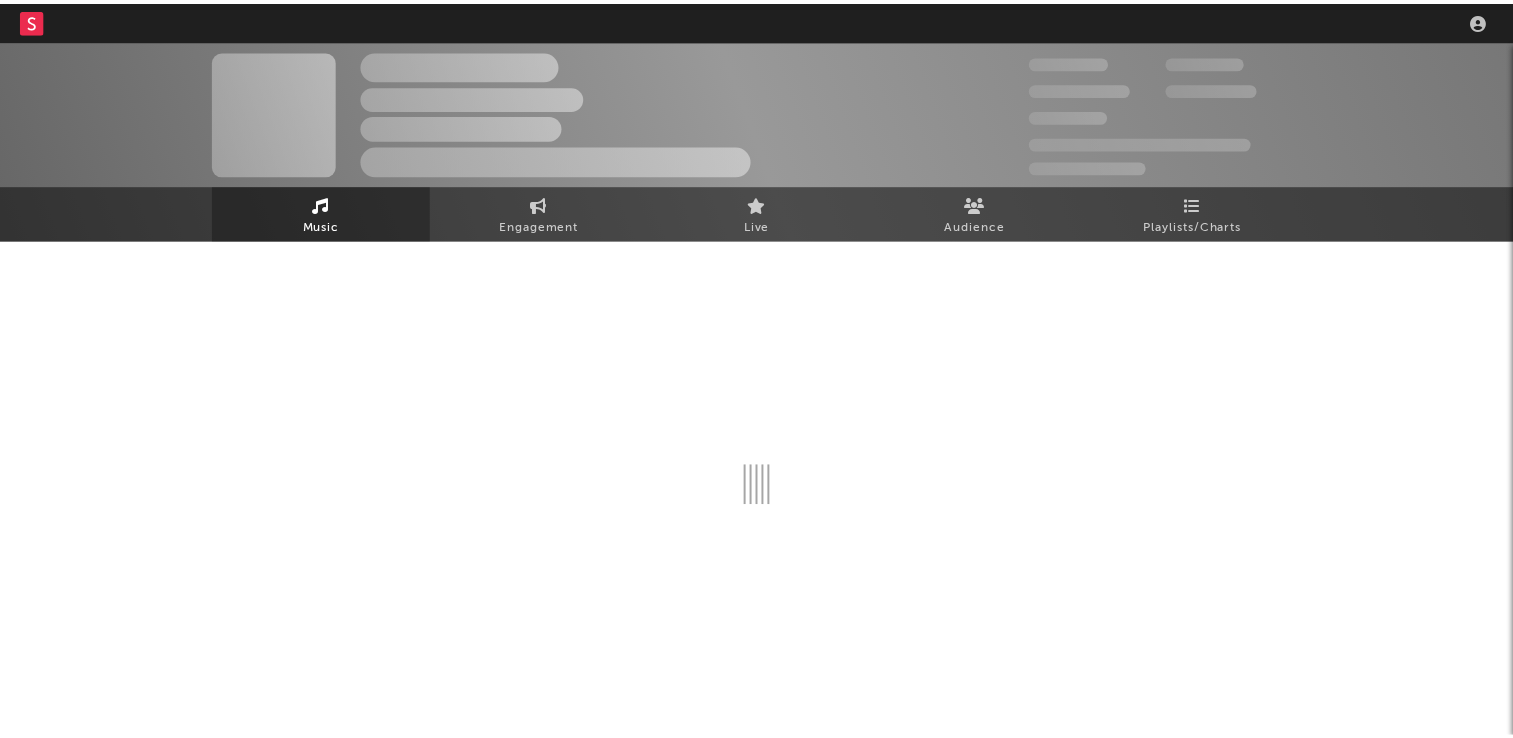 scroll, scrollTop: 0, scrollLeft: 0, axis: both 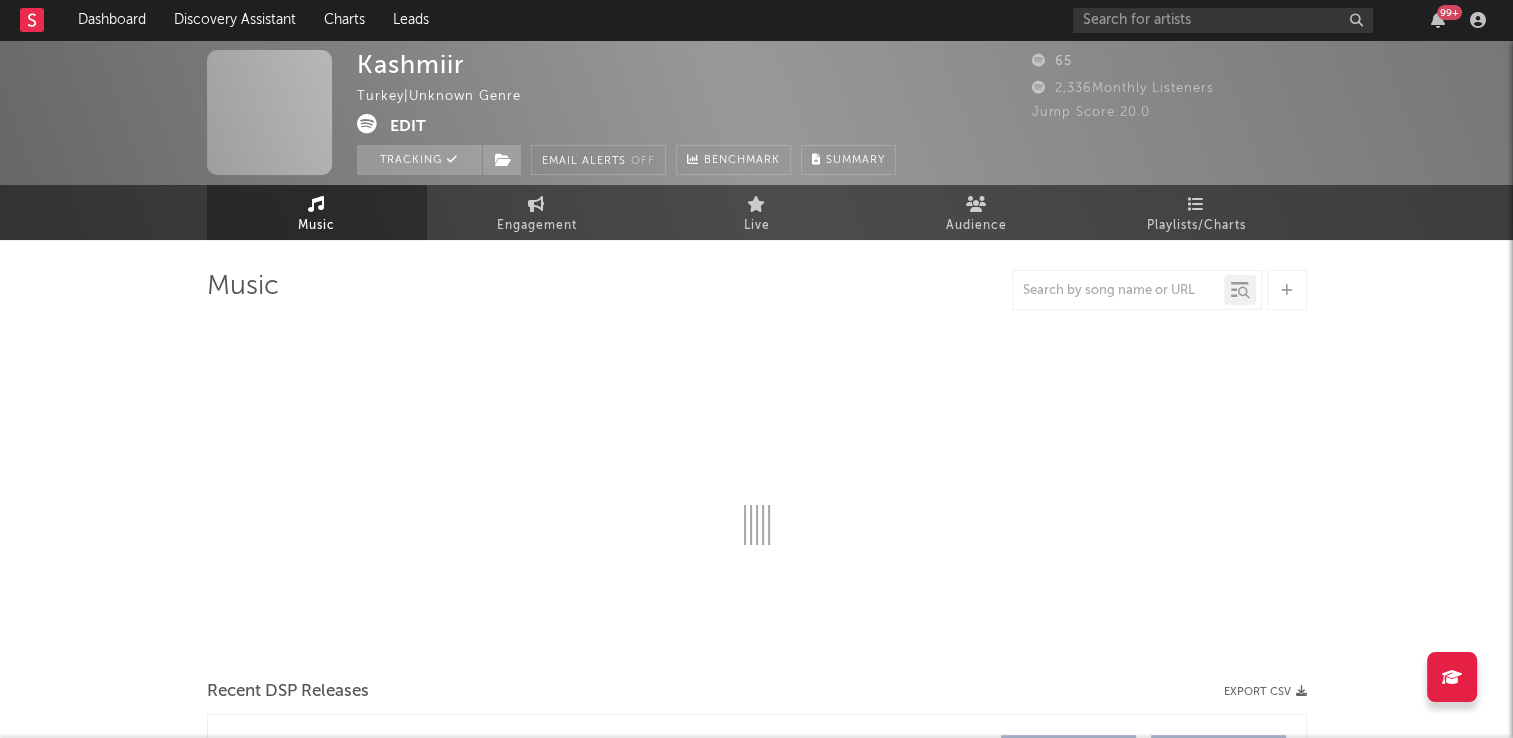 select on "1w" 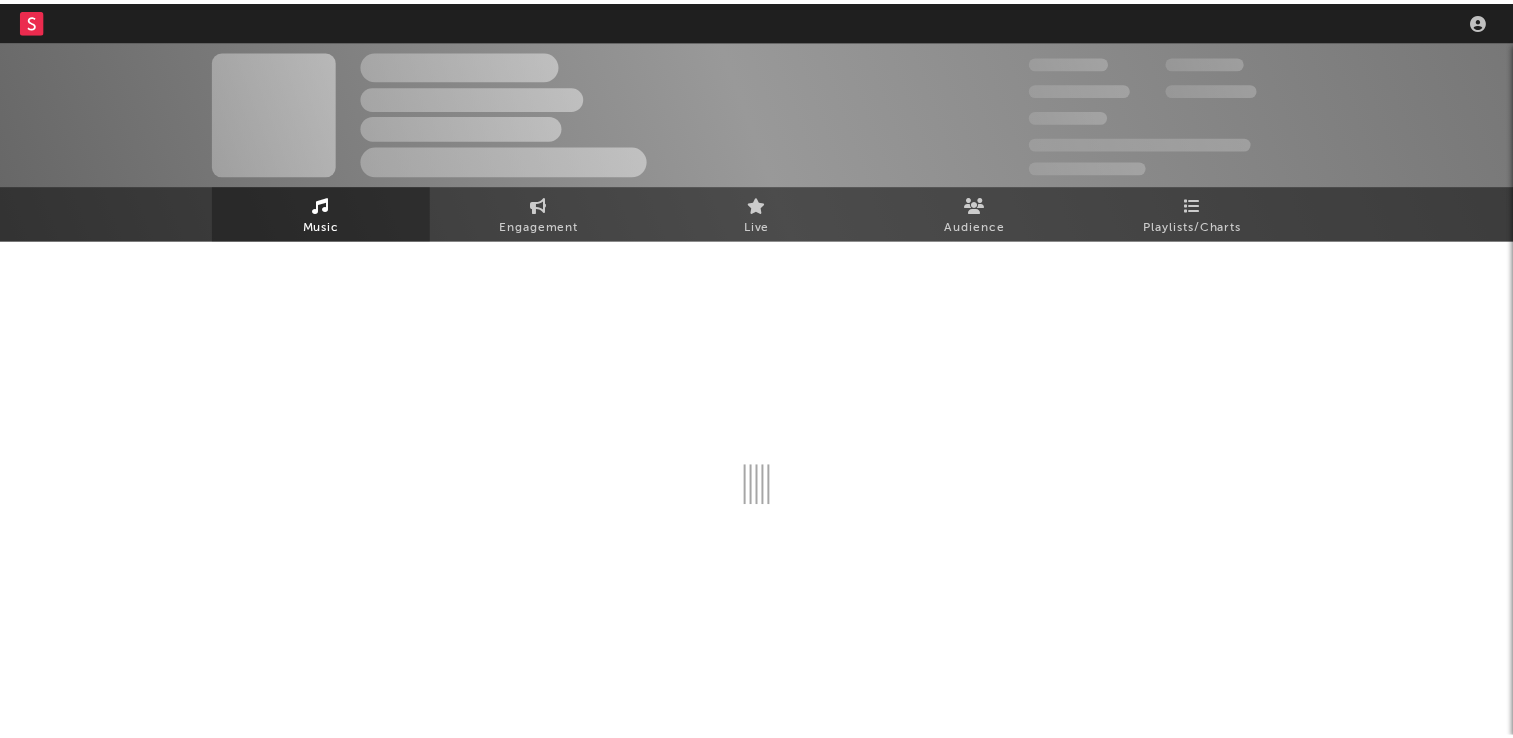 scroll, scrollTop: 0, scrollLeft: 0, axis: both 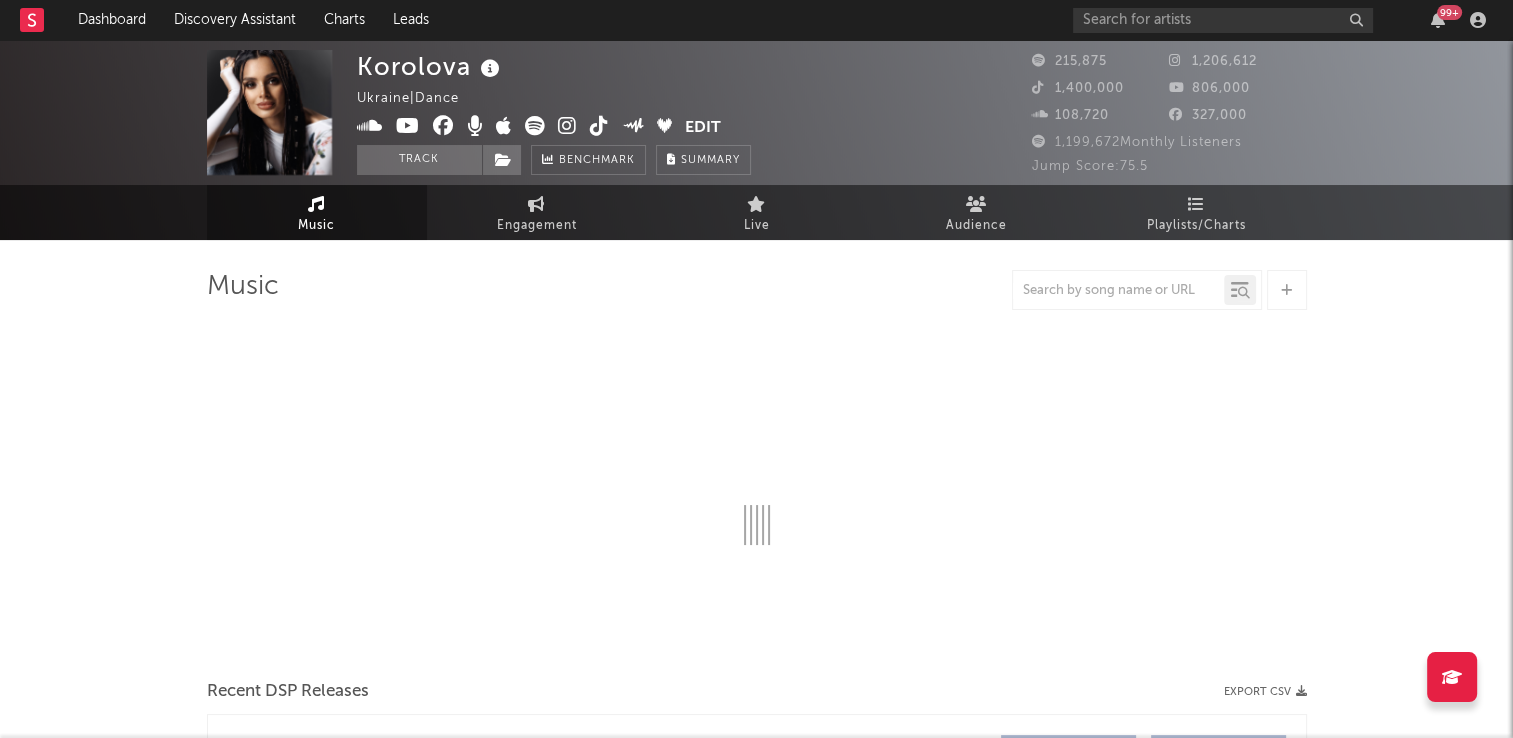 select on "6m" 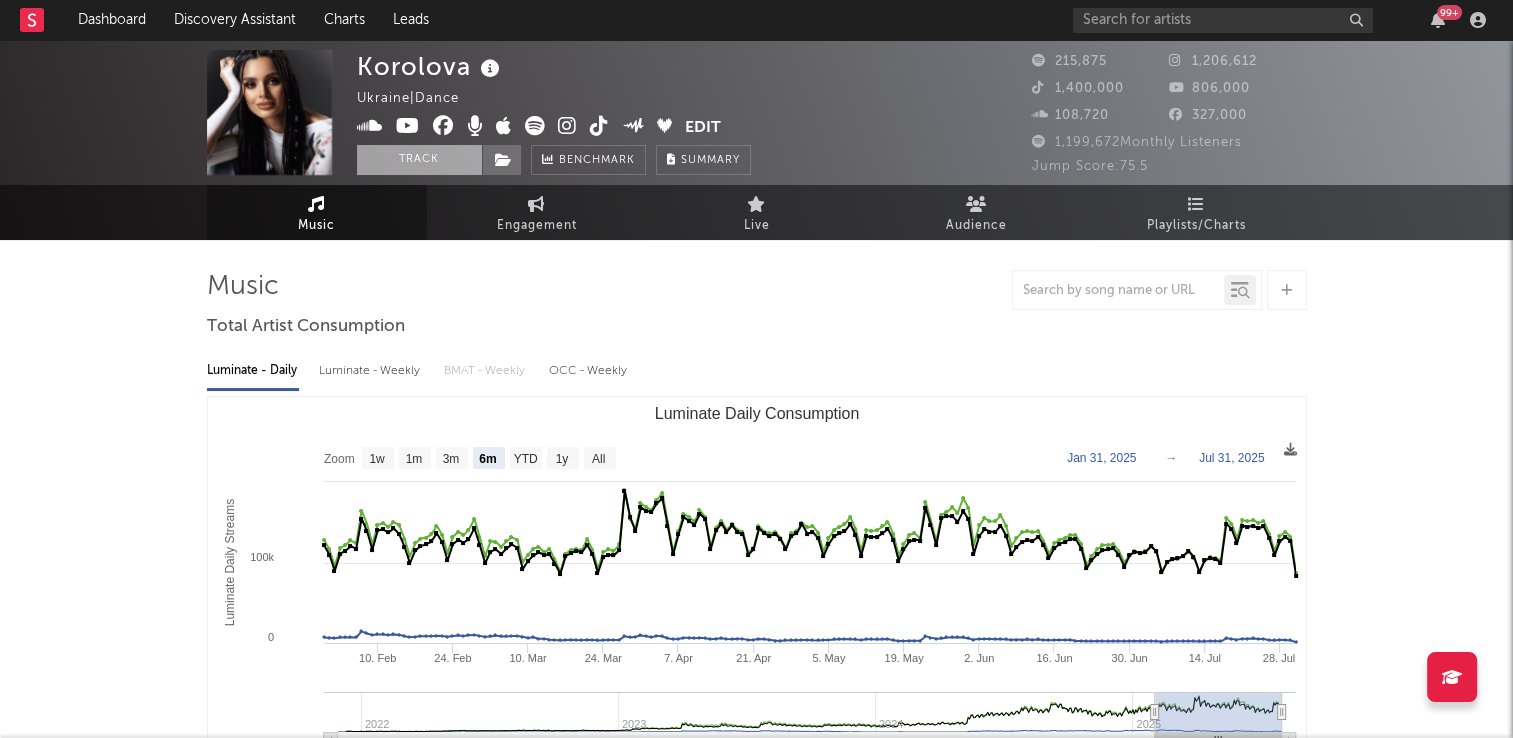 click on "Track" at bounding box center (419, 160) 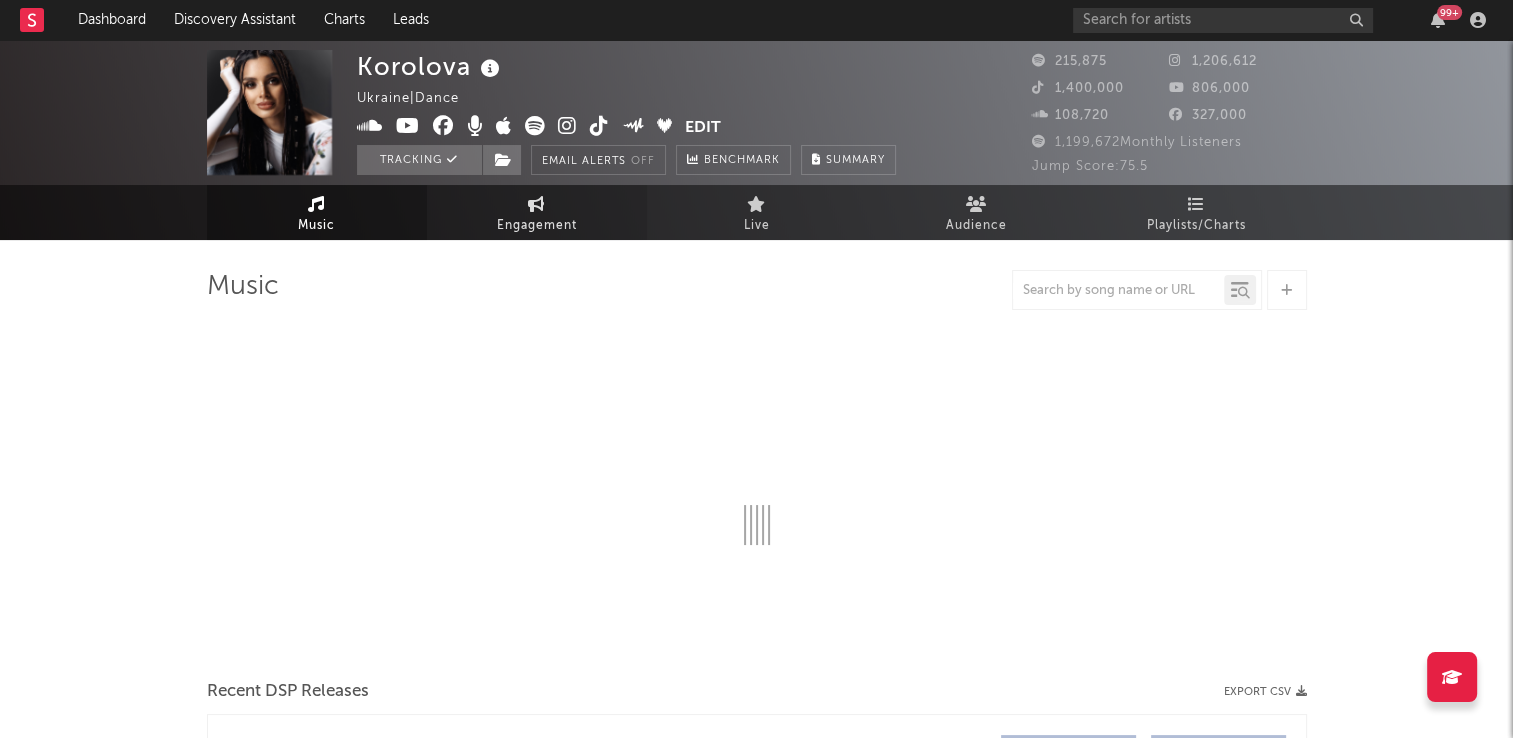select on "6m" 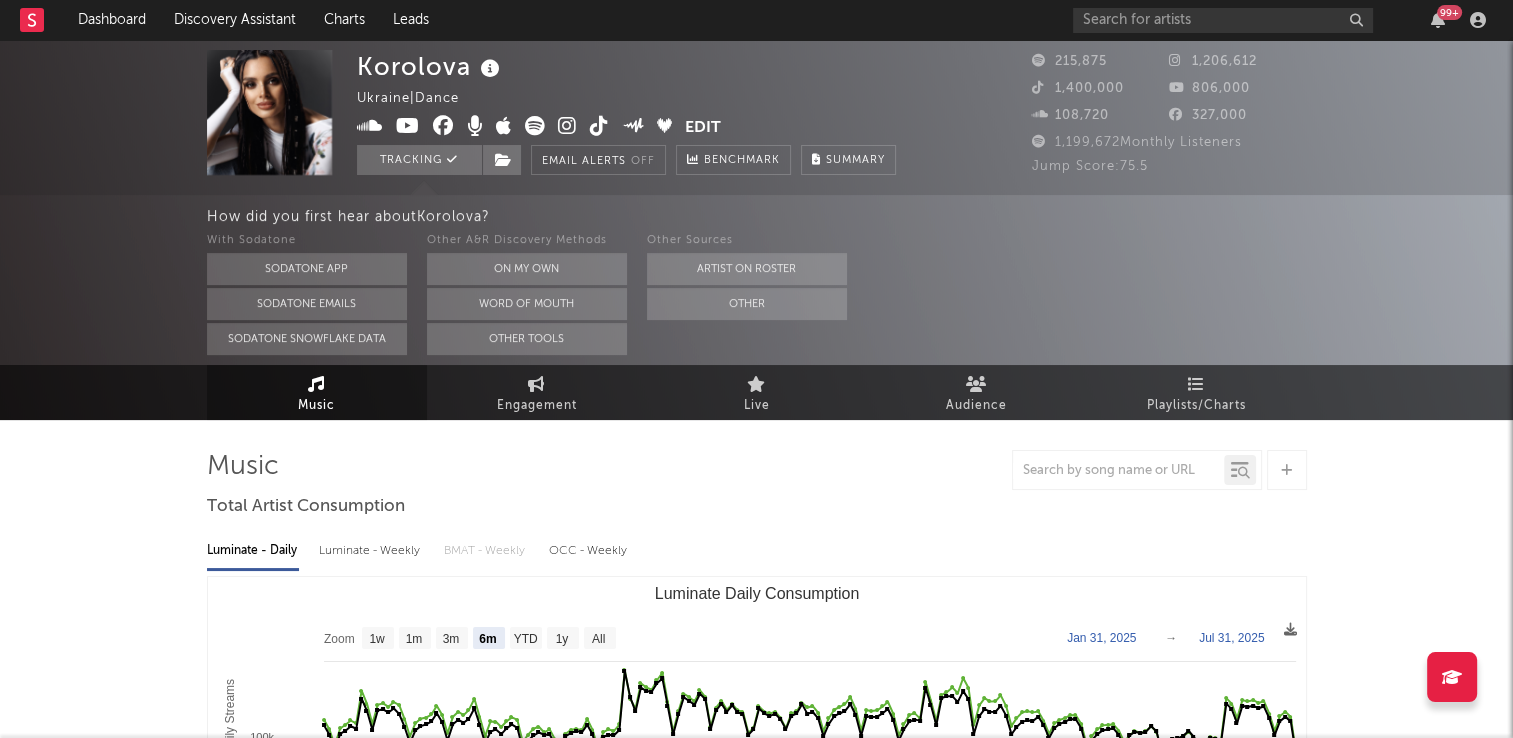 click at bounding box center [490, 69] 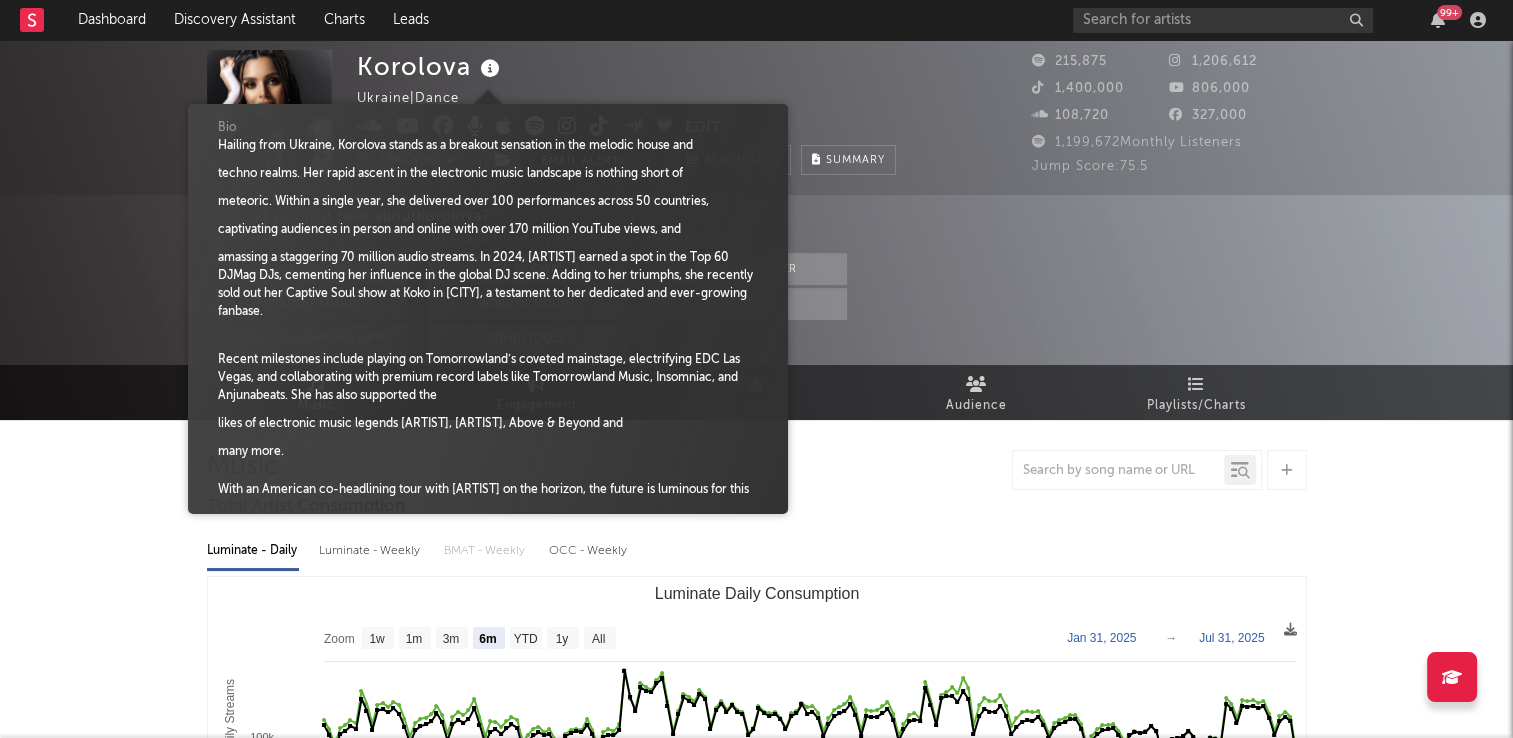 scroll, scrollTop: 260, scrollLeft: 0, axis: vertical 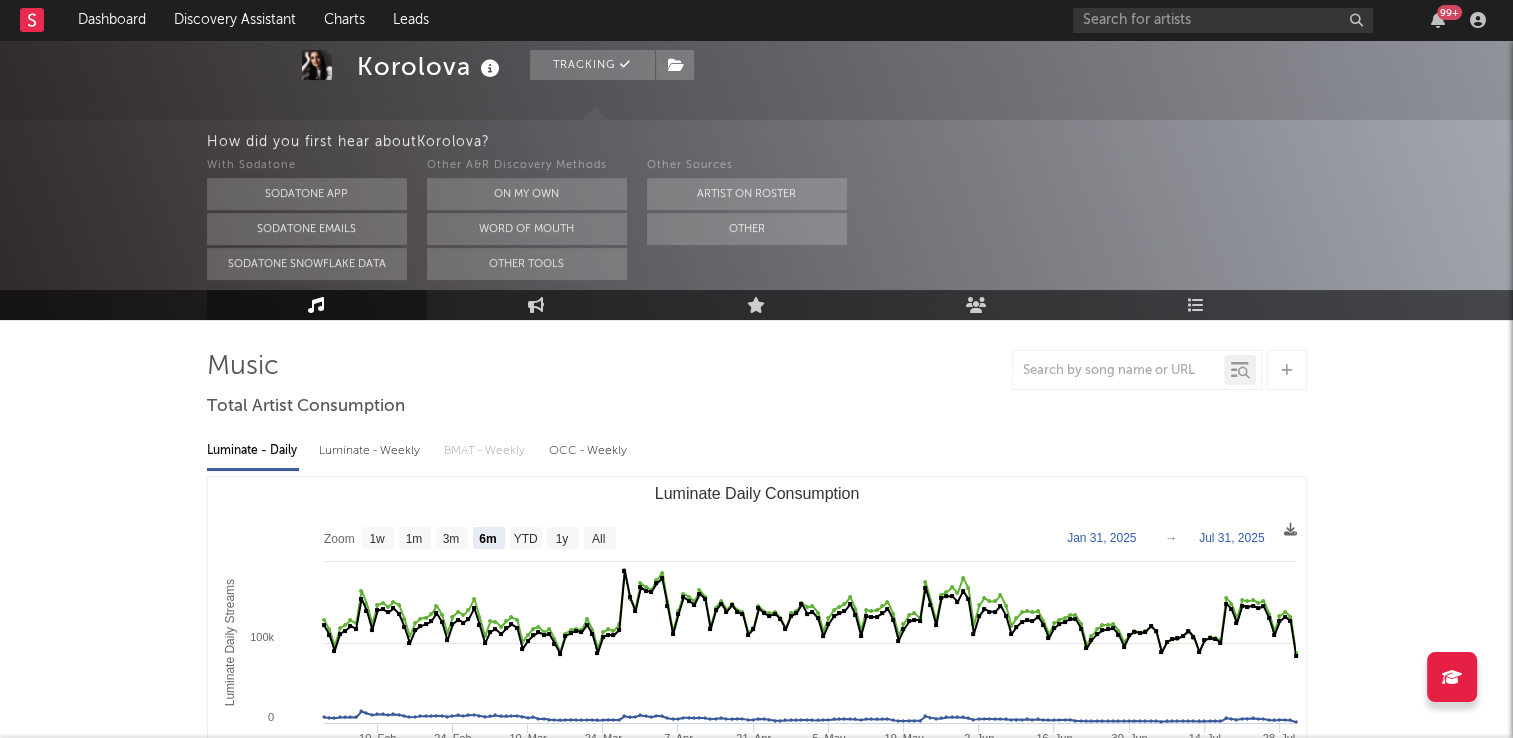 click on "How did you first hear about [ARTIST] ?" at bounding box center [860, 142] 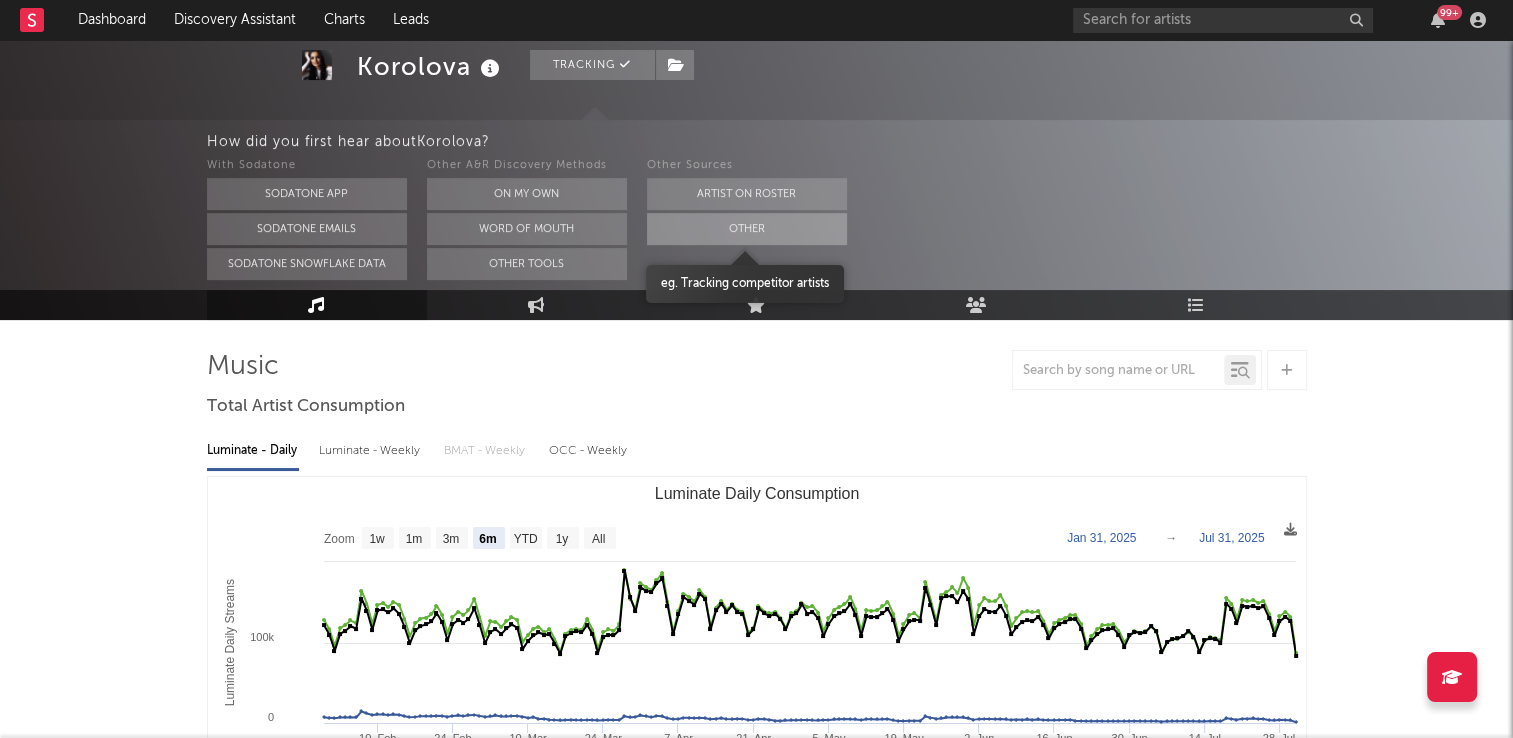 click on "Other" at bounding box center (747, 229) 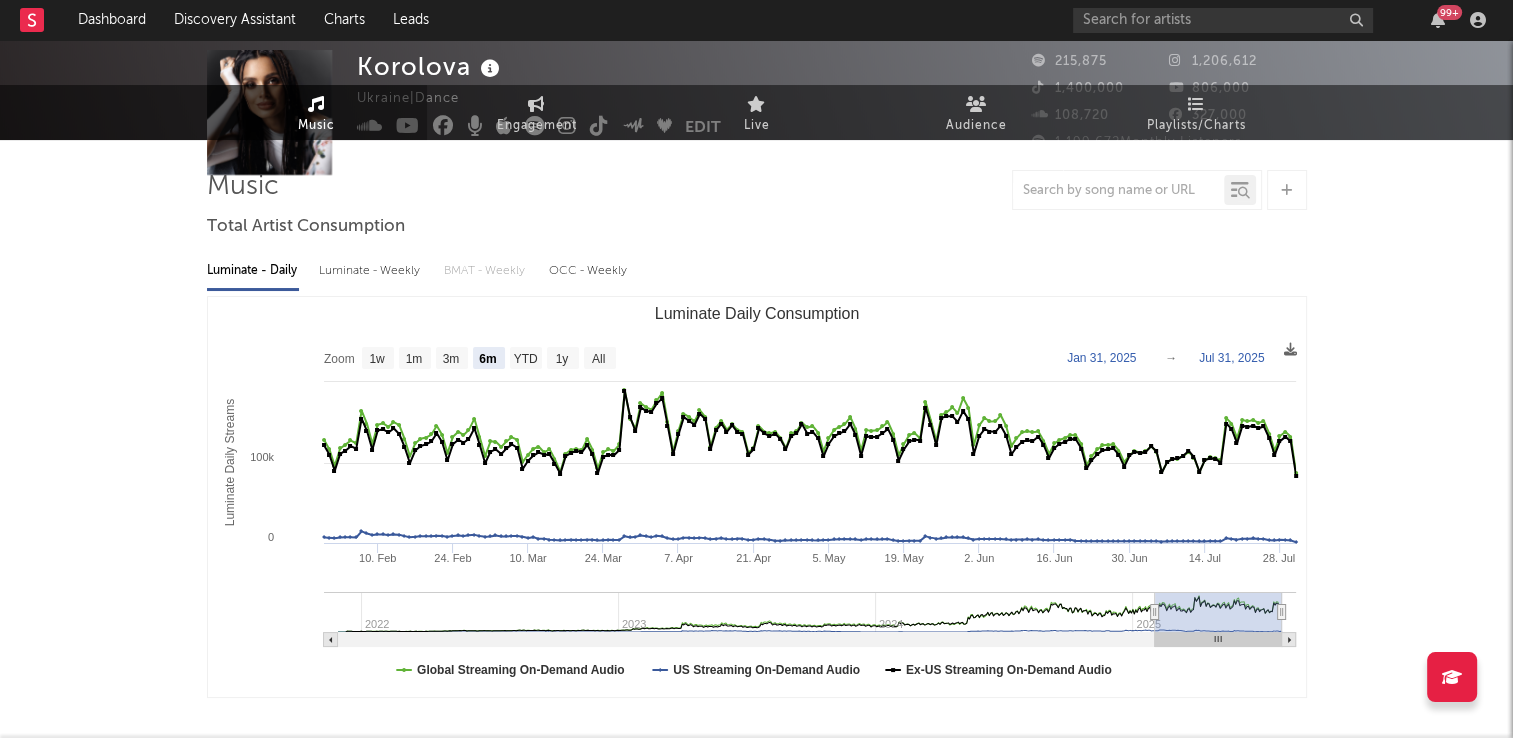 scroll, scrollTop: 0, scrollLeft: 0, axis: both 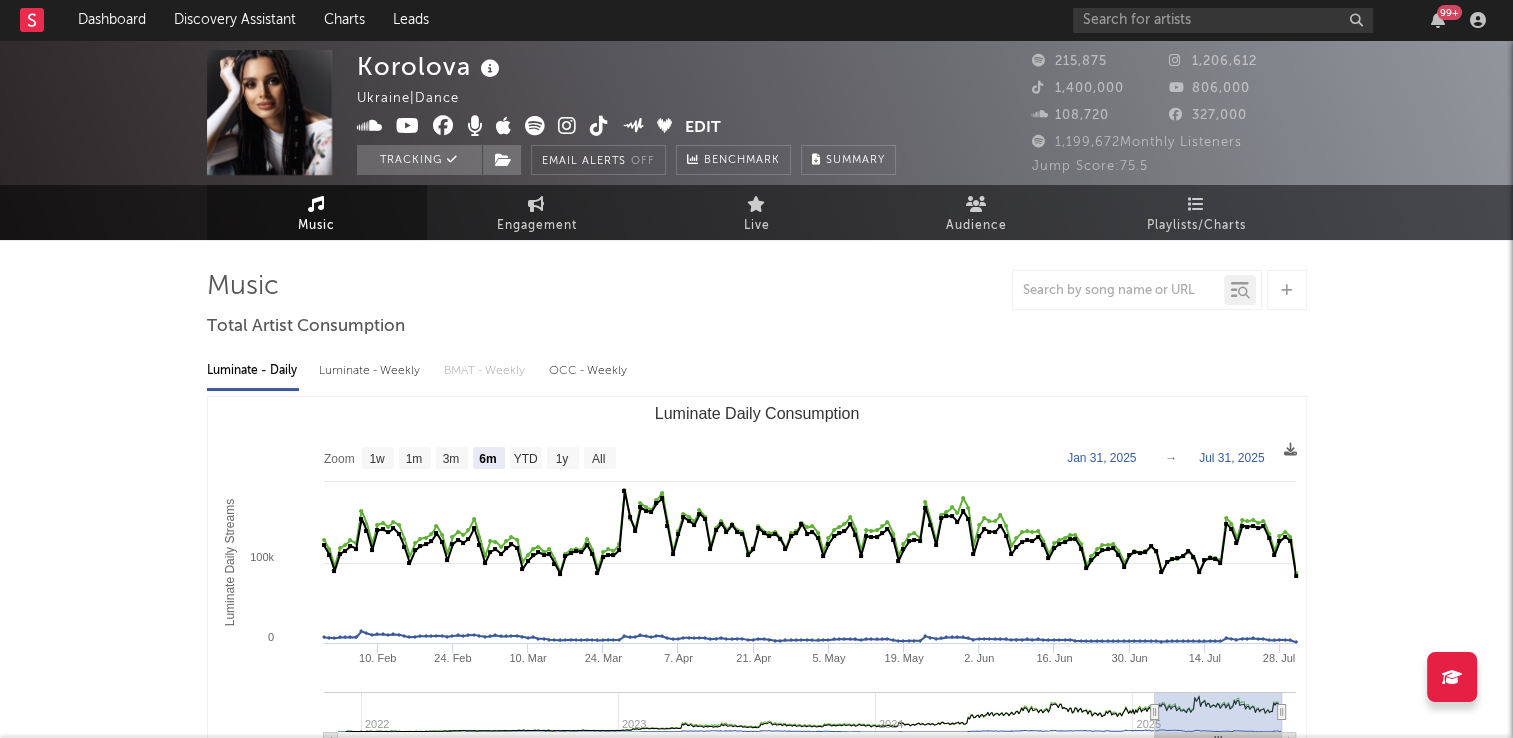 click at bounding box center (599, 126) 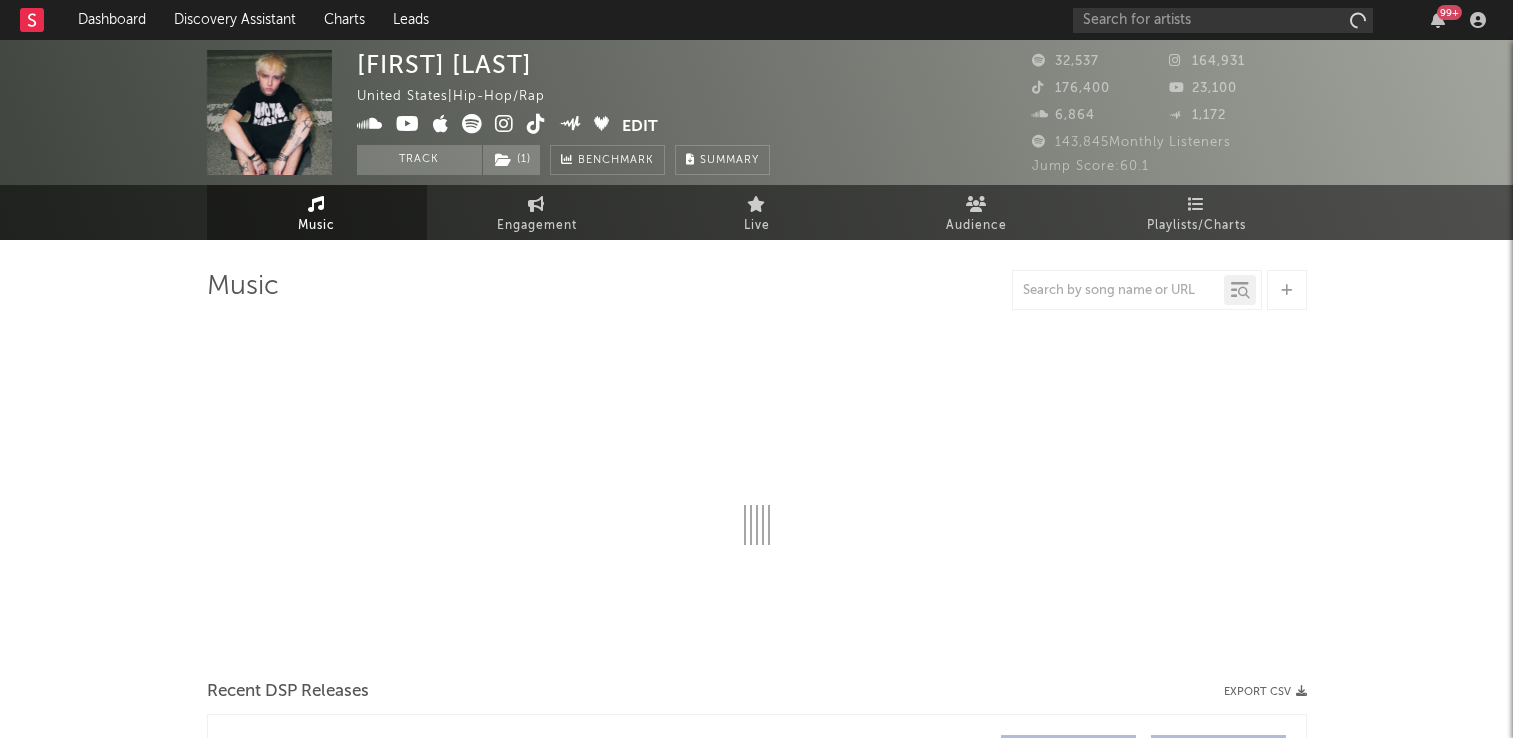 scroll, scrollTop: 0, scrollLeft: 0, axis: both 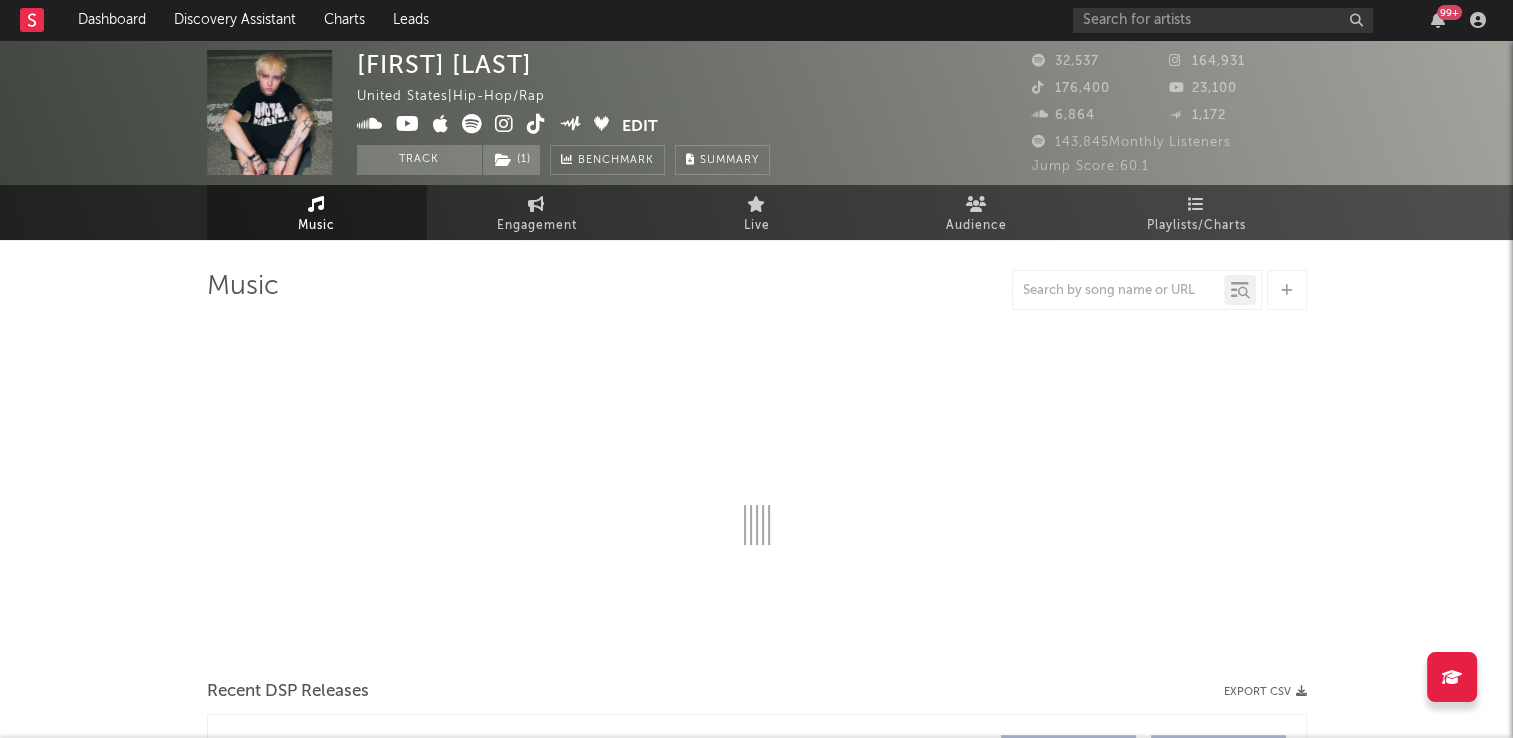 select on "6m" 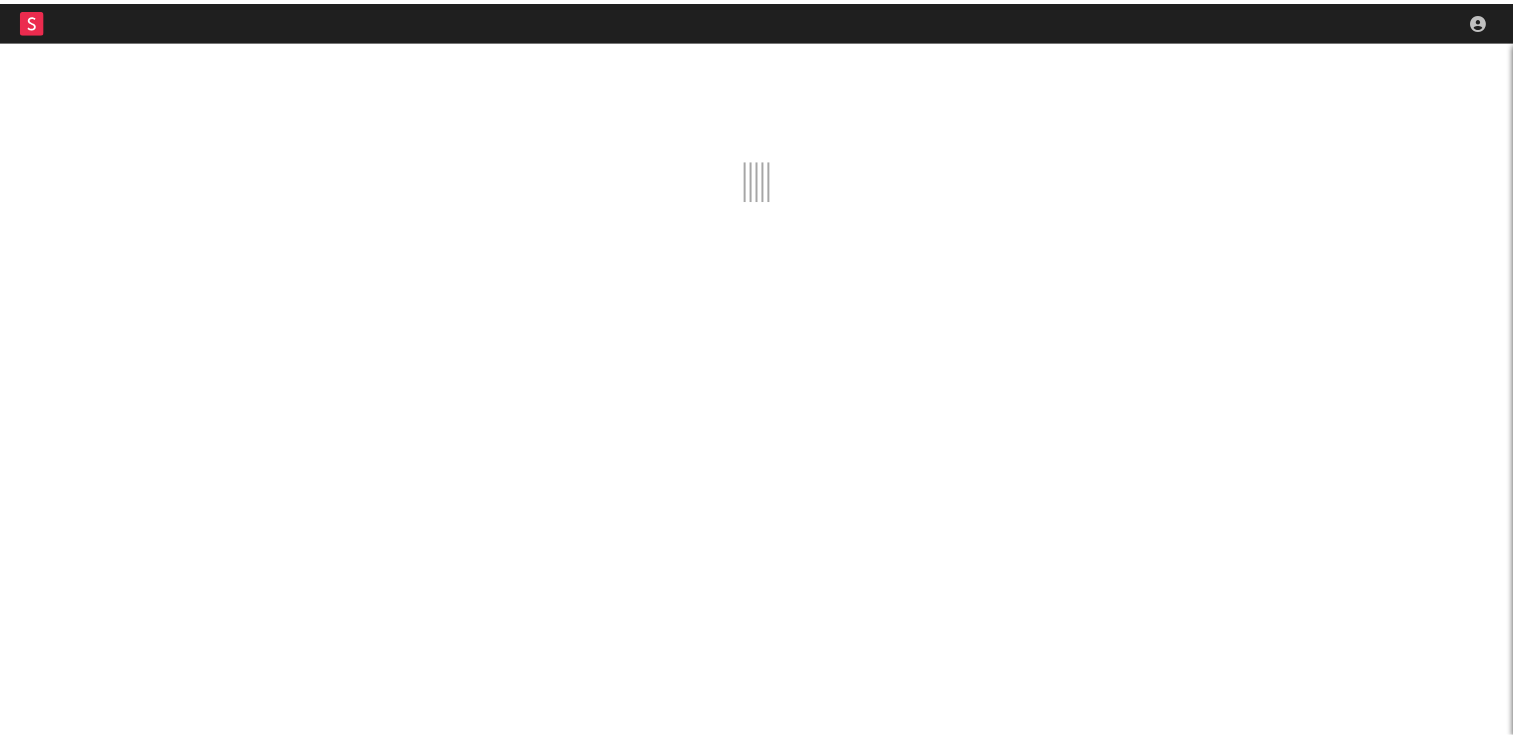 scroll, scrollTop: 0, scrollLeft: 0, axis: both 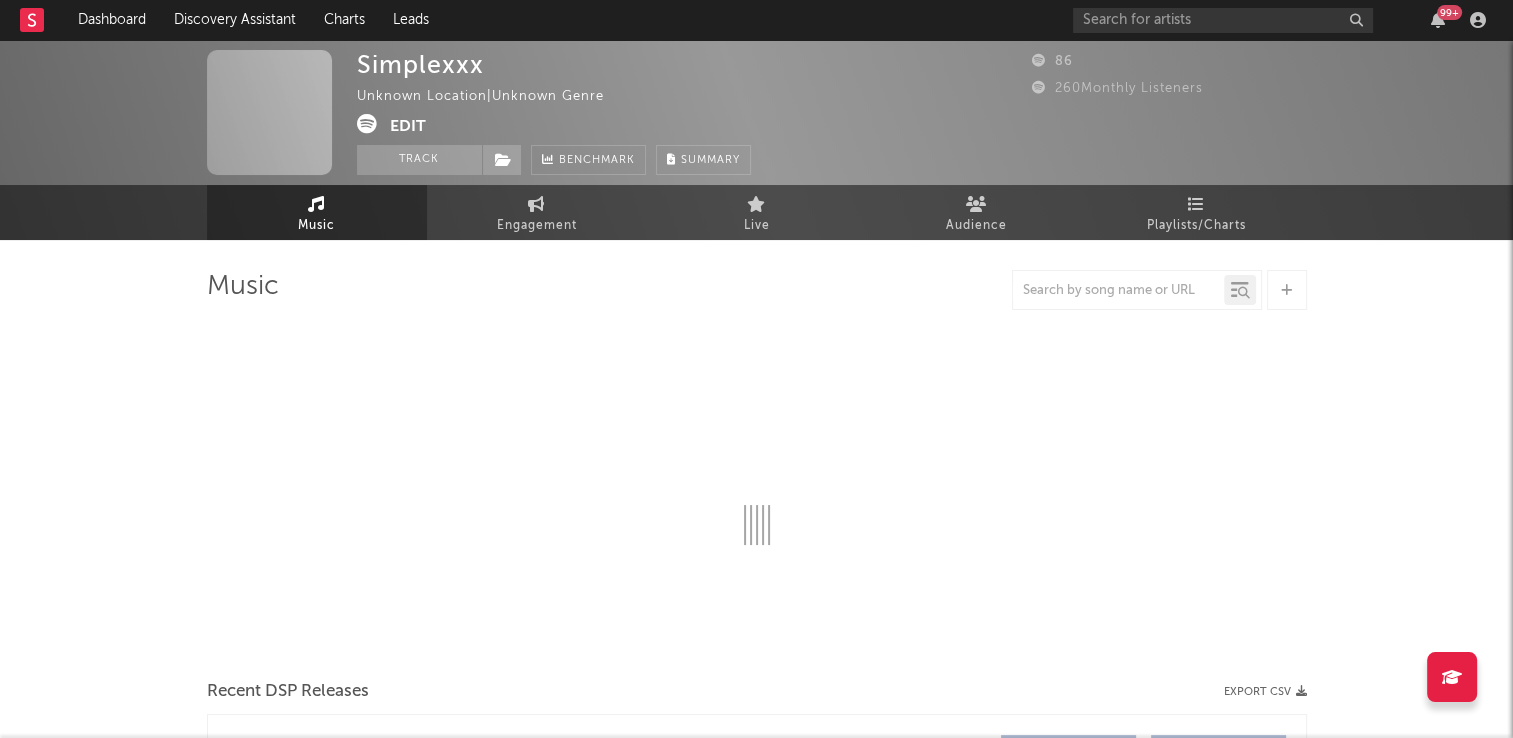 select on "1w" 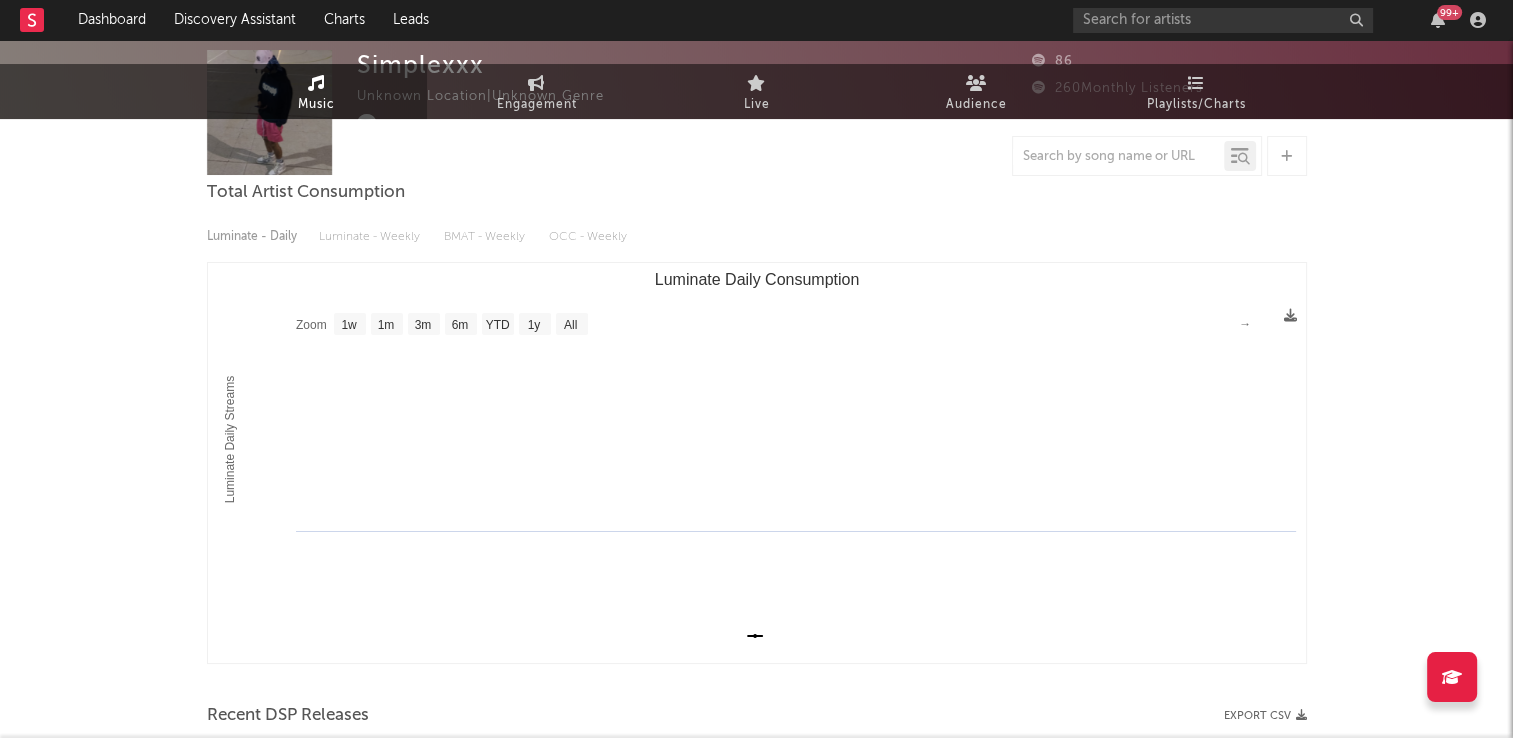 scroll, scrollTop: 0, scrollLeft: 0, axis: both 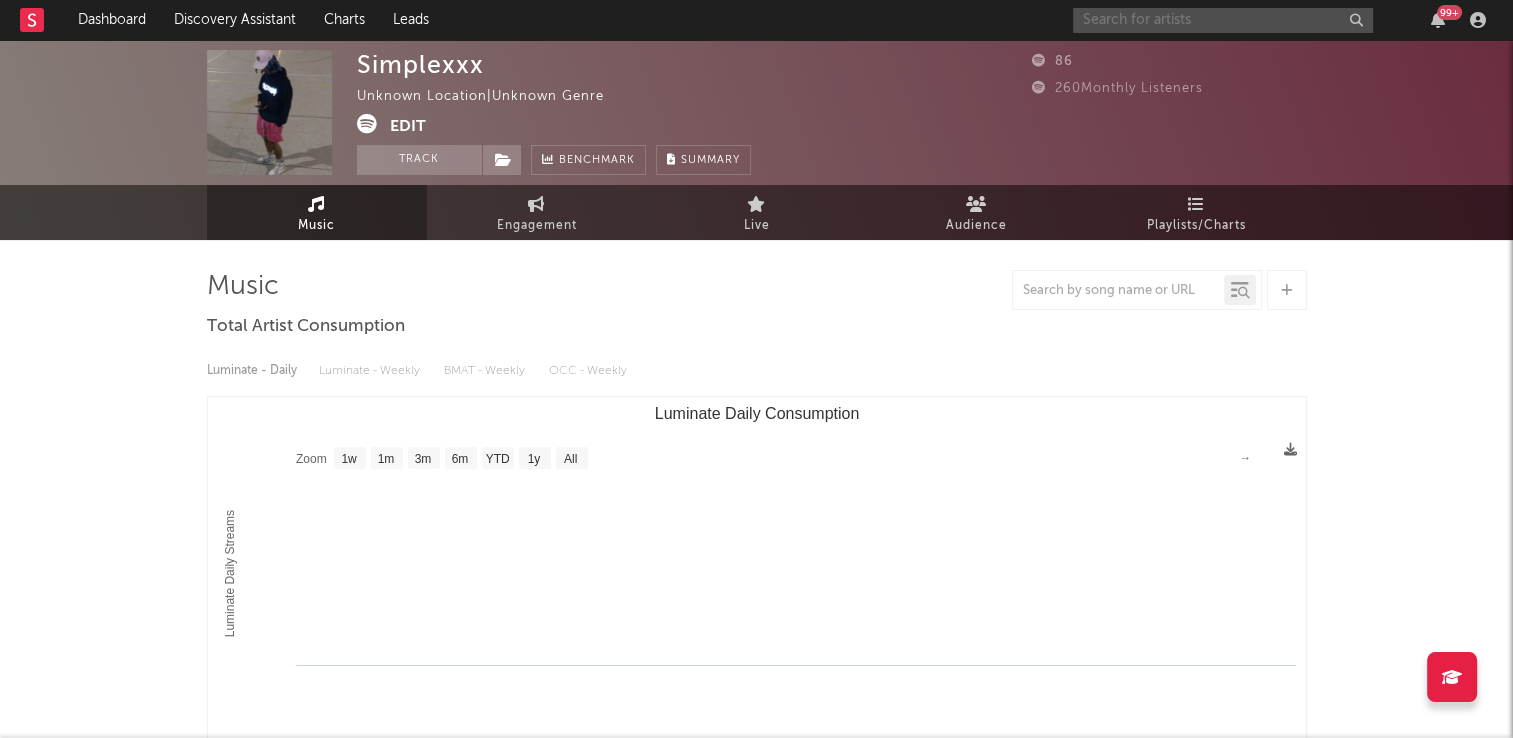 click at bounding box center (1223, 20) 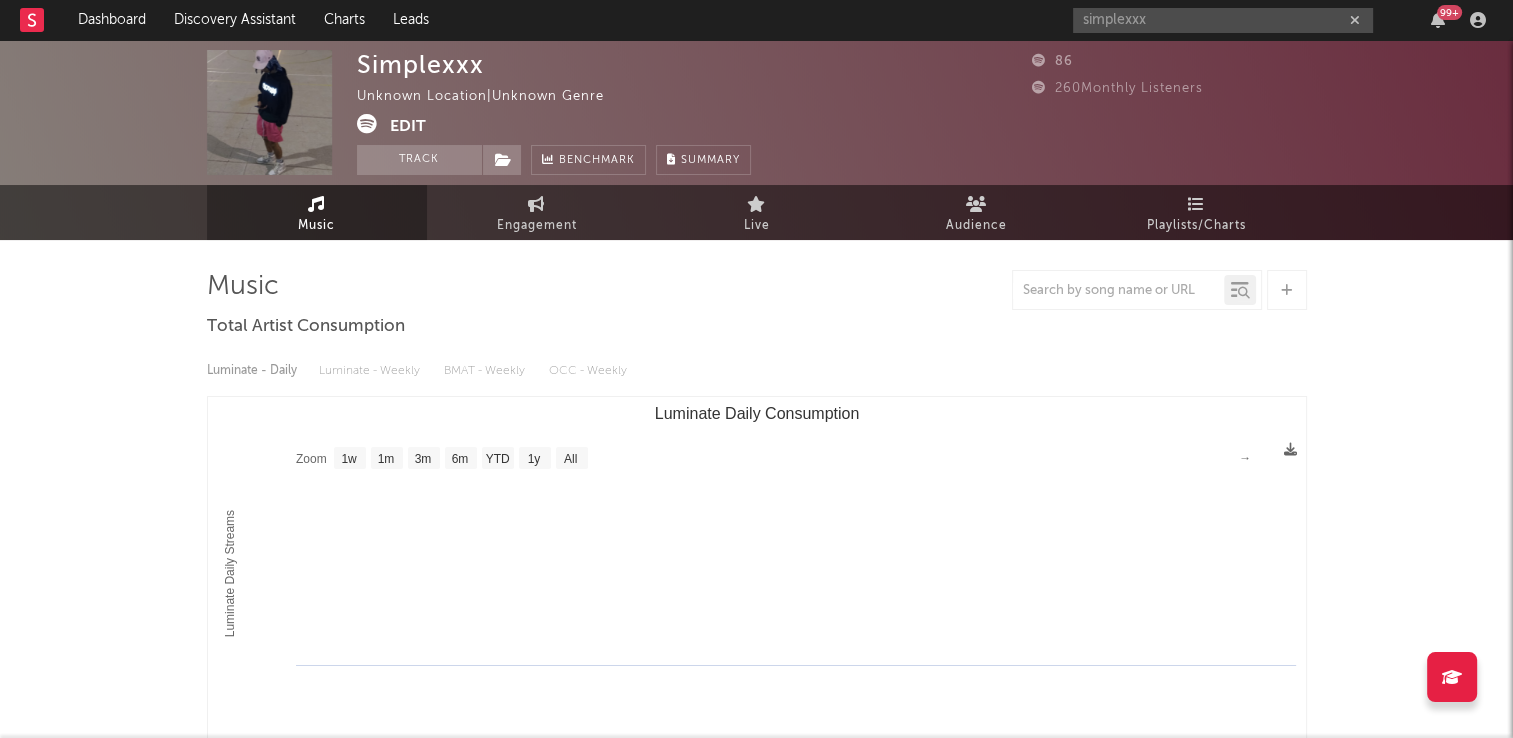 click on "Simplexxx [LOCATION]  |  Unknown Genre Edit Track Benchmark Summary 86 260  Monthly Listeners Music Engagement Live Audience Playlists/Charts Music Total Artist Consumption Luminate - Daily Luminate - Weekly BMAT - Weekly OCC - Weekly Zoom 1w 1m 3m 6m YTD 1y All Created with Highcharts 10.3.3 Luminate Daily Streams Luminate Daily Consumption Zoom 1w 1m 3m 6m YTD 1y All → Recent DSP Releases Export CSV  Copyright Copyright 7 Day Spotify Plays Last Day Spotify Plays ATD Spotify Plays Spotify Popularity Released Global ATD Audio Streams Global Rolling 7D Audio Streams Estimated % Playlist Streams Last Day Spotify Popularity Streams / 7d Growth Originals   ( 13 ) Features   ( 18 ) Name Copyright Label Album Names Composer Names 7 Day Spotify Plays Last Day Spotify Plays ATD Spotify Plays Spotify Popularity Total US Streams Total US SES Total UK Streams Total UK Audio Streams UK Weekly Streams UK Weekly Audio Streams Released US ATD Audio Streams US Rolling 7D Audio Streams US Rolling WoW % Chg Name 2 1k" at bounding box center (756, 1104) 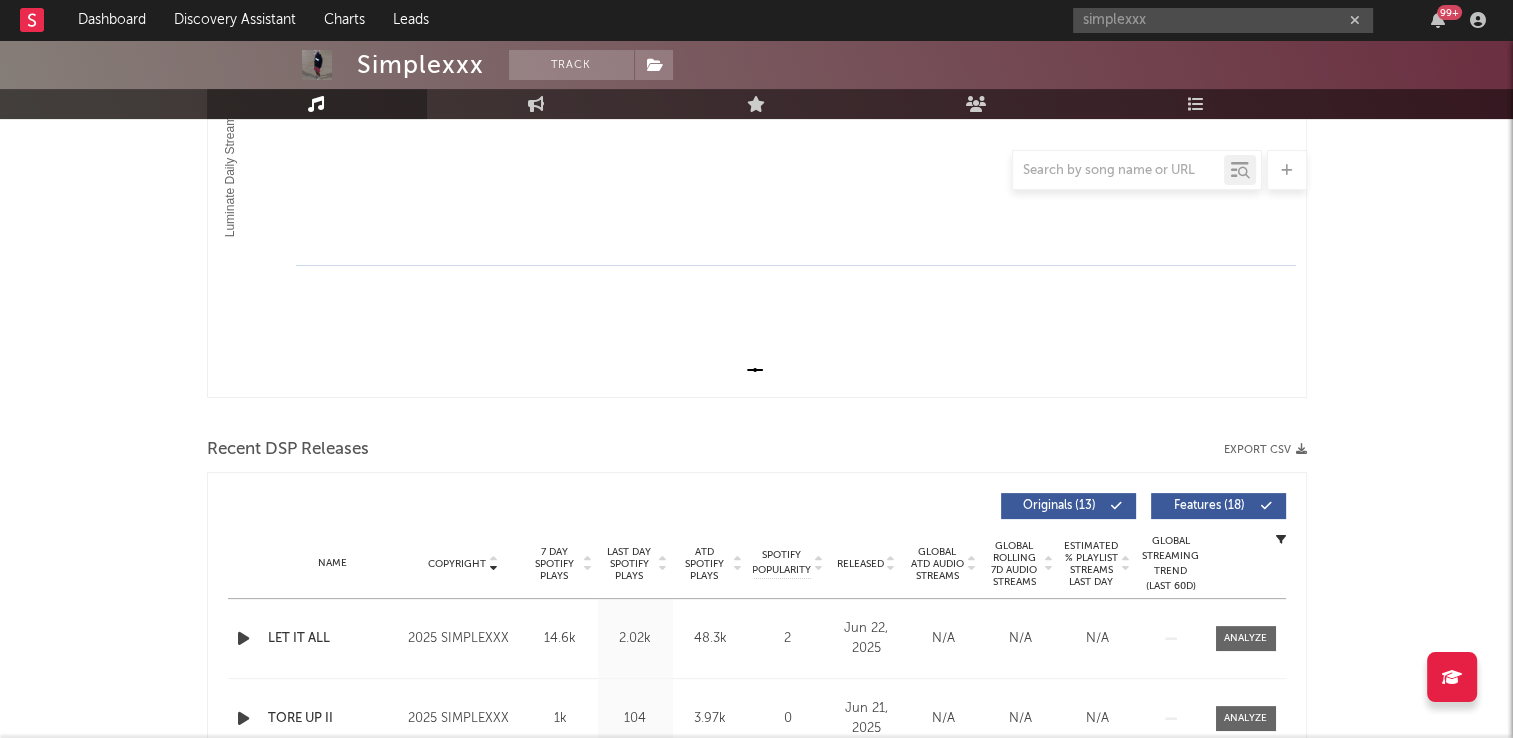 scroll, scrollTop: 0, scrollLeft: 0, axis: both 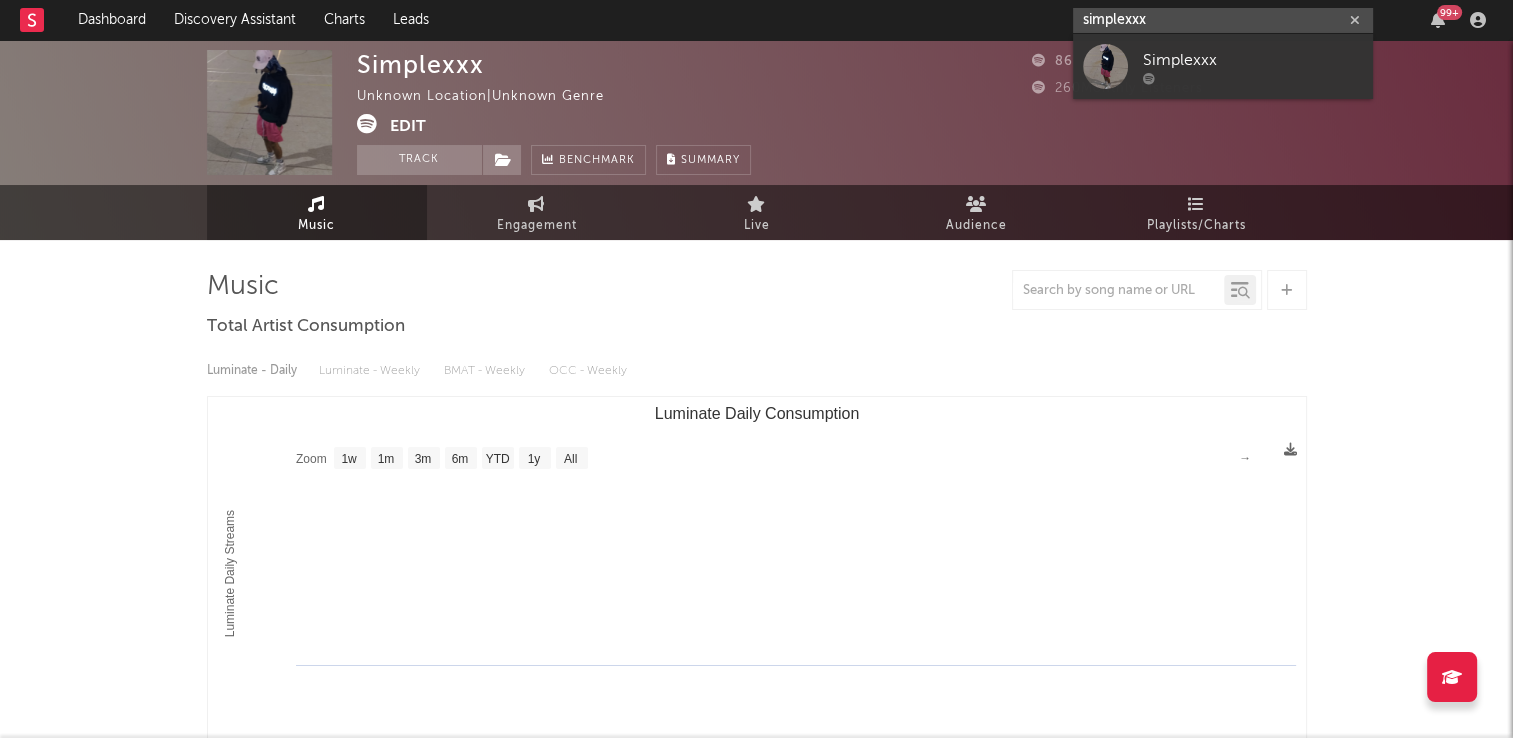 click on "simplexxx" at bounding box center (1223, 20) 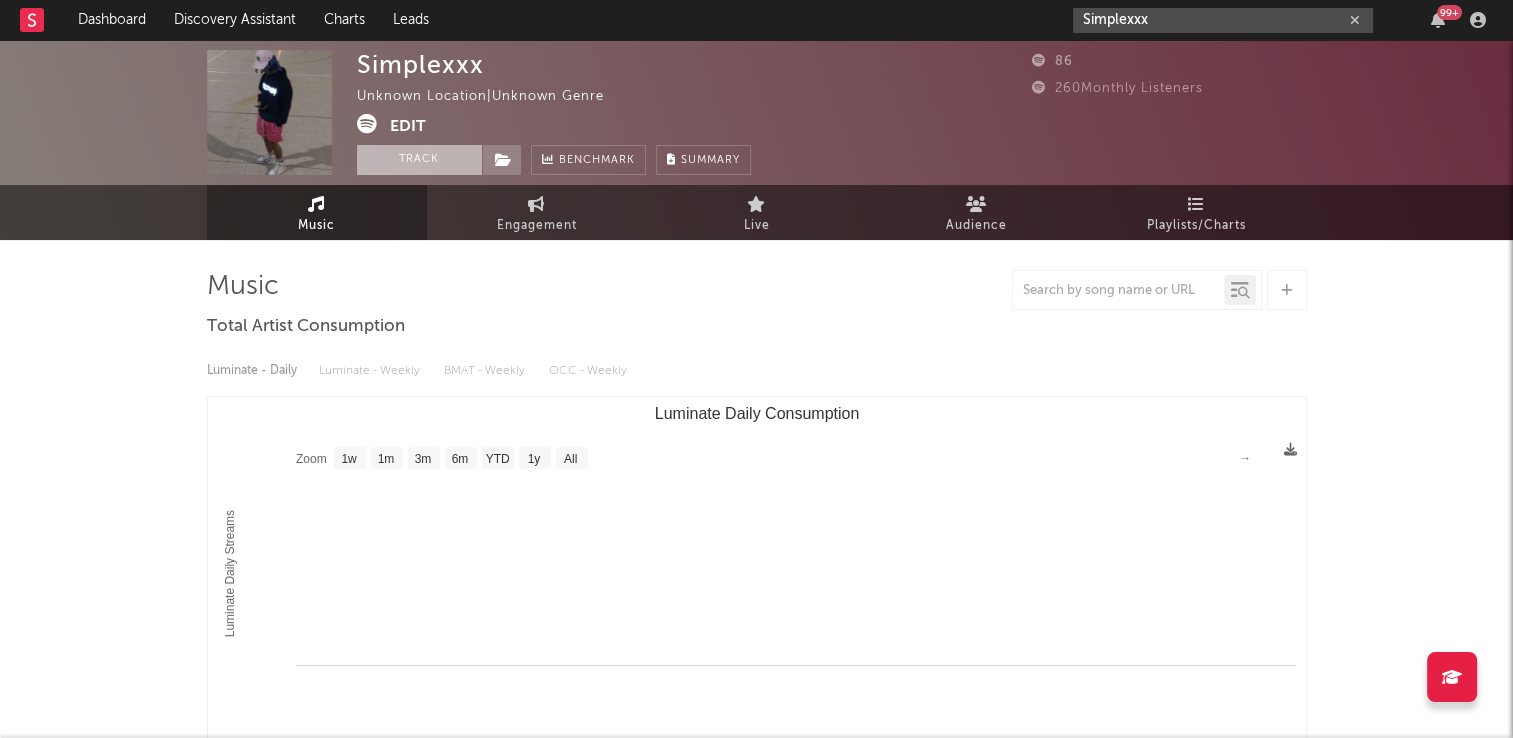 type on "Simplexxx" 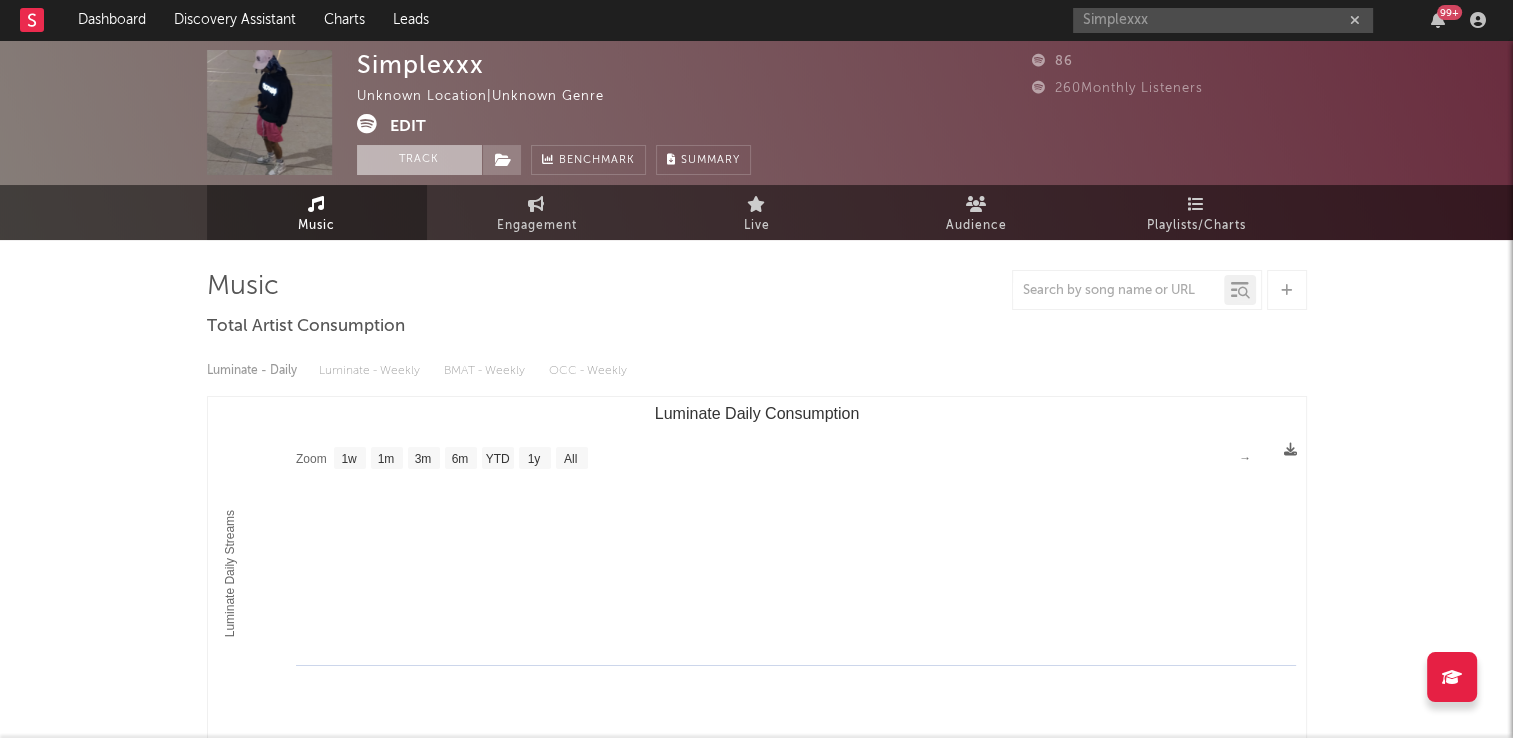 click on "Track" at bounding box center [419, 160] 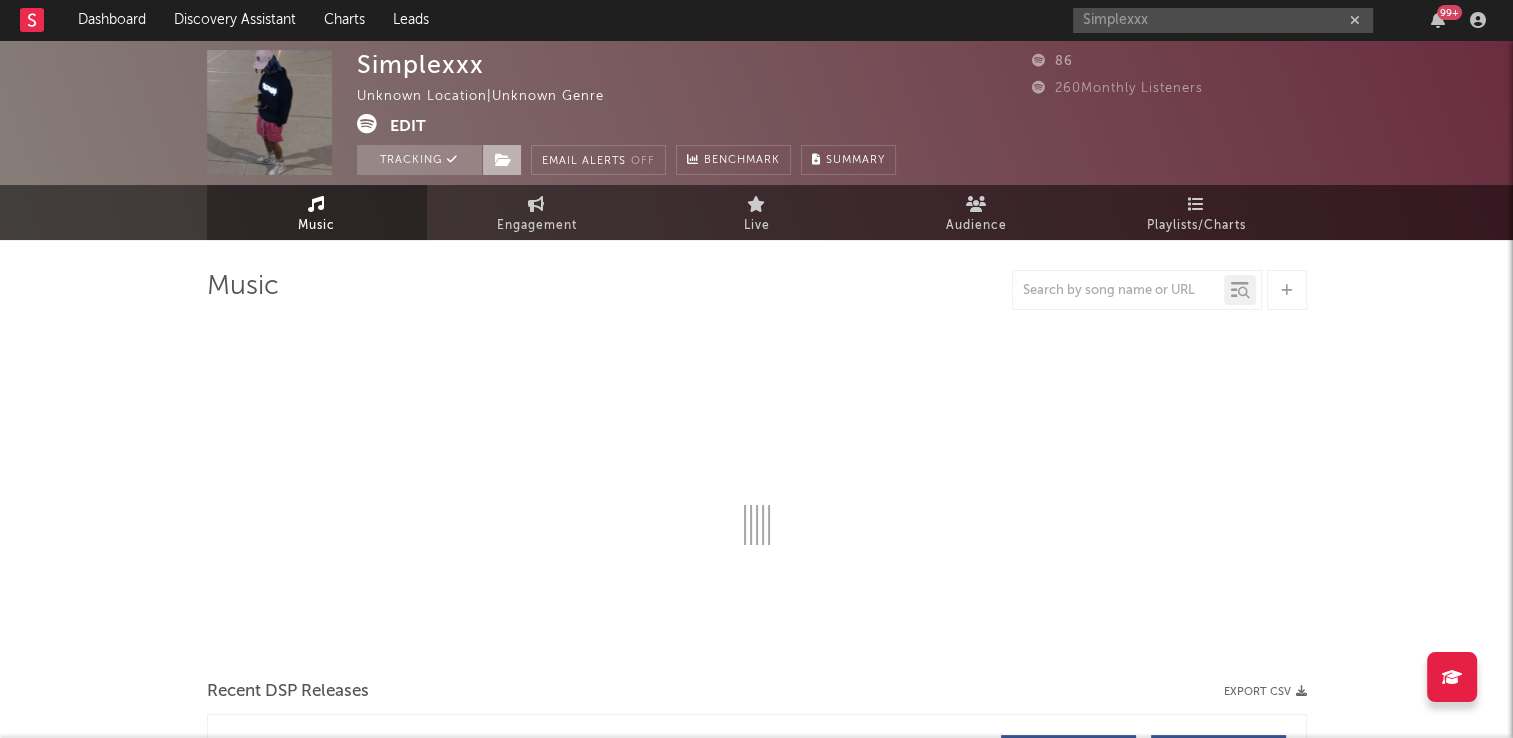 click at bounding box center [503, 160] 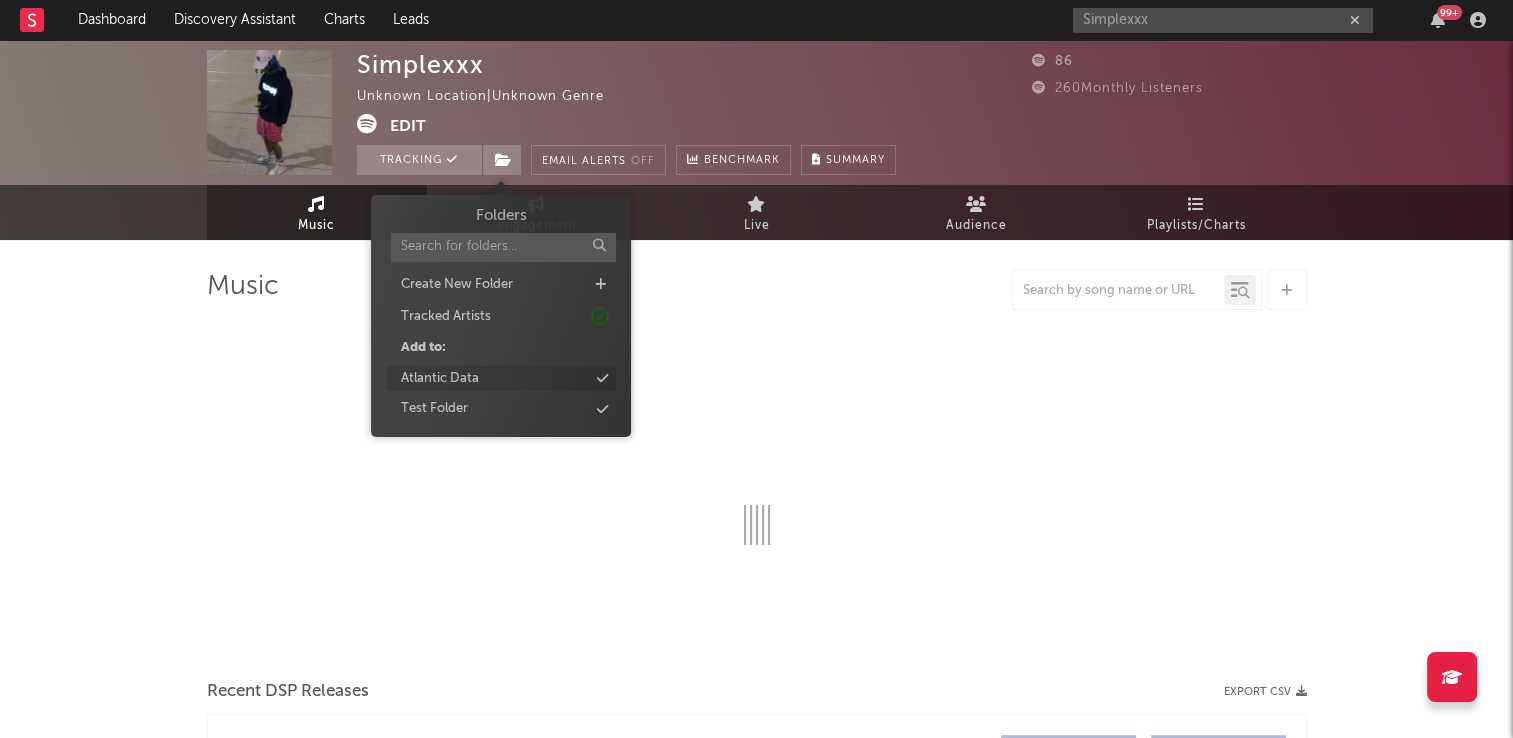 select on "1w" 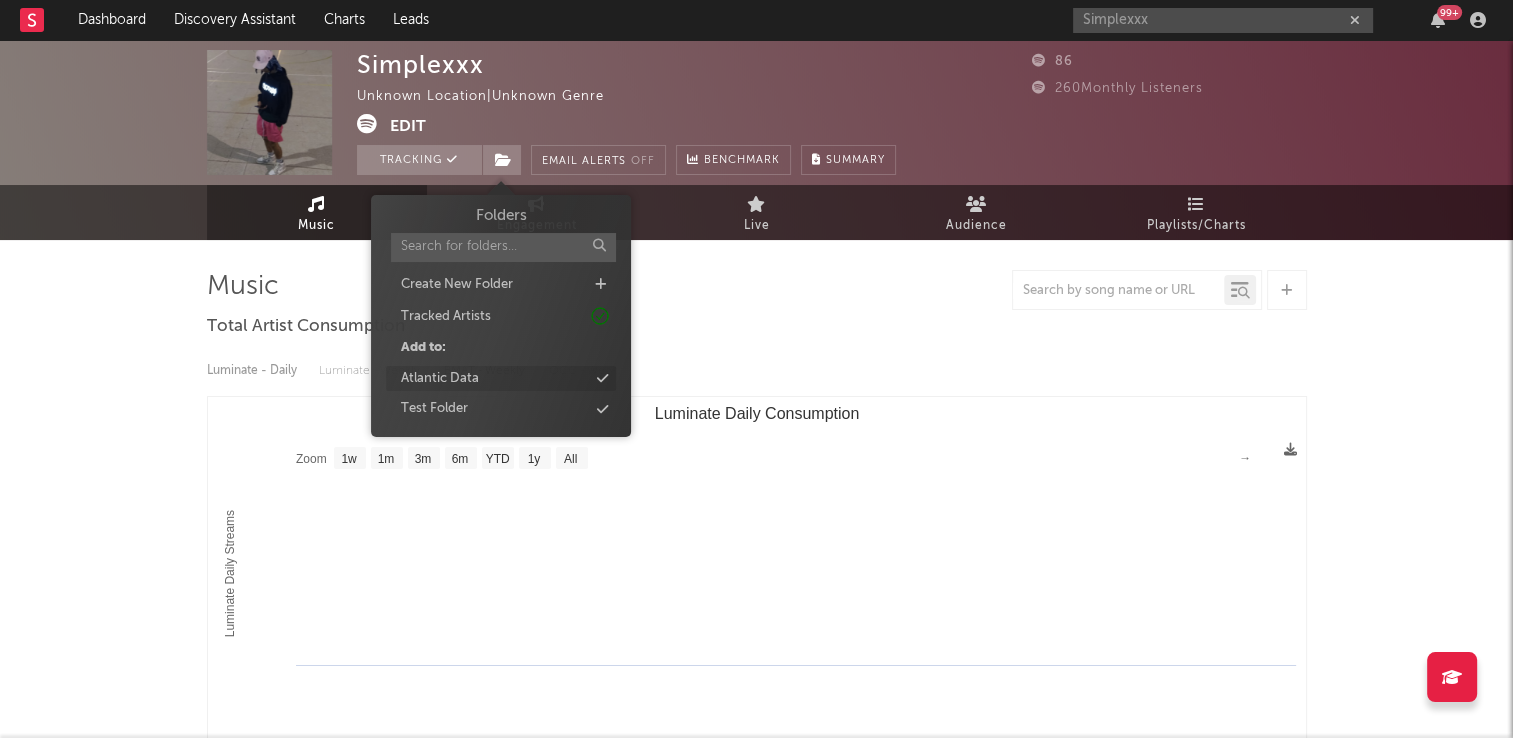 click on "Atlantic Data" at bounding box center [440, 379] 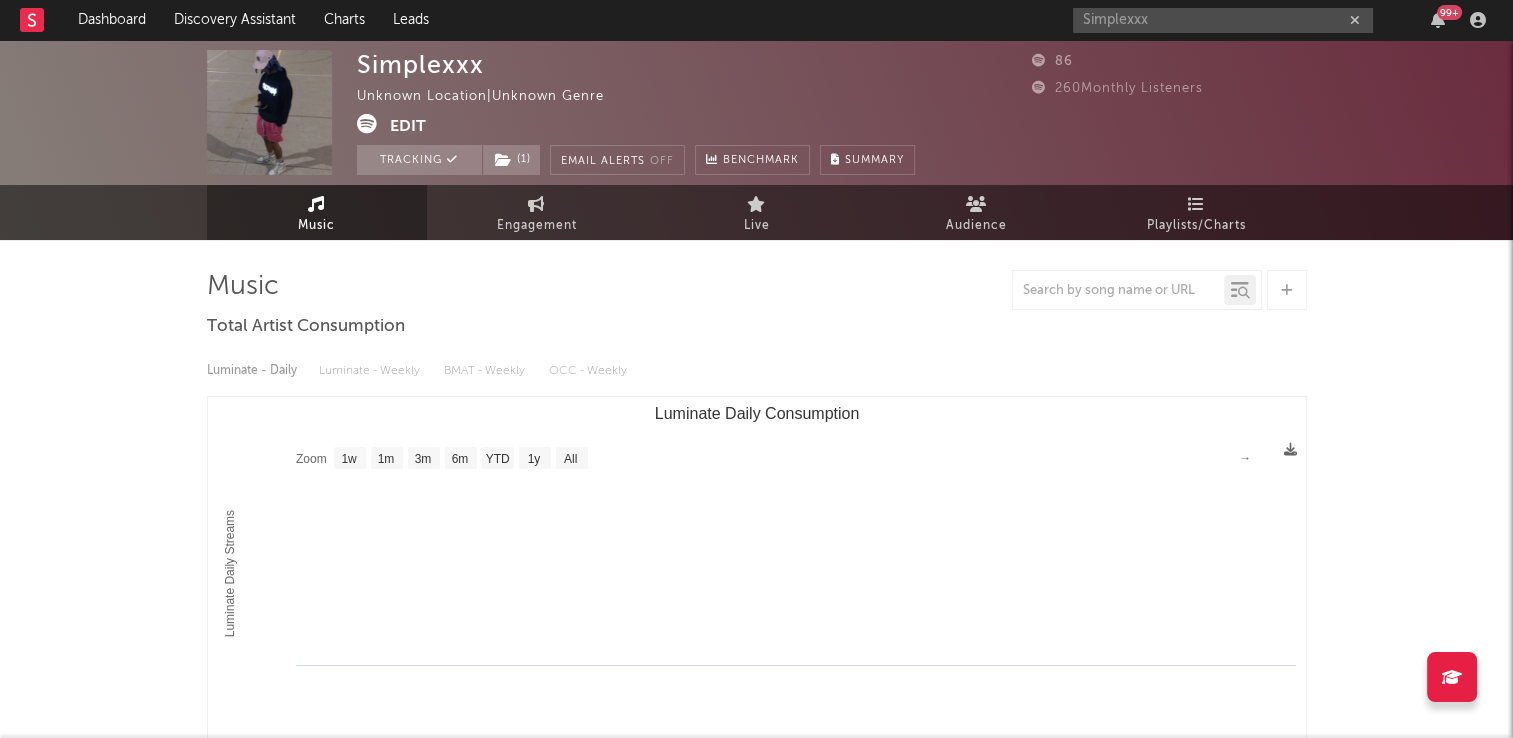 click on "Luminate - Daily Luminate - Weekly BMAT - Weekly OCC - Weekly Zoom 1w 1m 3m 6m YTD 1y All Created with Highcharts 10.3.3 Luminate Daily Streams Luminate Daily Consumption Zoom 1w 1m 3m 6m YTD 1y All →" at bounding box center (757, 573) 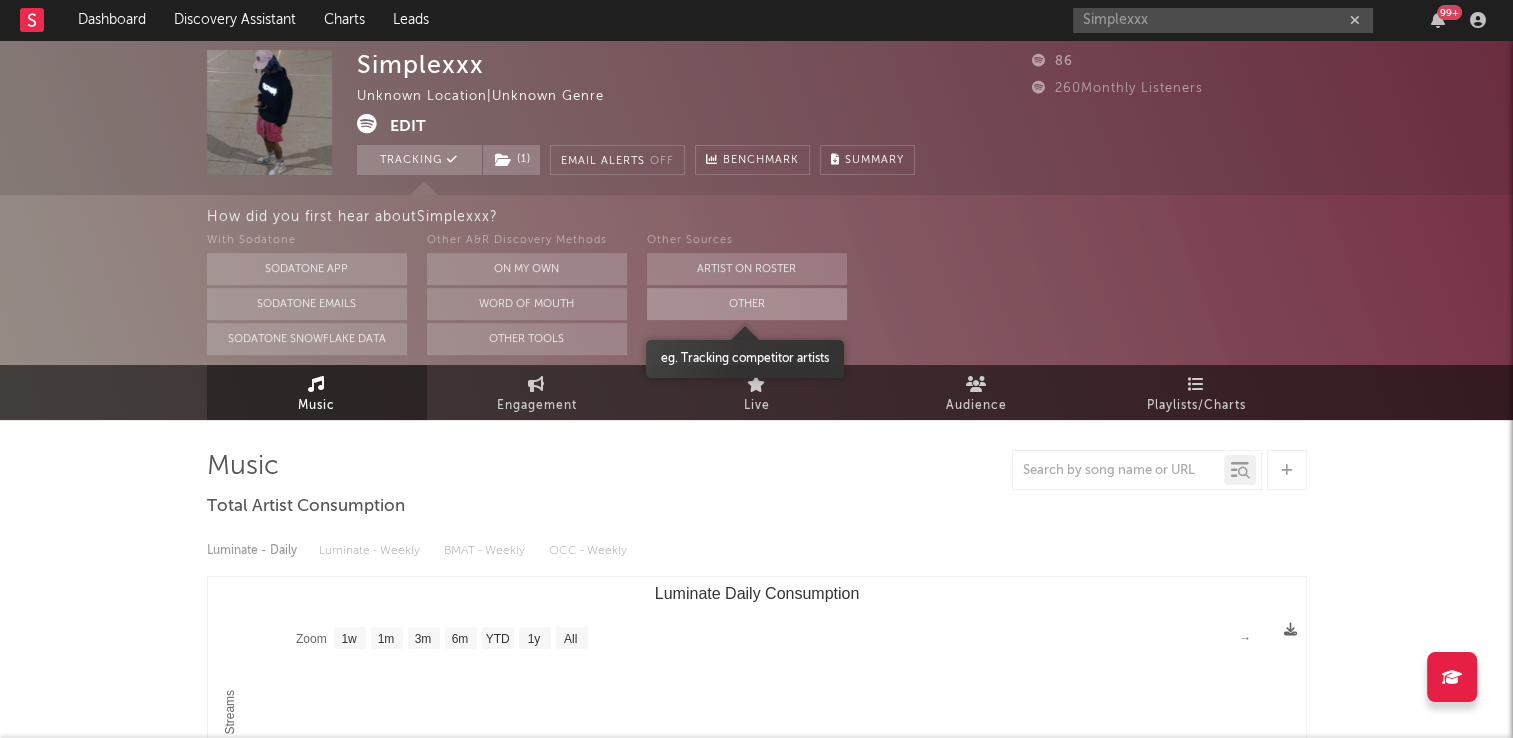 click on "Other" at bounding box center (747, 304) 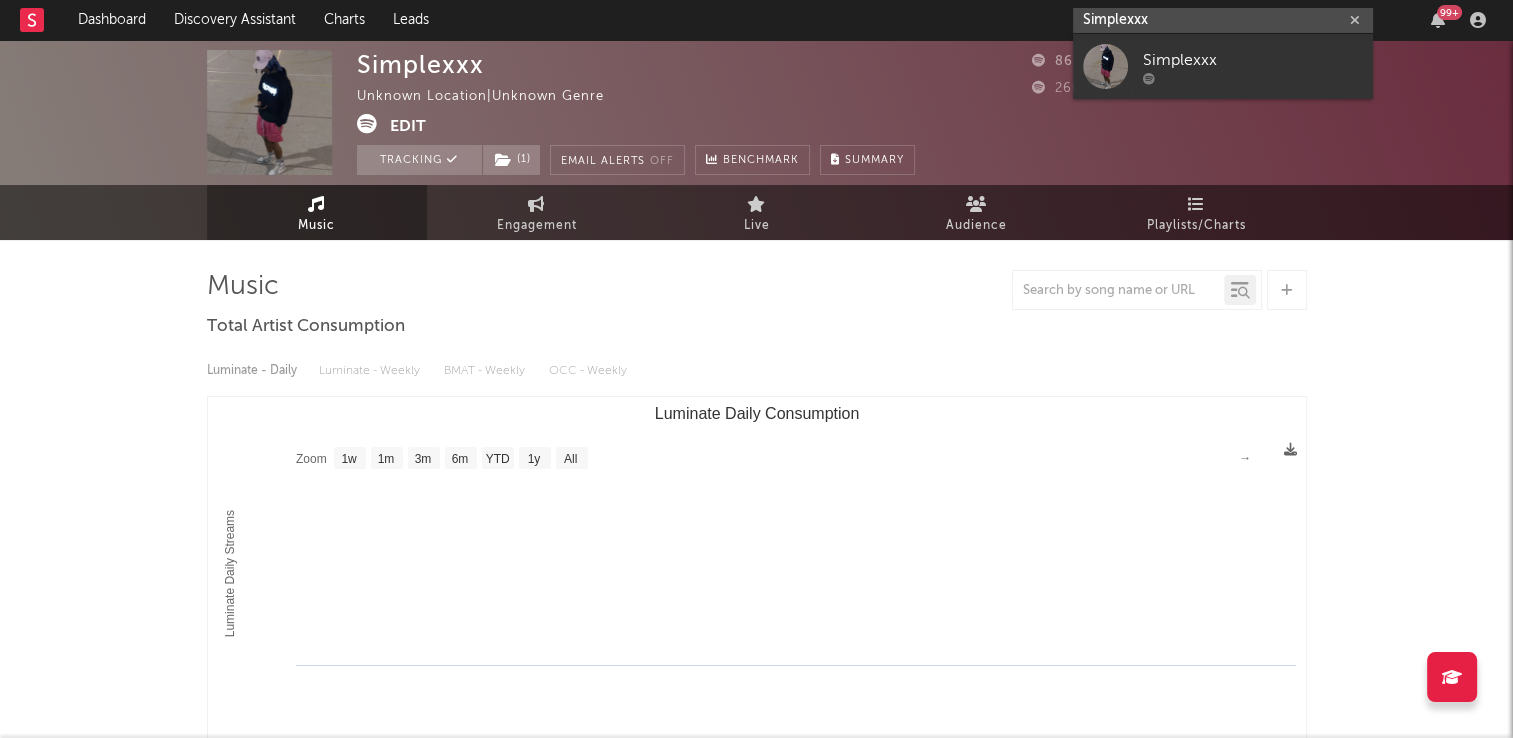 click on "Simplexxx" at bounding box center [1223, 20] 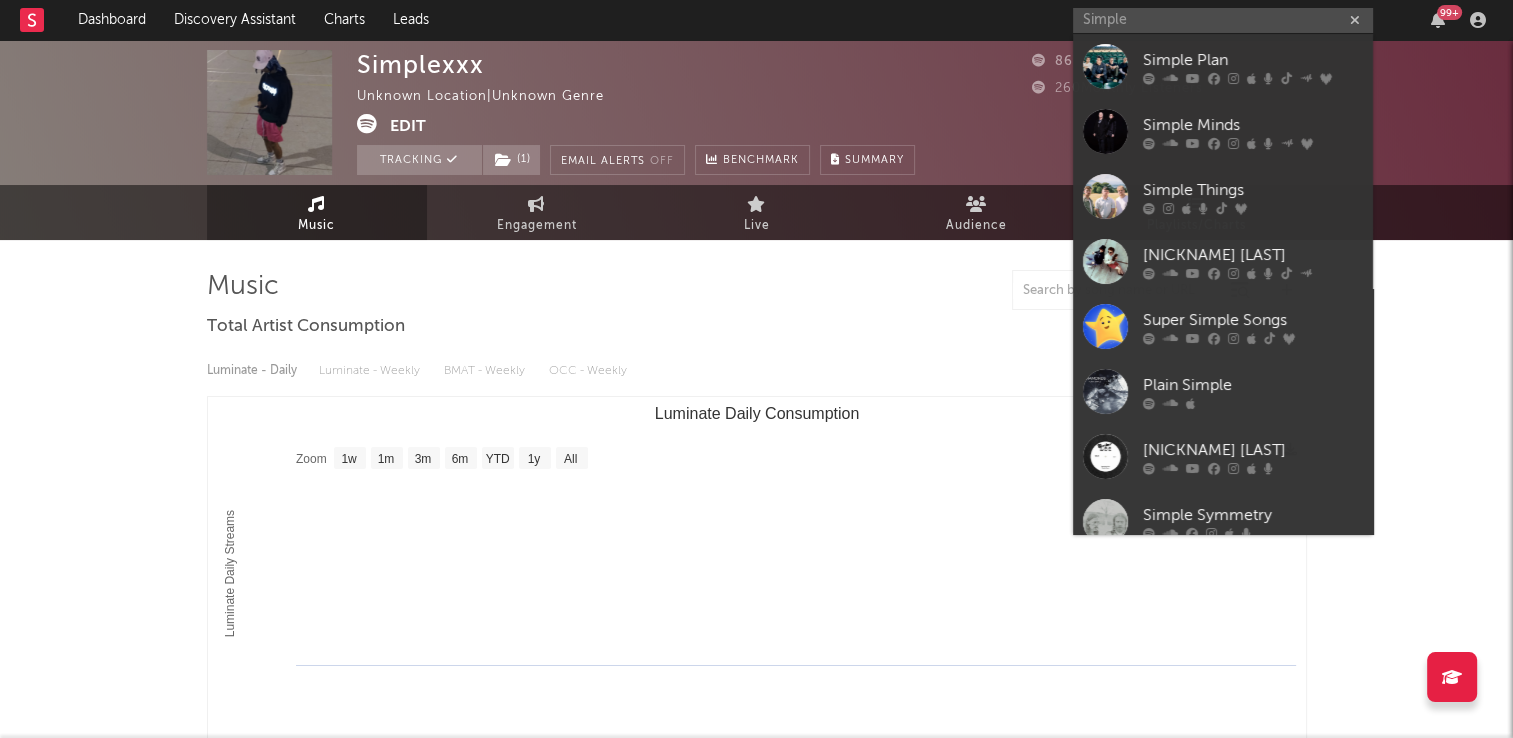 click 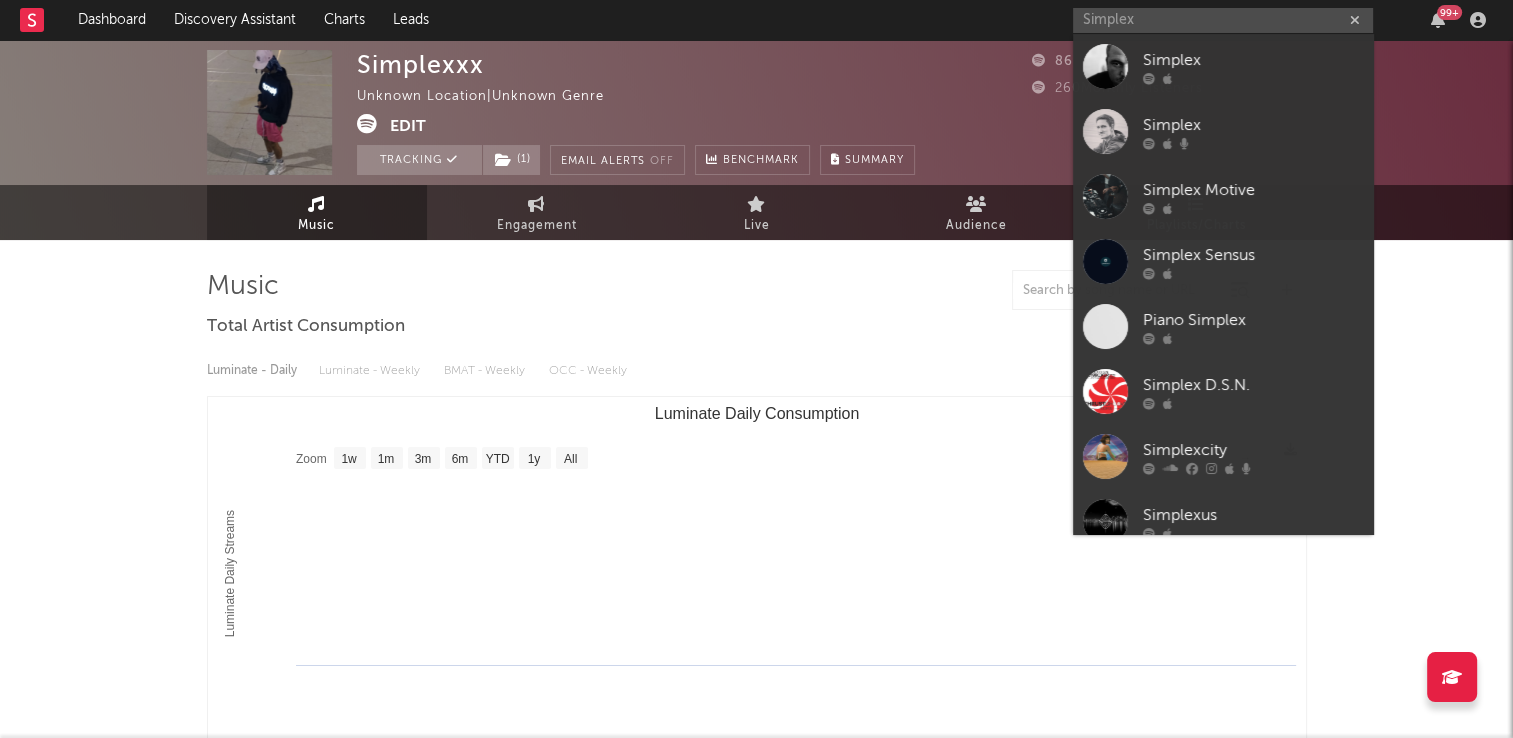 type on "Simplex" 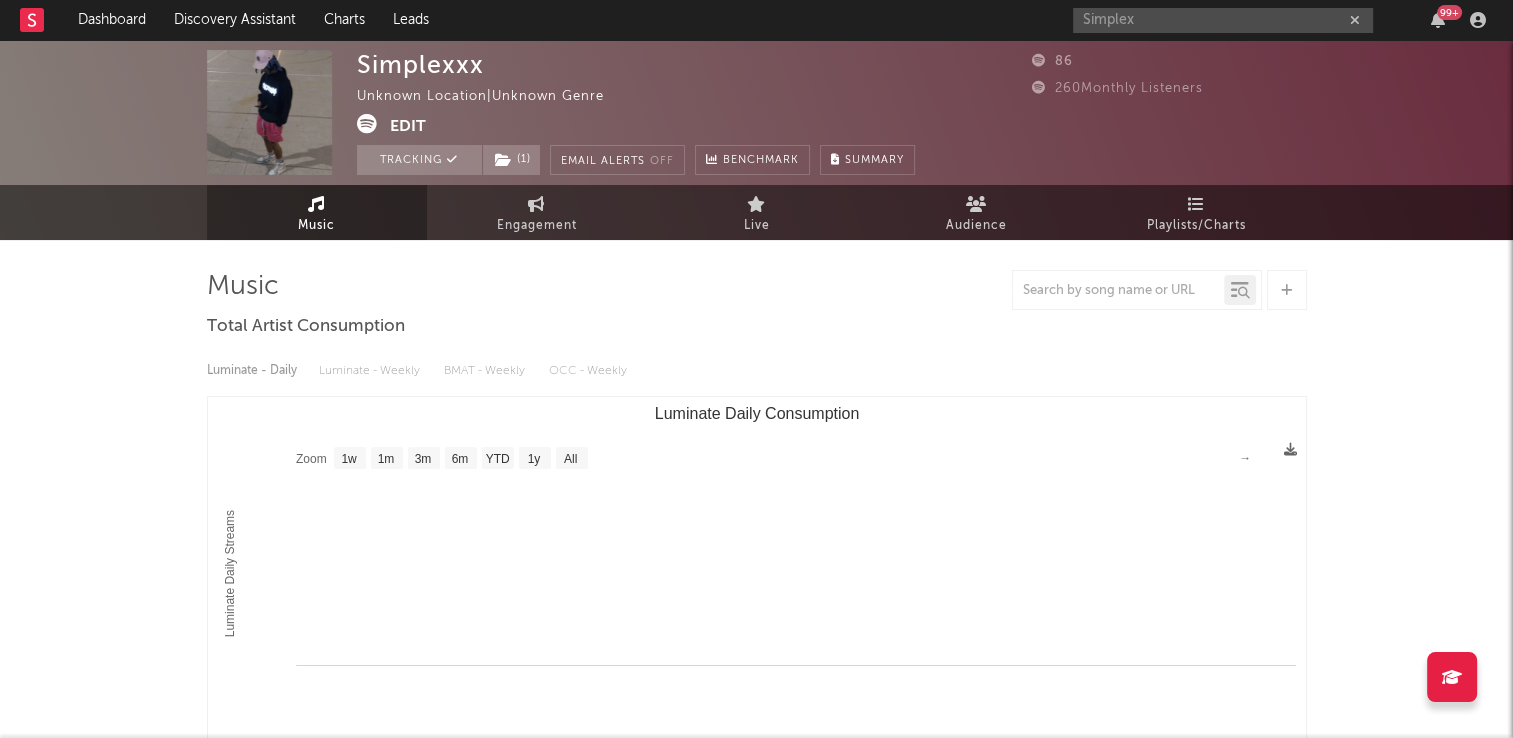 click at bounding box center [367, 124] 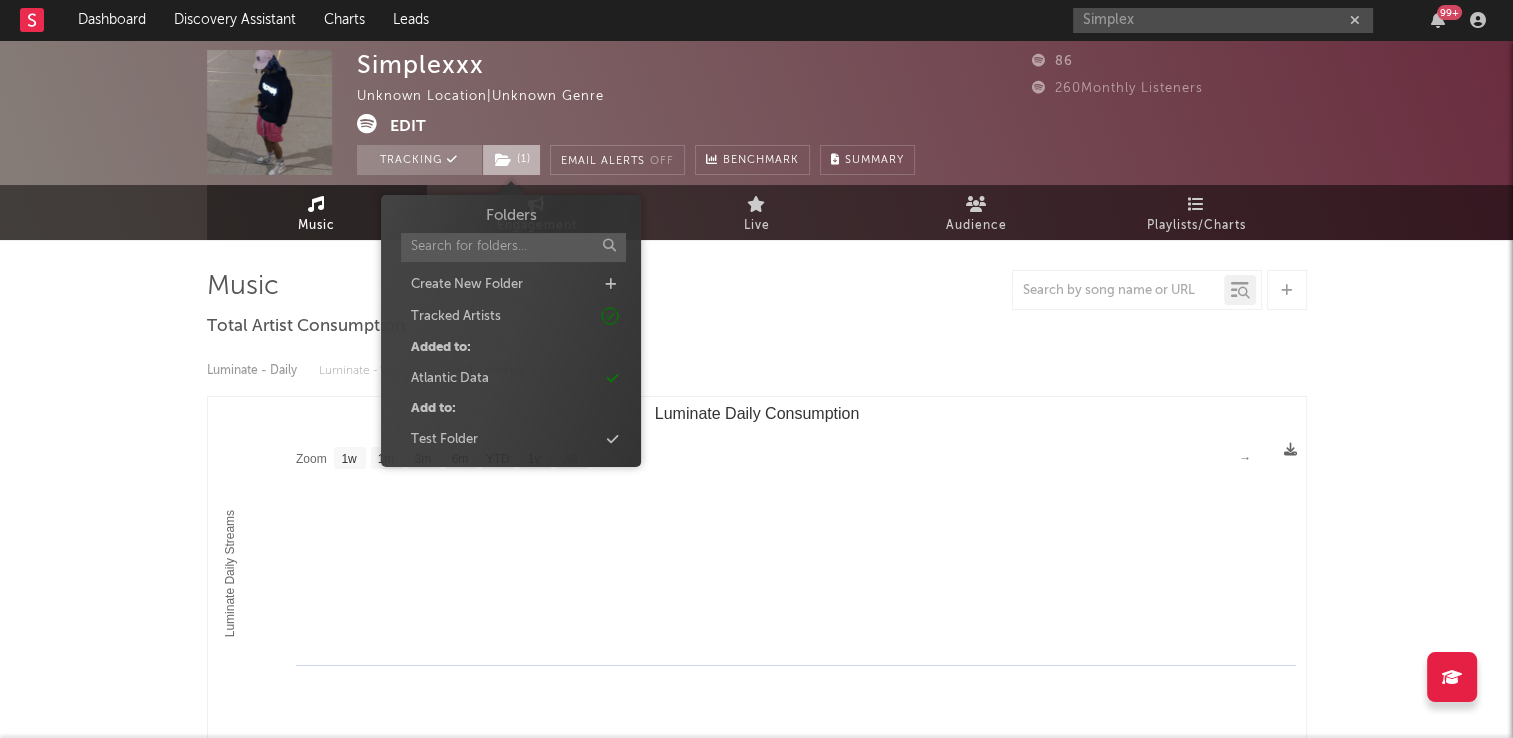click on "( 1 )" at bounding box center [511, 160] 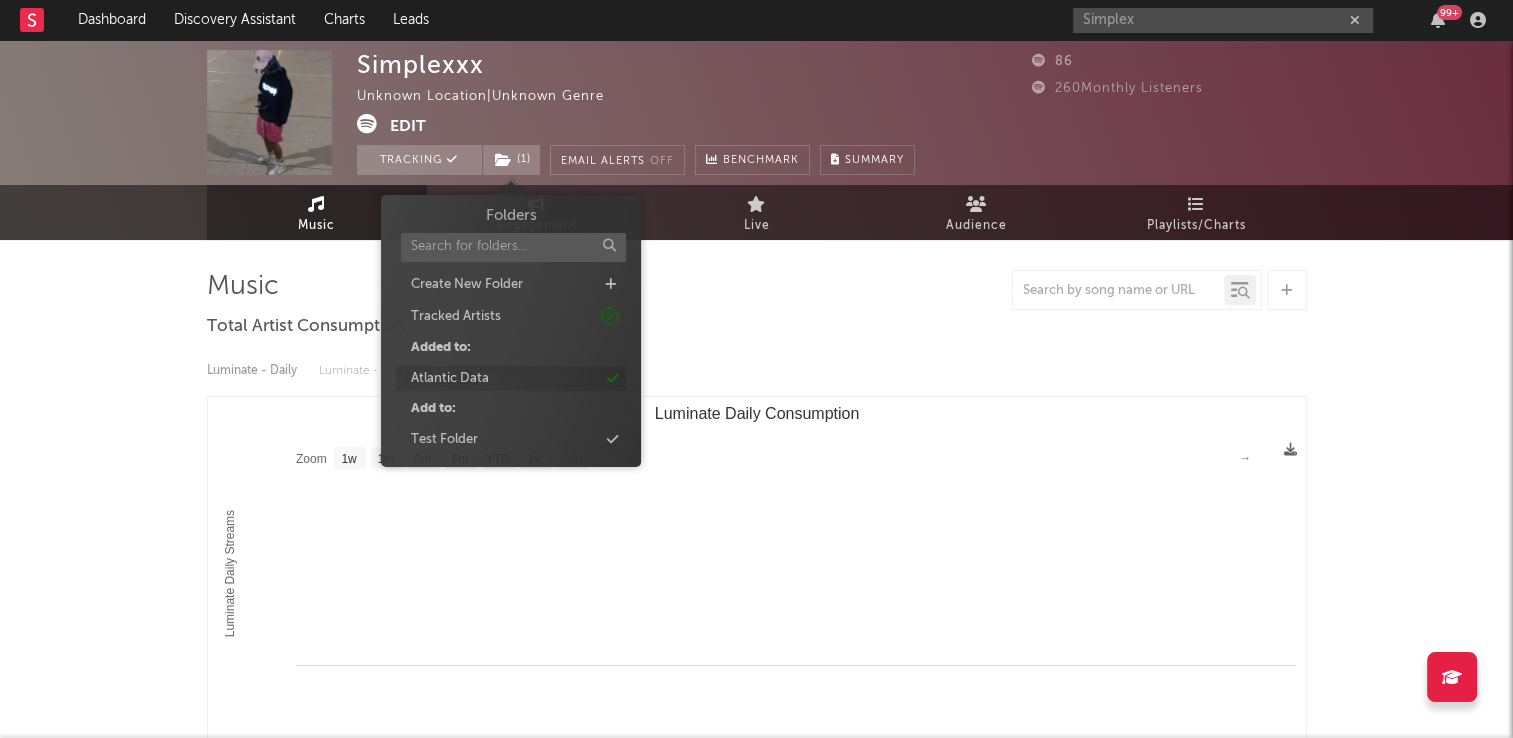 click on "Atlantic Data" at bounding box center [511, 379] 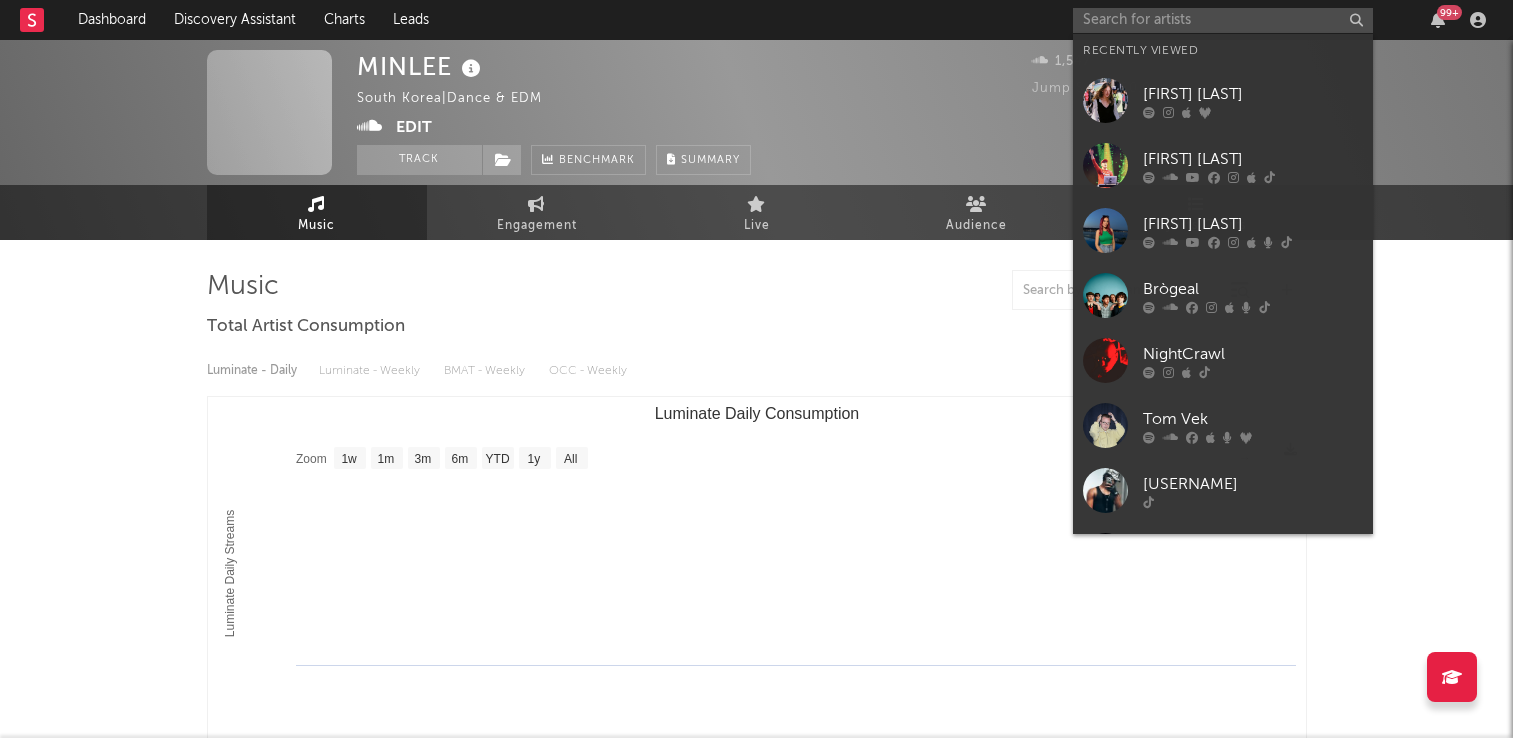 select on "1w" 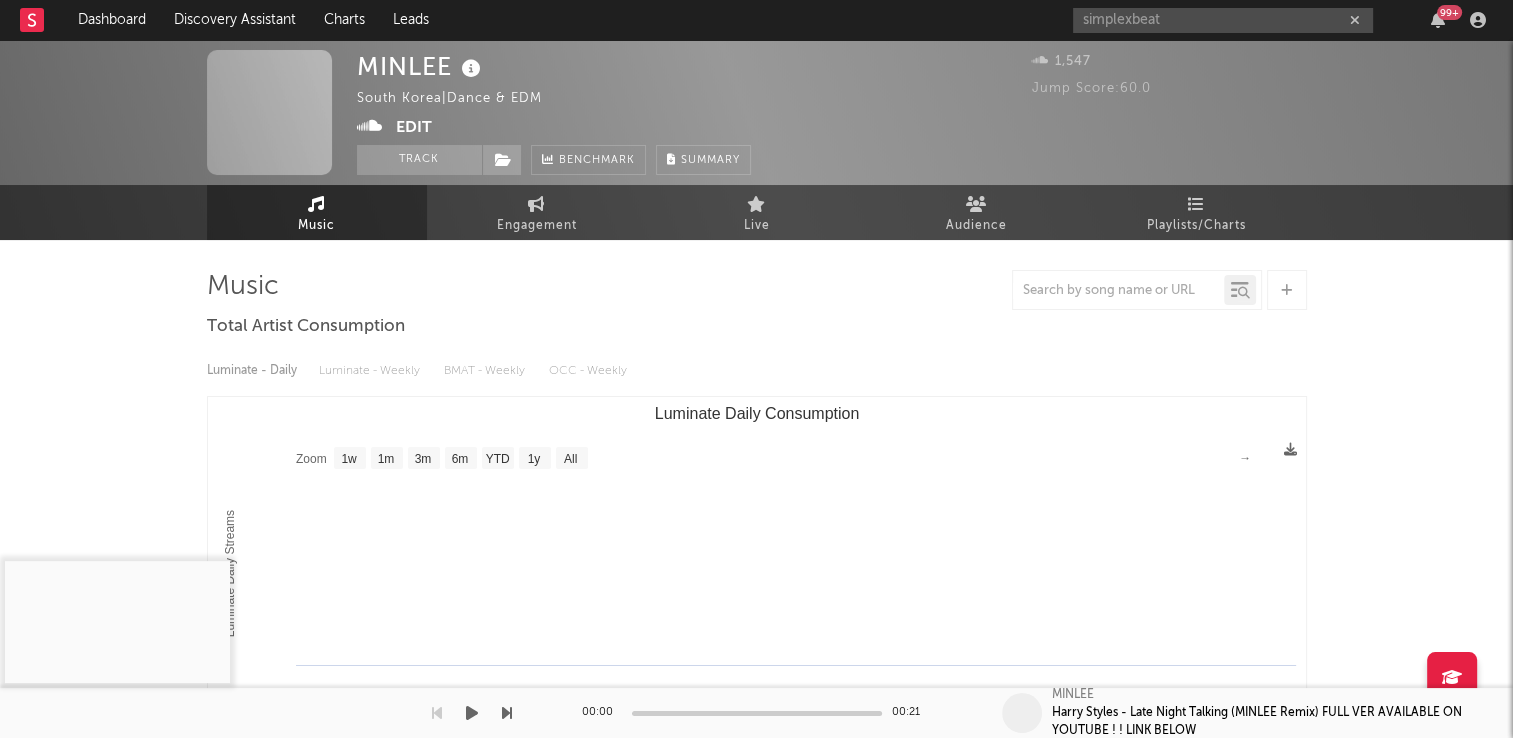 type on "simplexbeat" 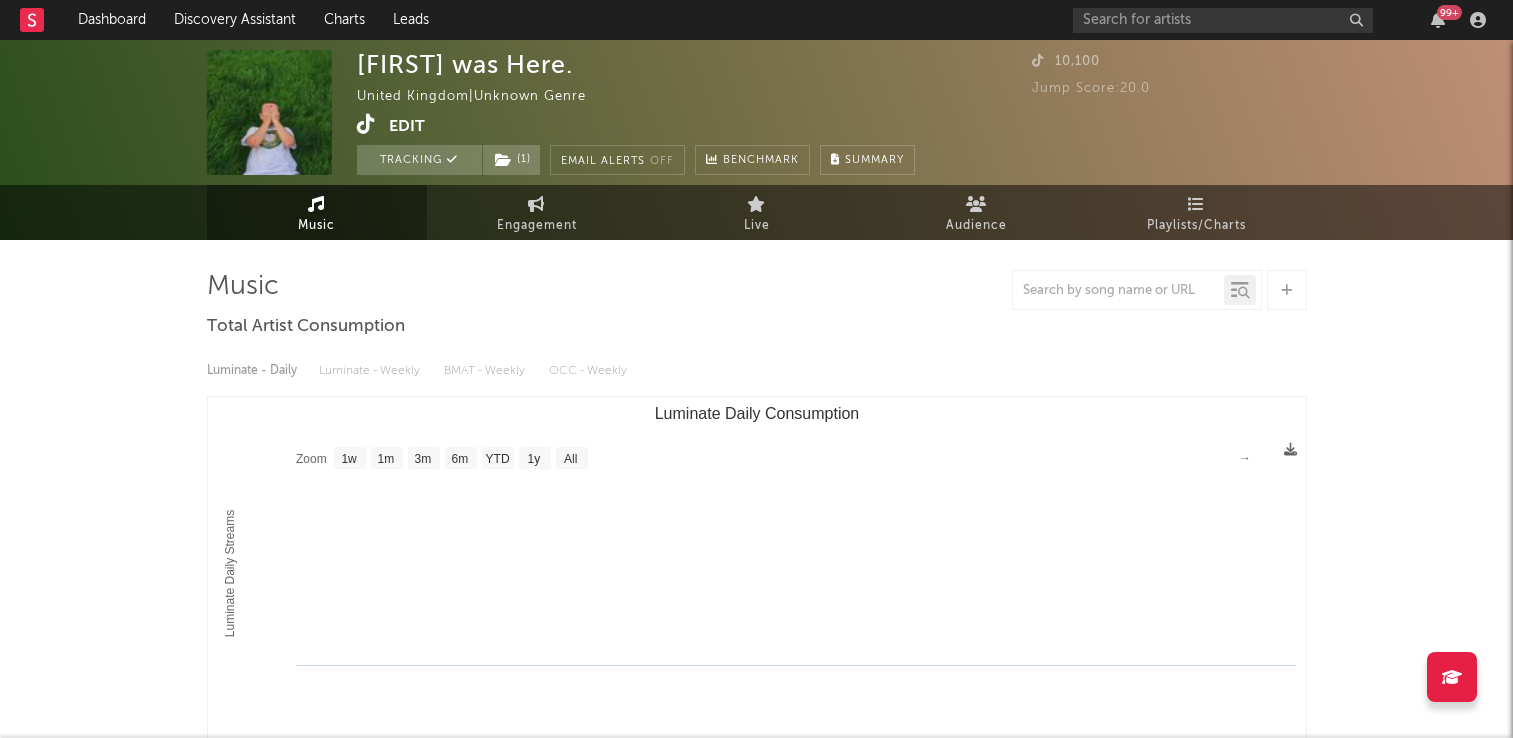 select on "1w" 